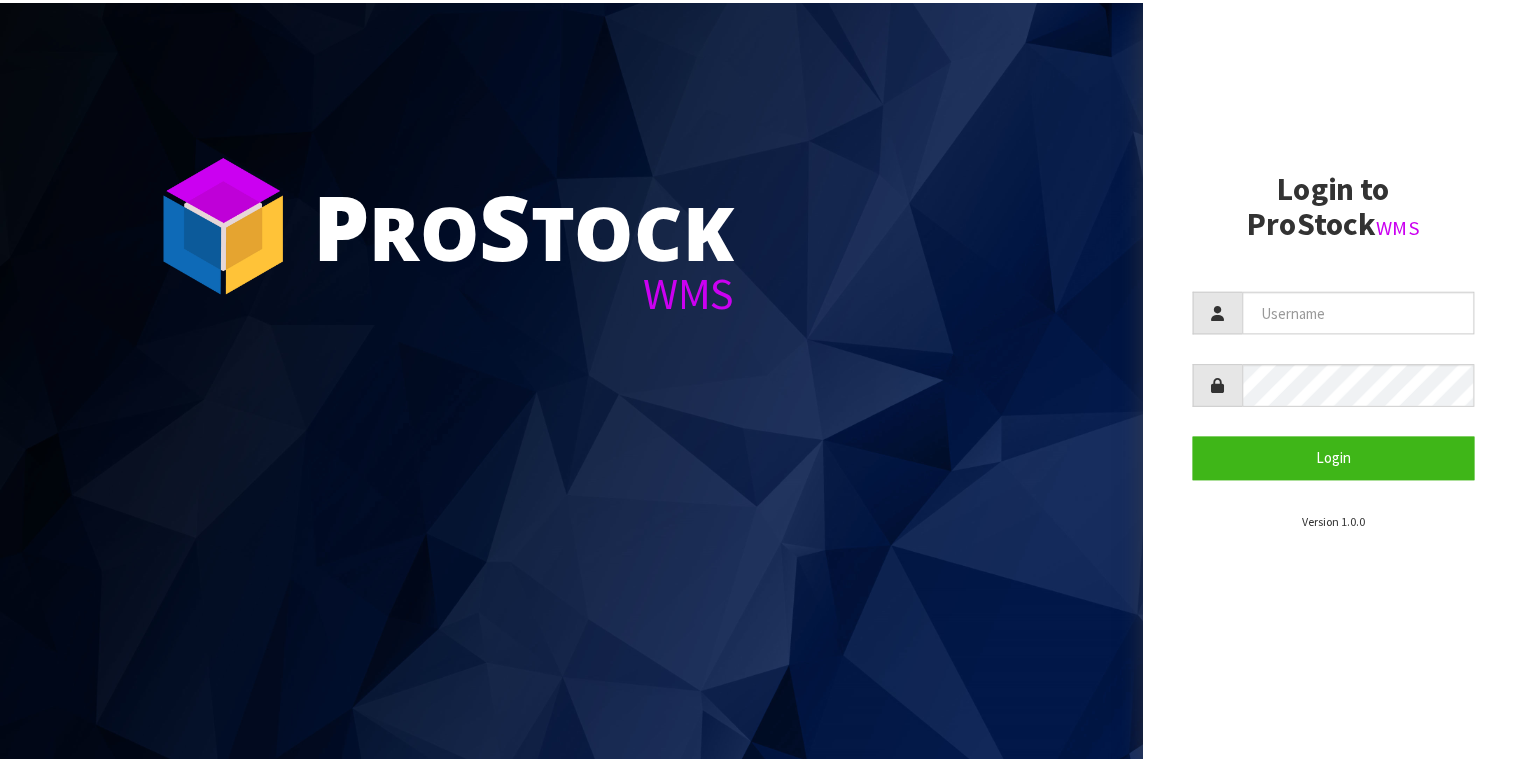 scroll, scrollTop: 0, scrollLeft: 0, axis: both 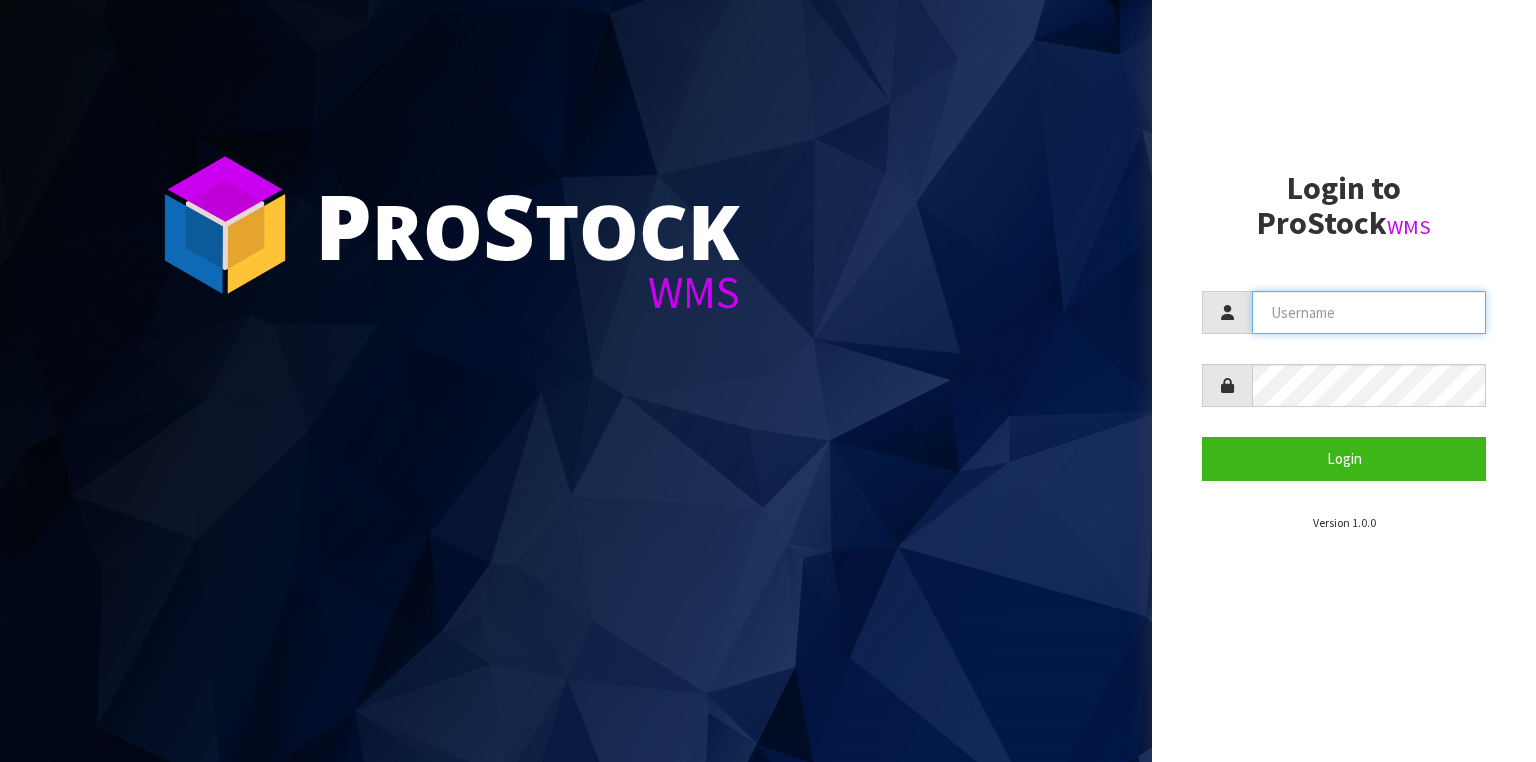 click at bounding box center (1369, 312) 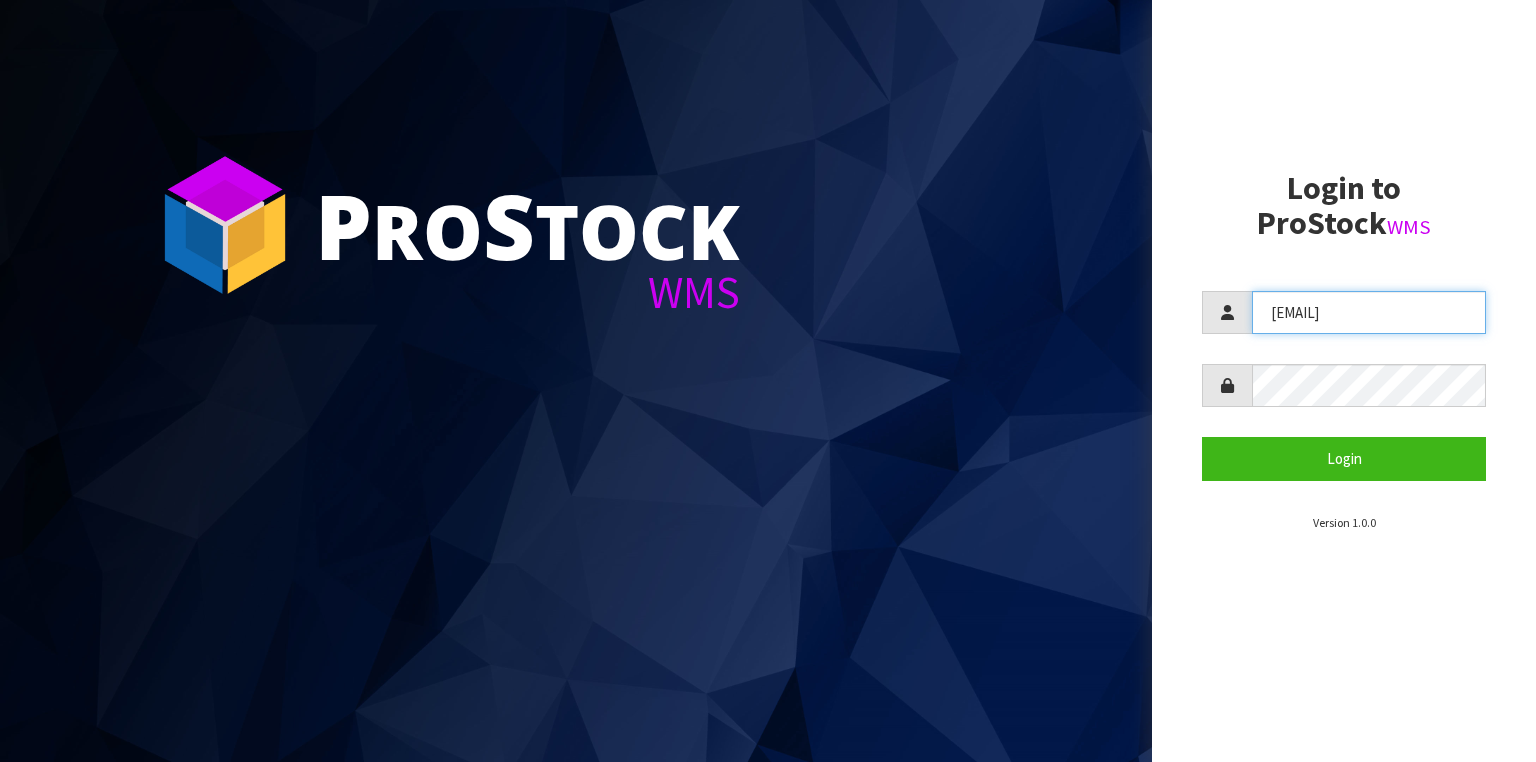 type on "[EMAIL]" 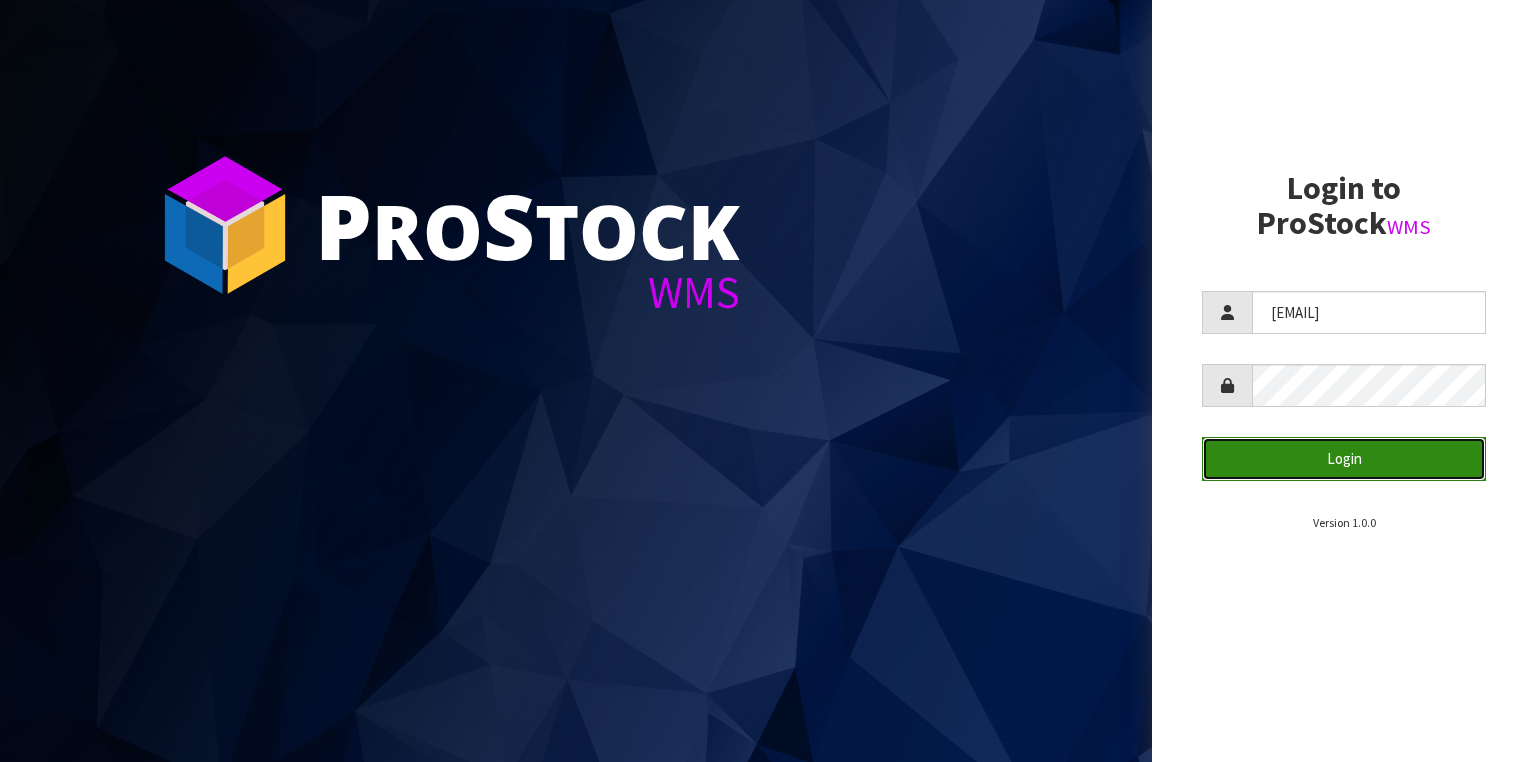 click on "Login" at bounding box center (1344, 458) 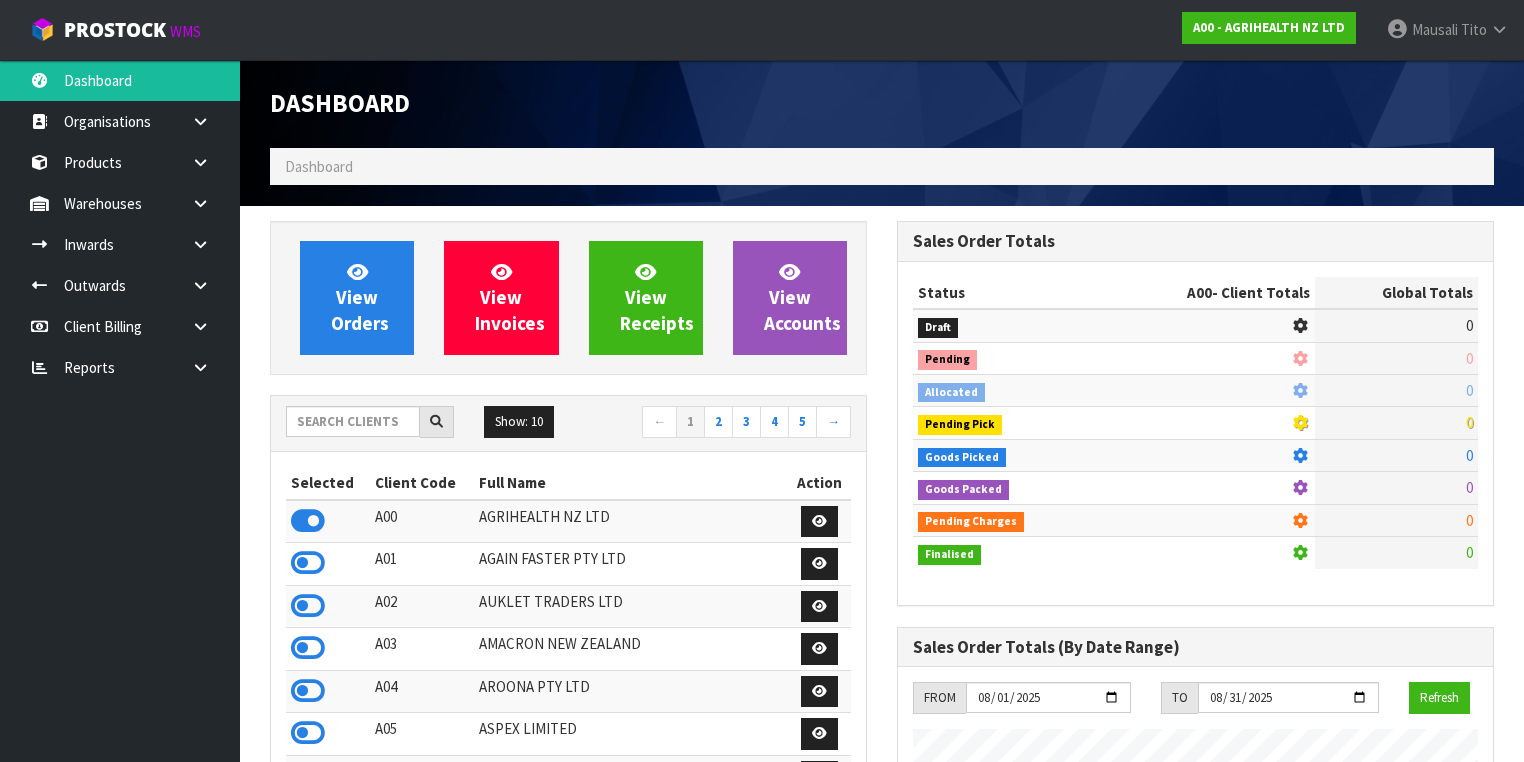 scroll, scrollTop: 998491, scrollLeft: 999372, axis: both 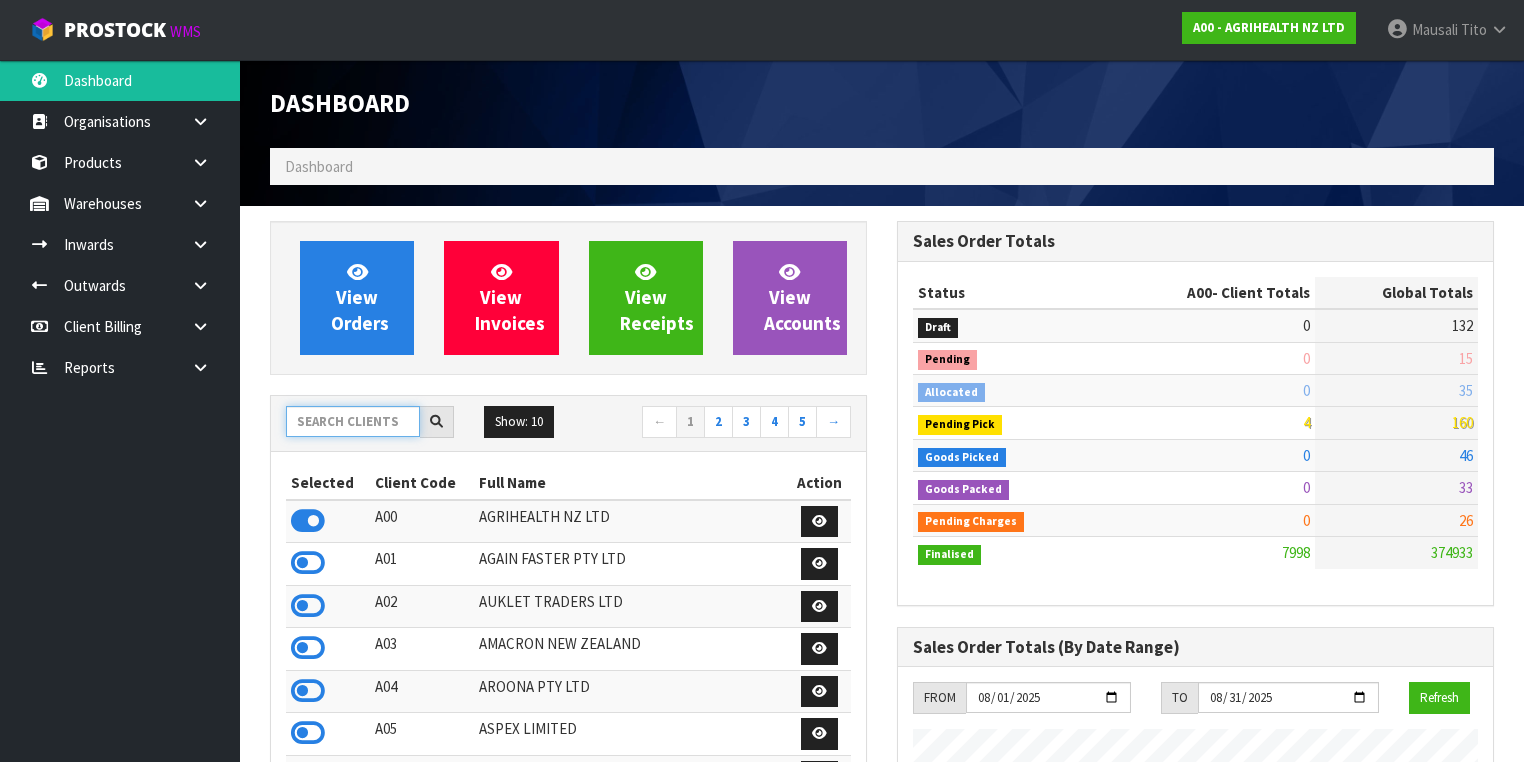 click at bounding box center [353, 421] 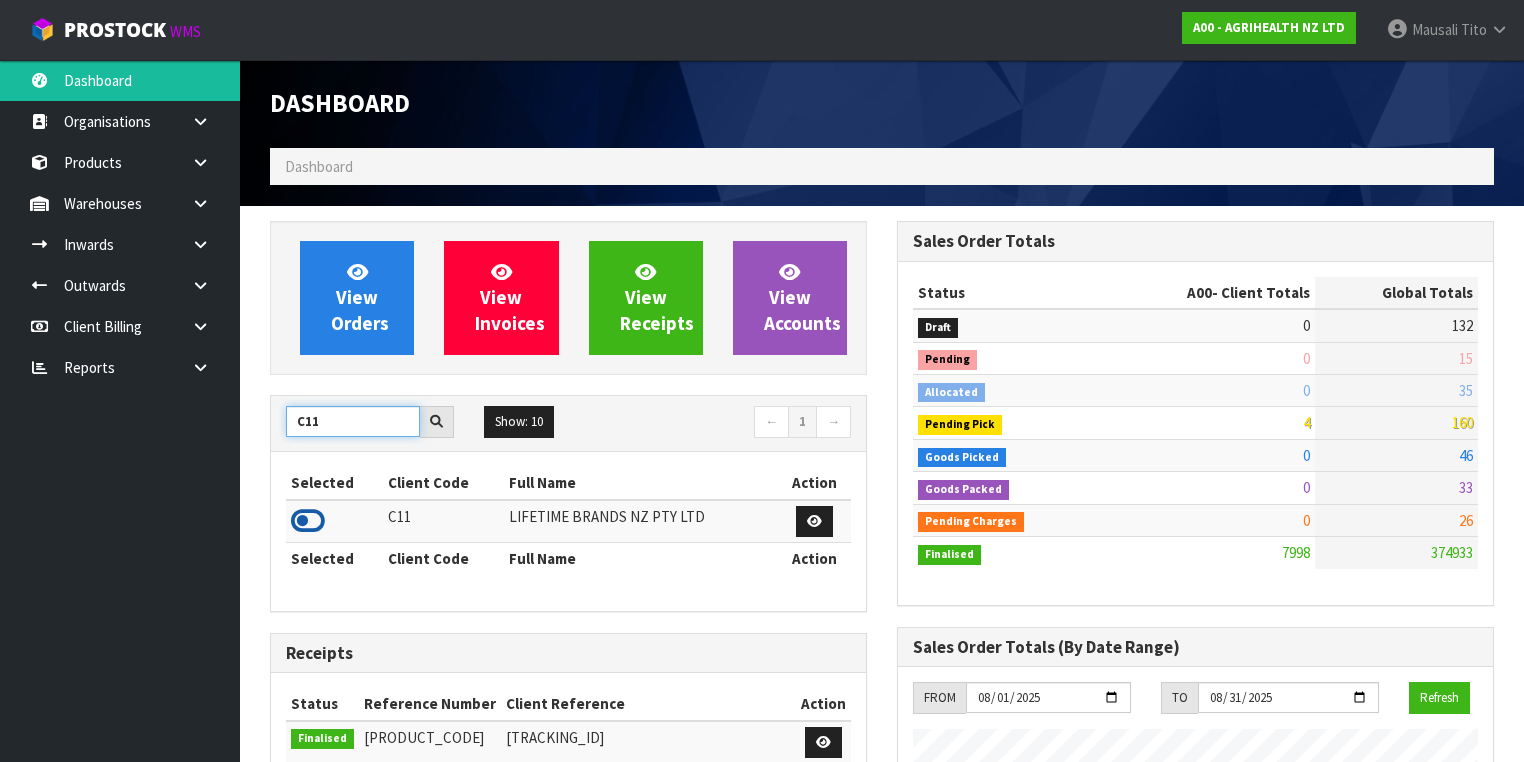 type on "C11" 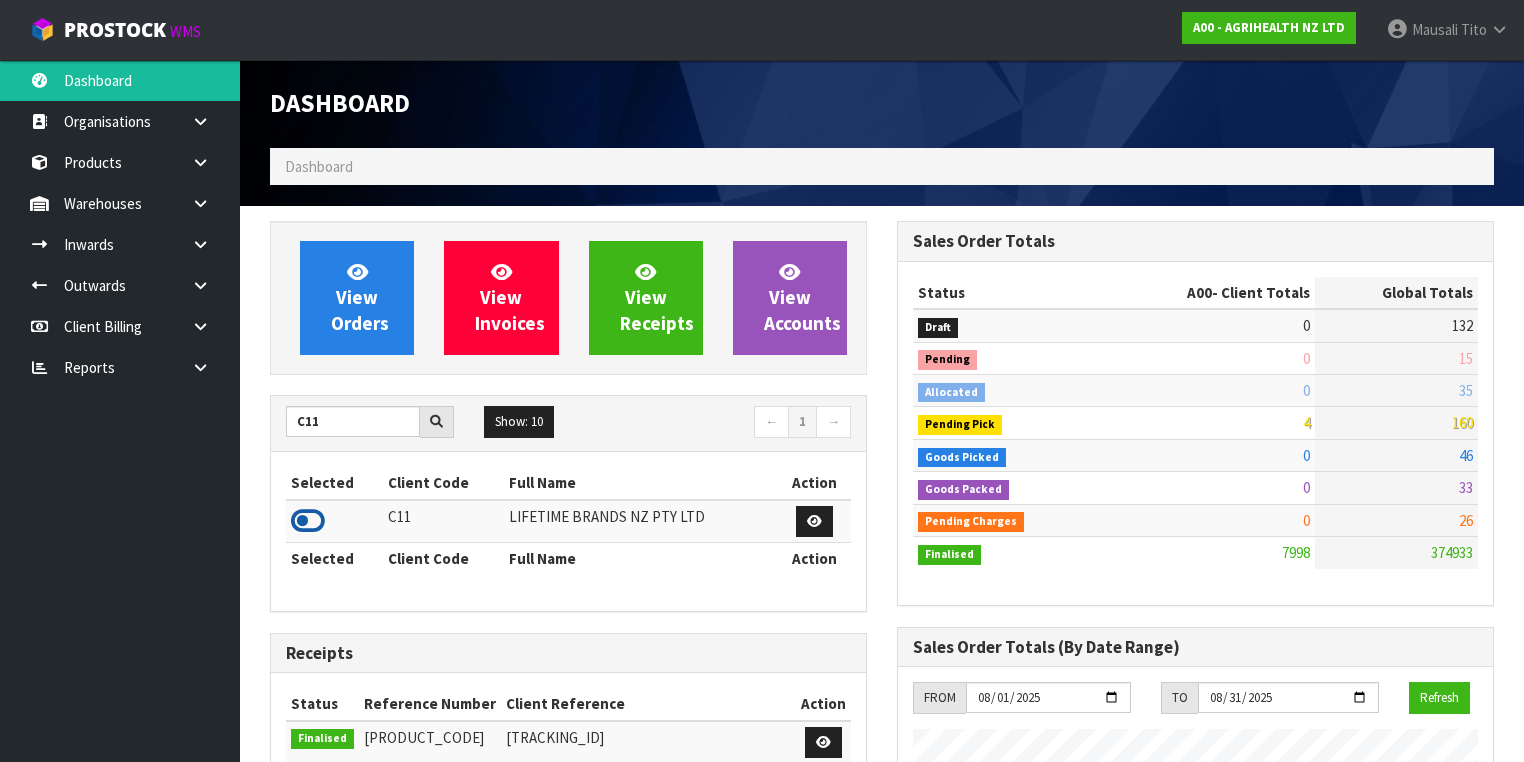 click at bounding box center [308, 521] 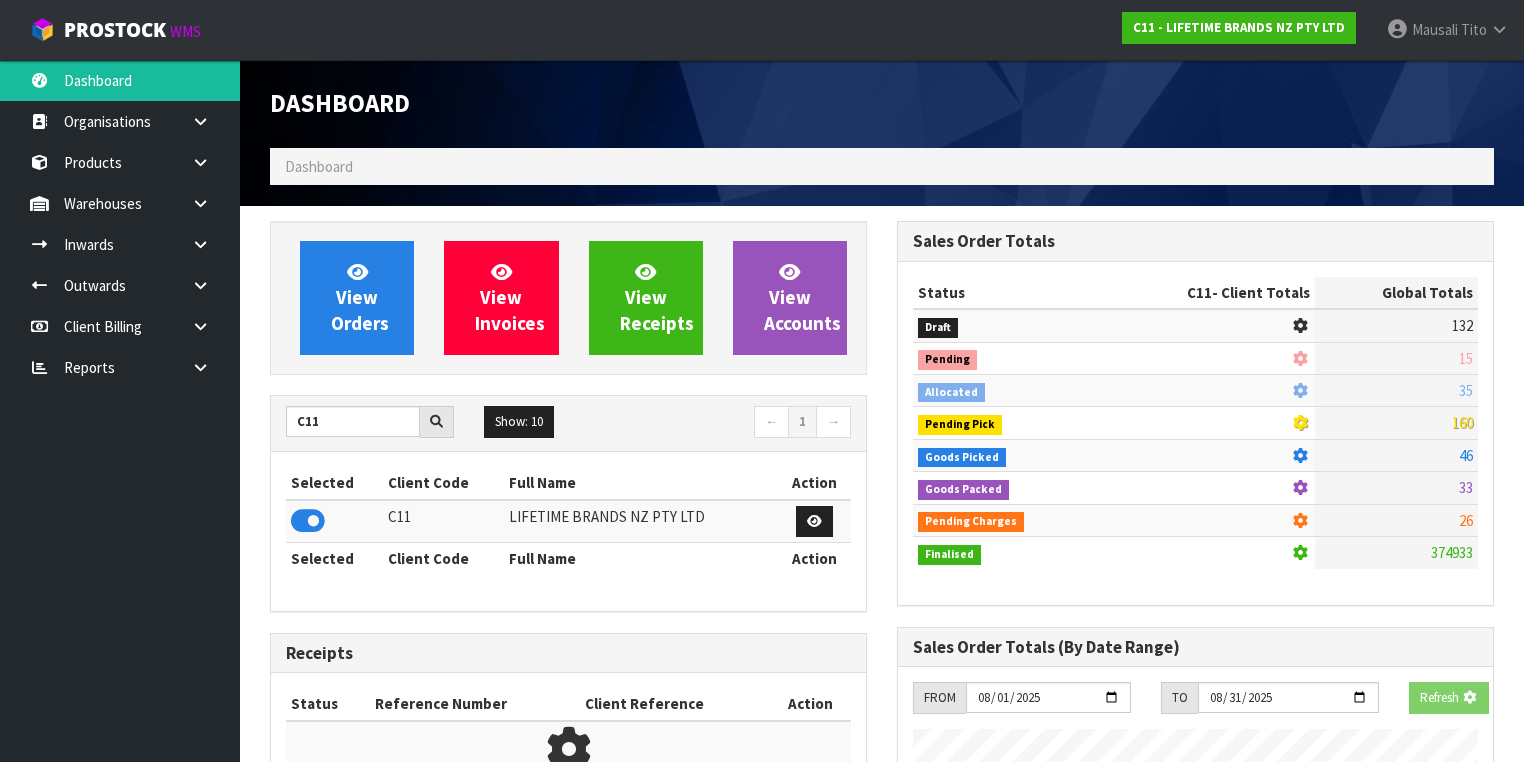 scroll, scrollTop: 1242, scrollLeft: 627, axis: both 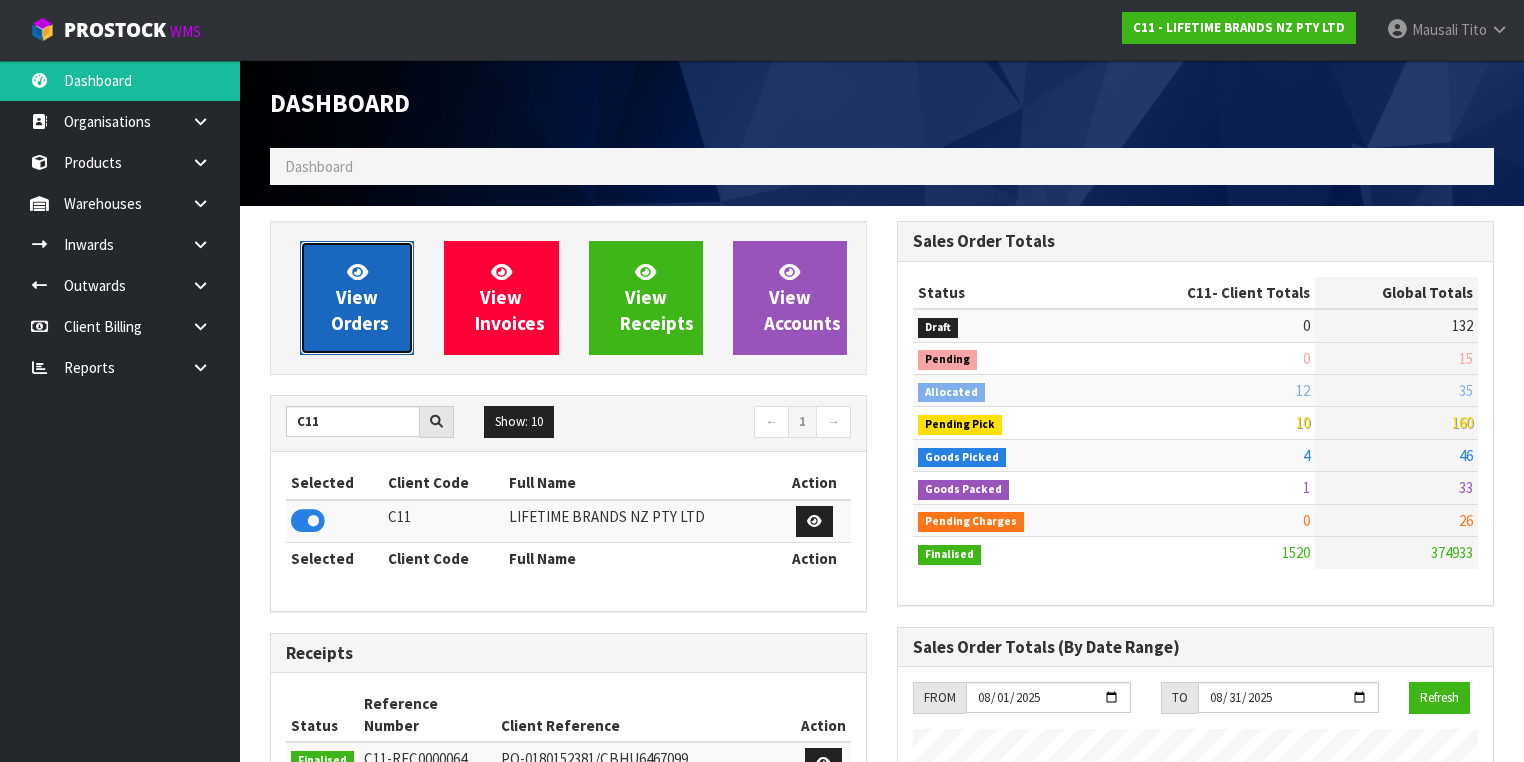 click on "View
Orders" at bounding box center (360, 297) 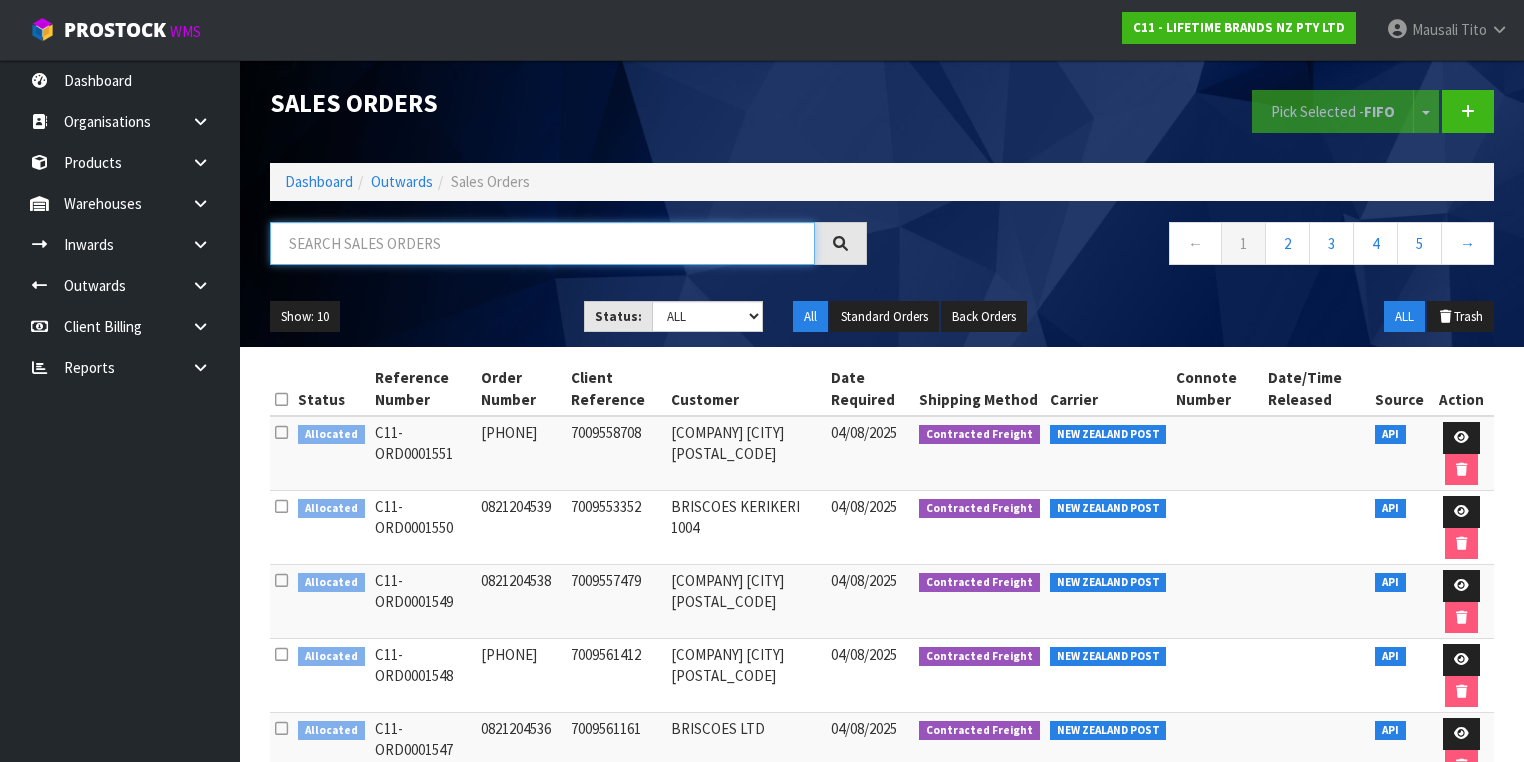 click at bounding box center (542, 243) 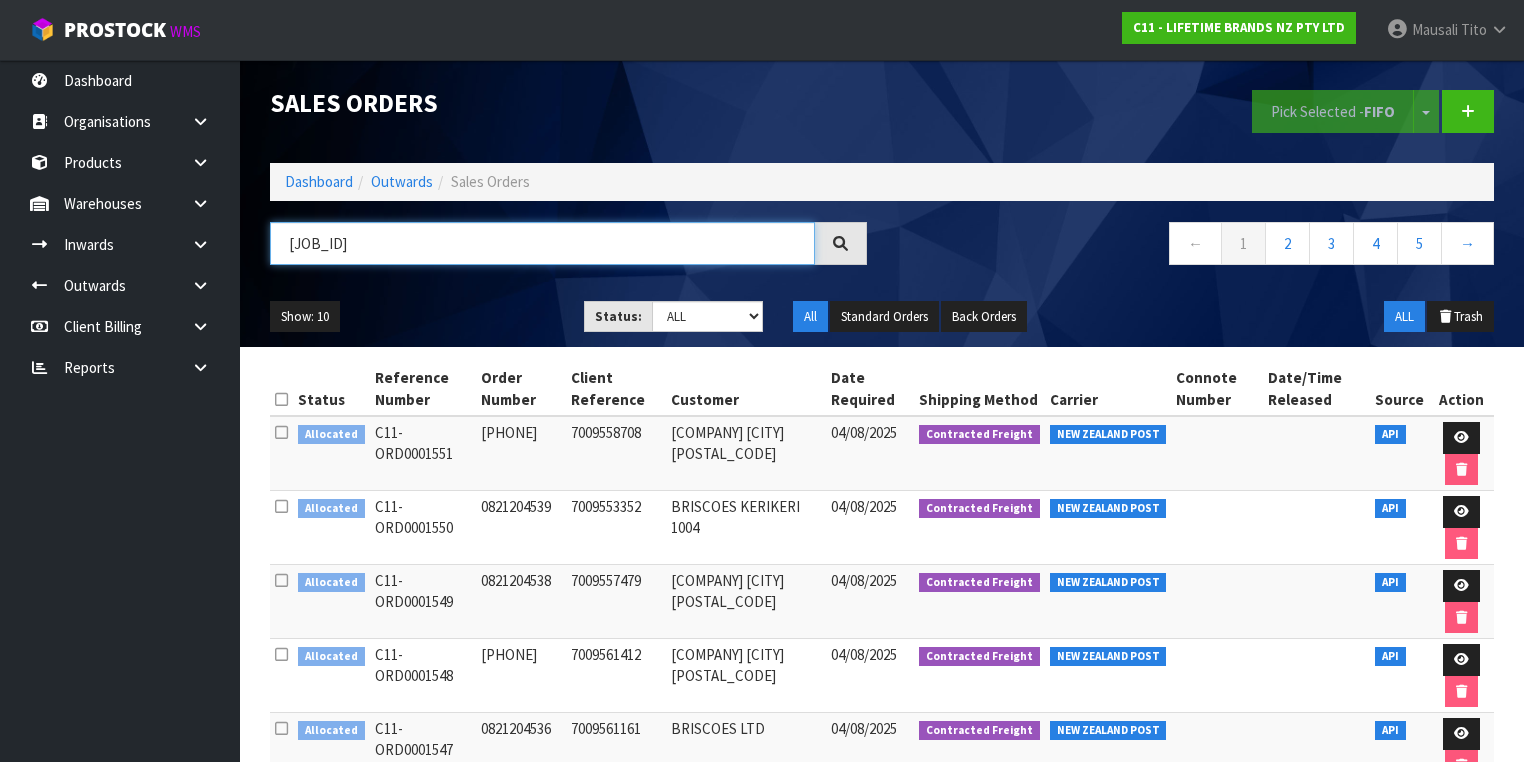 type on "[JOB_ID]" 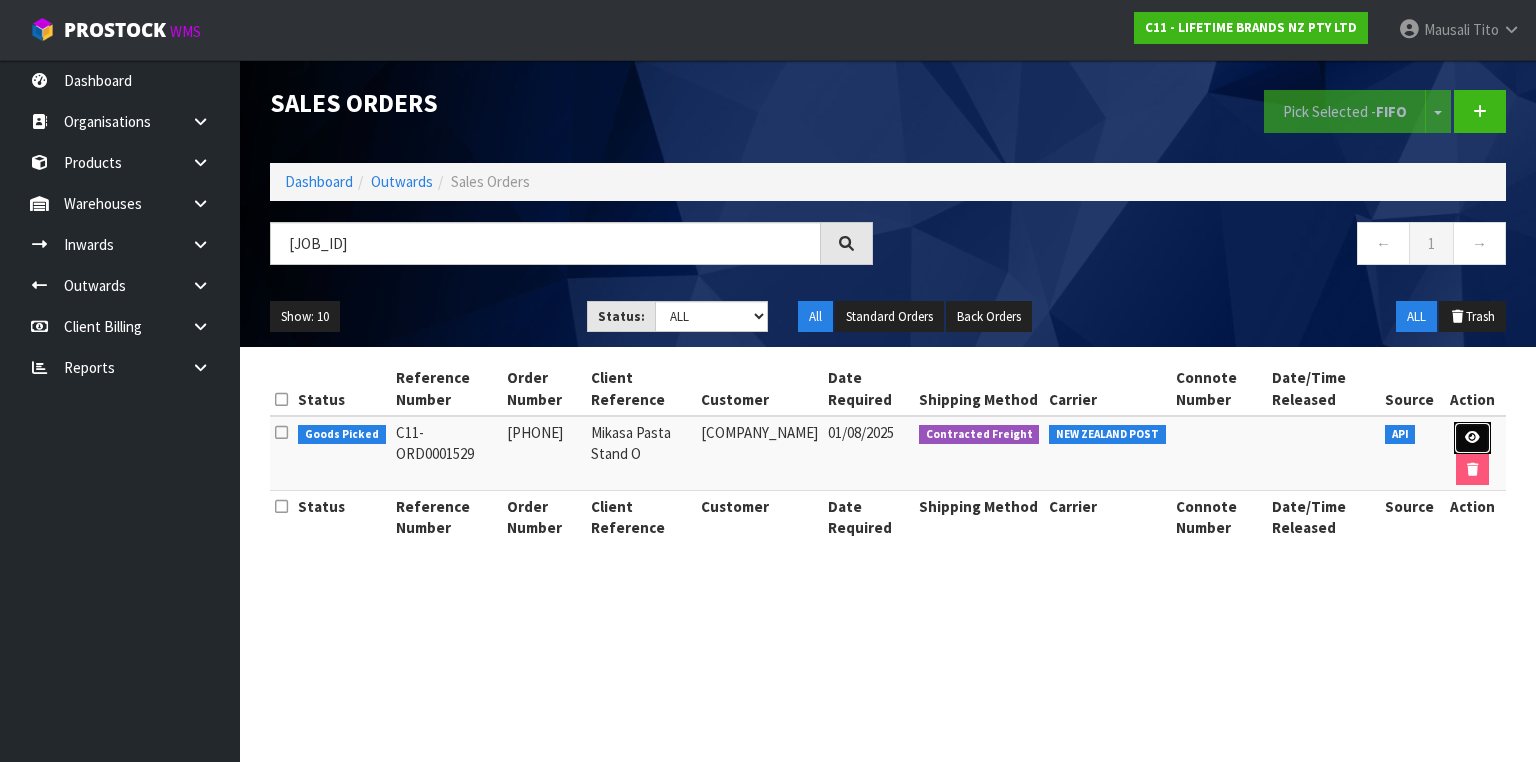 click at bounding box center (1472, 438) 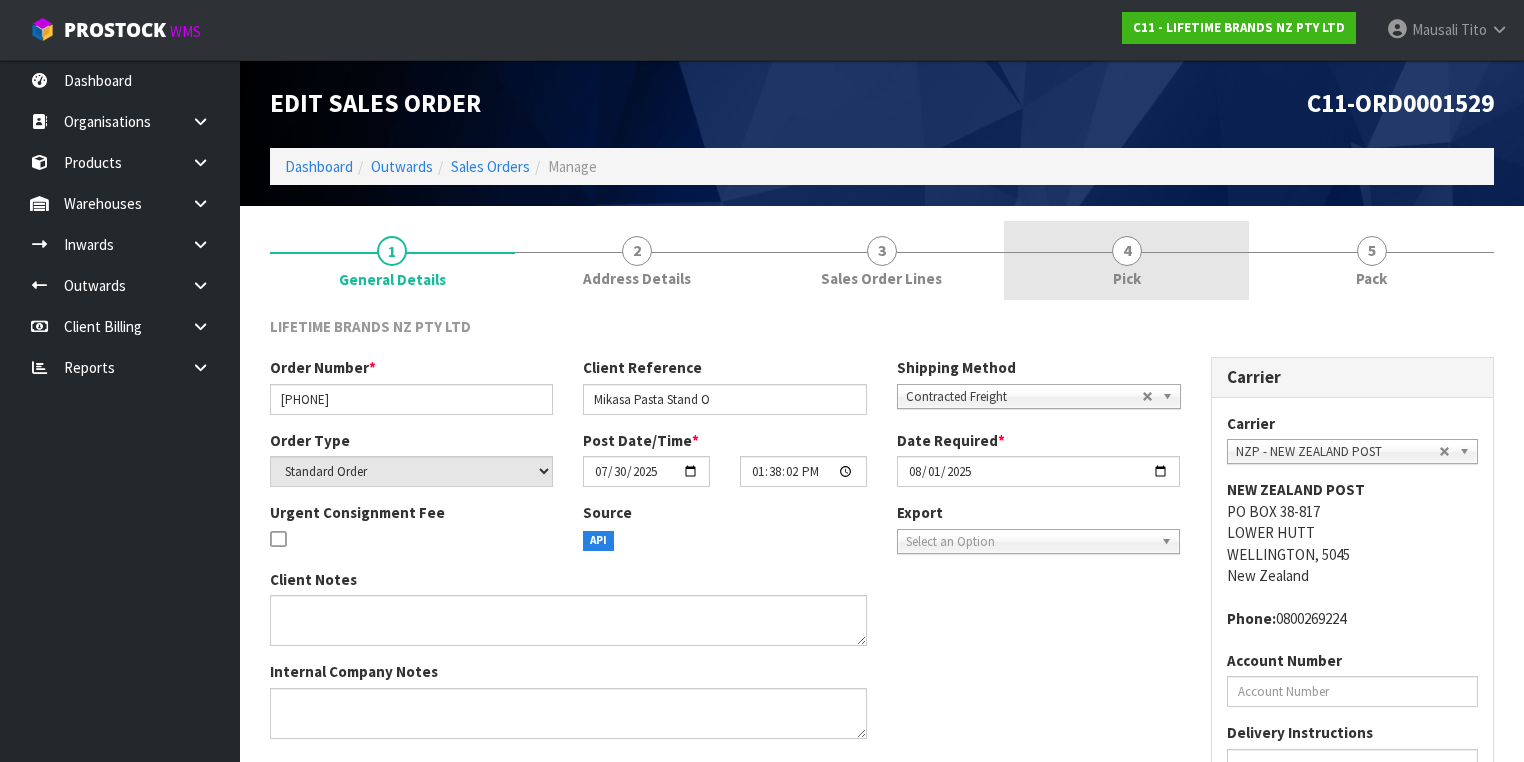 drag, startPoint x: 1041, startPoint y: 278, endPoint x: 1059, endPoint y: 278, distance: 18 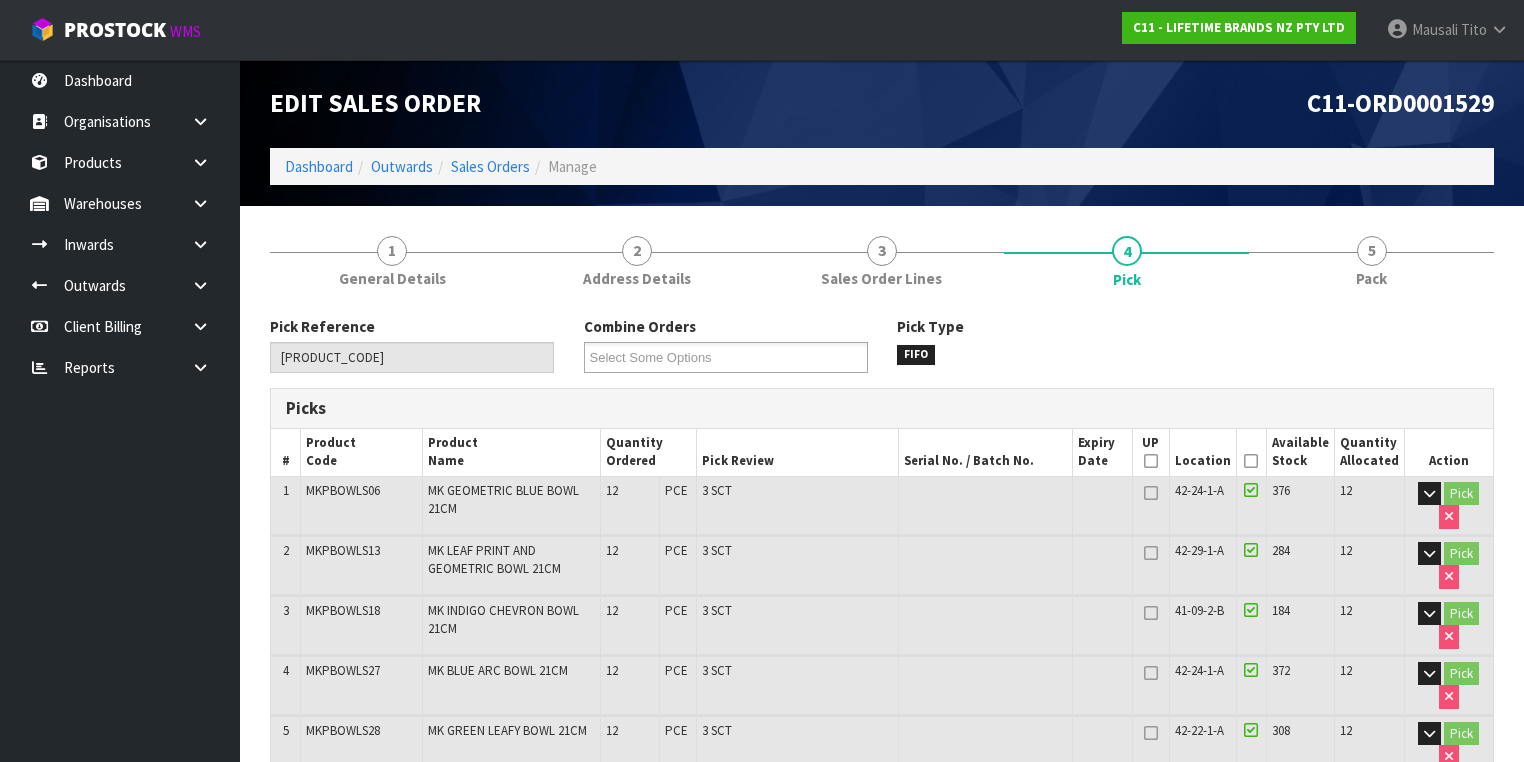 click at bounding box center [1251, 461] 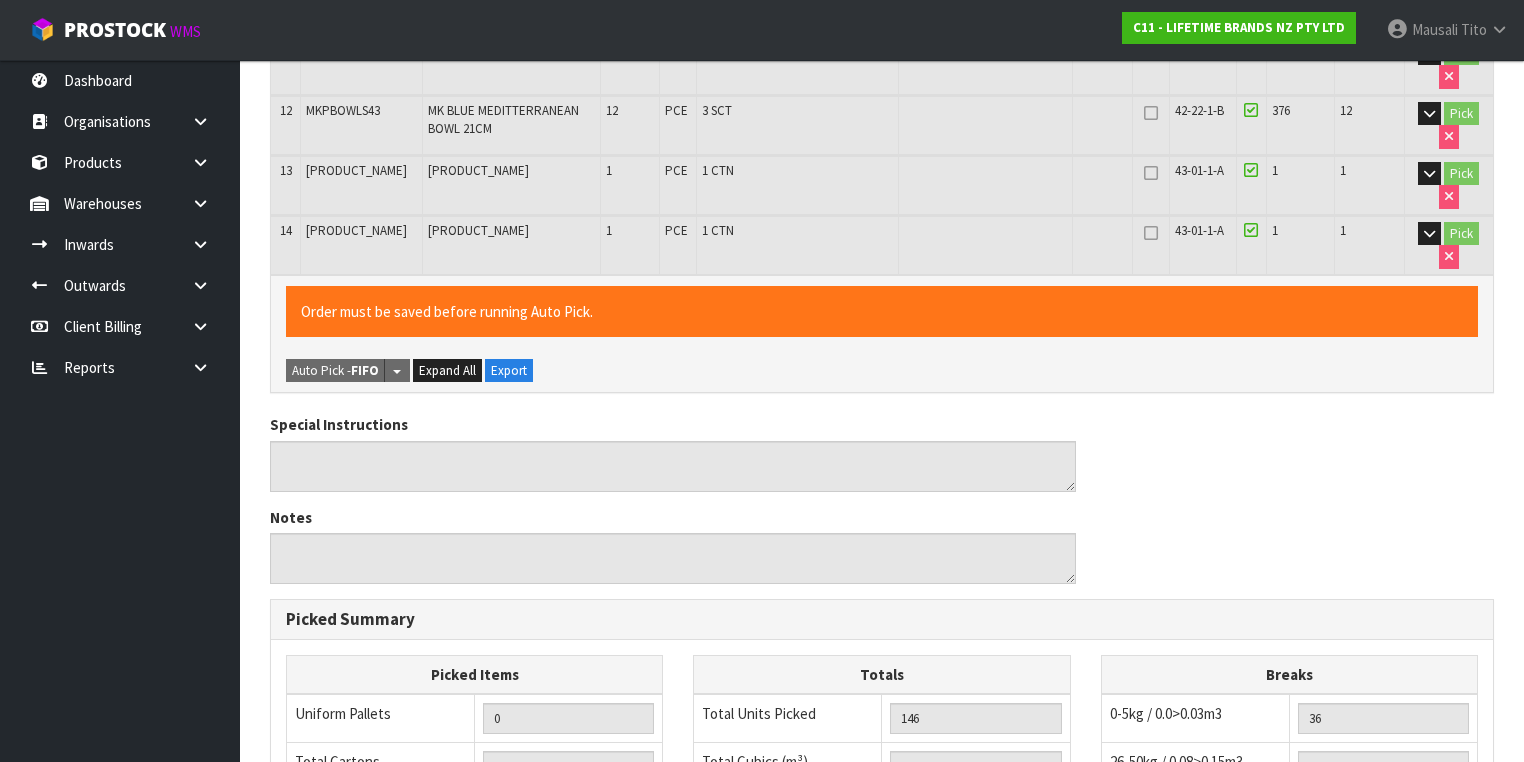 scroll, scrollTop: 1403, scrollLeft: 0, axis: vertical 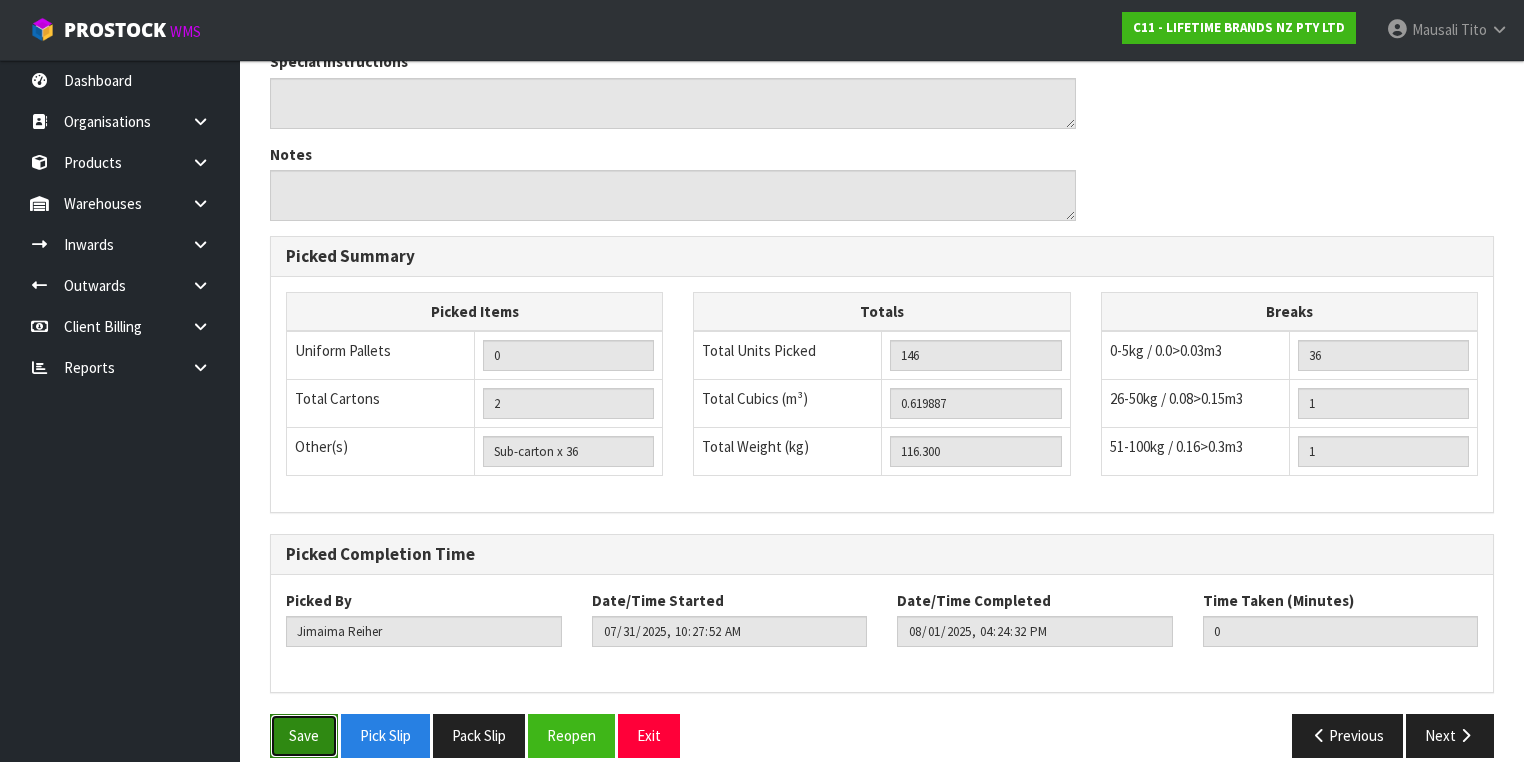 click on "Save" at bounding box center (304, 735) 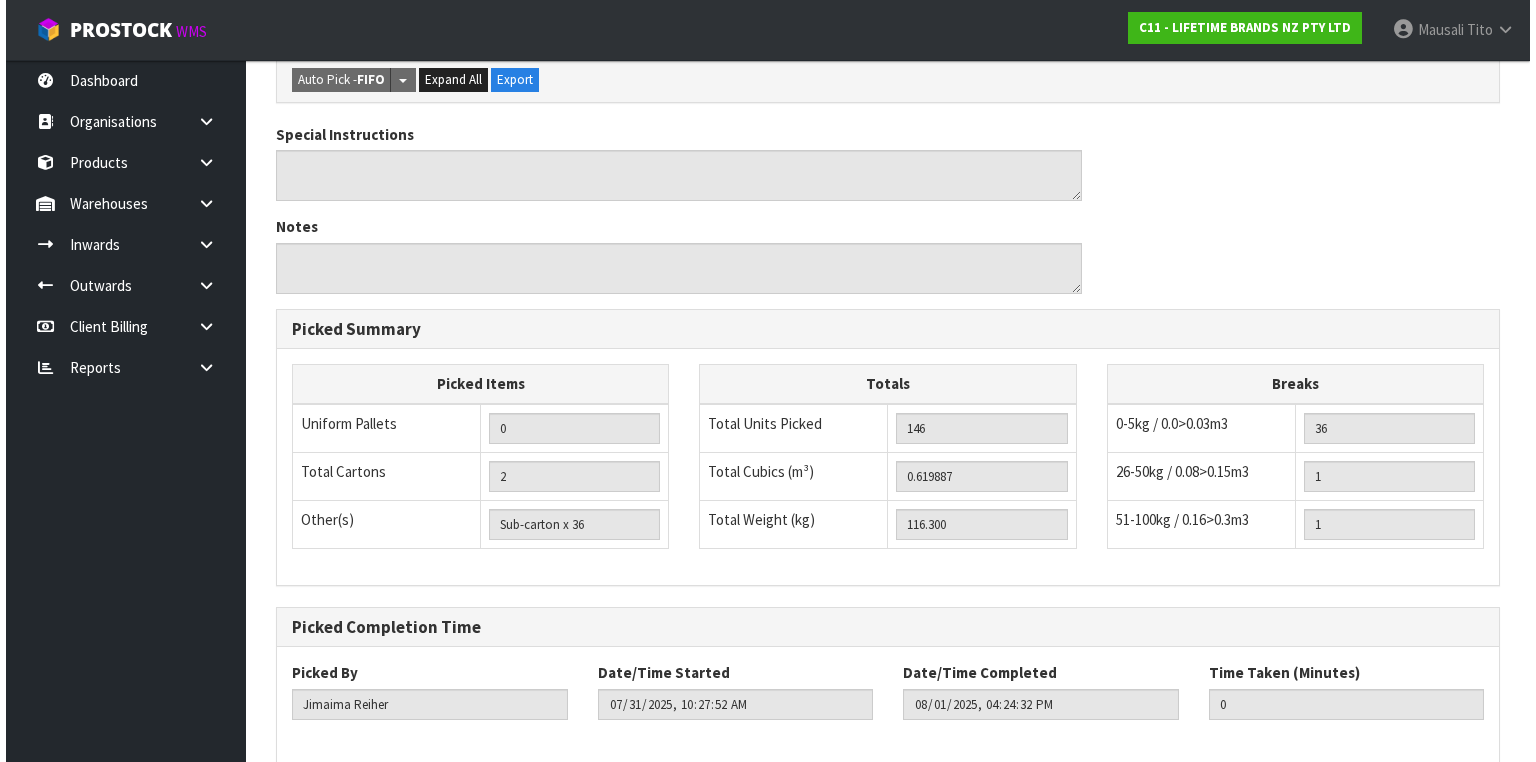 scroll, scrollTop: 0, scrollLeft: 0, axis: both 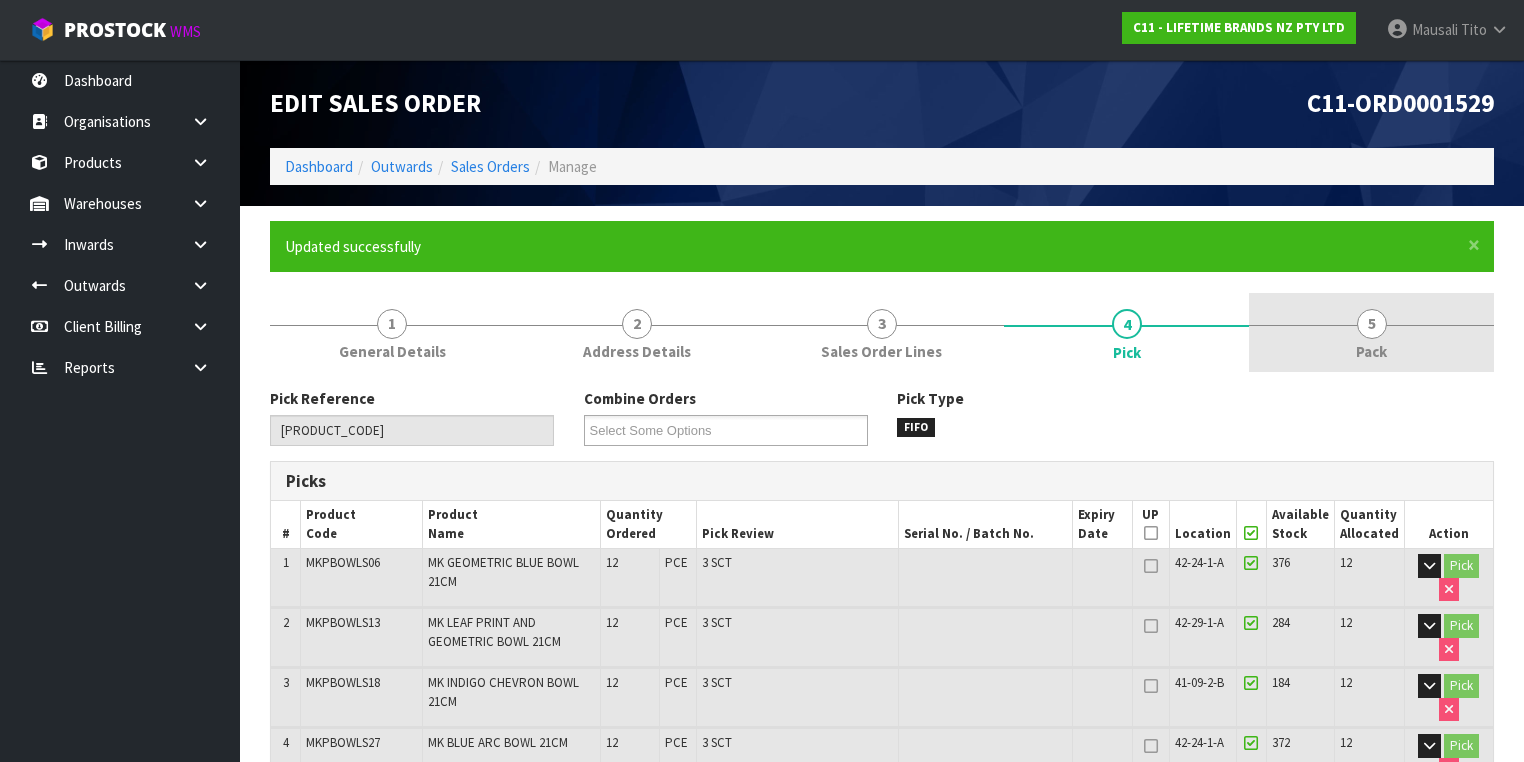 type on "Mausali Tito" 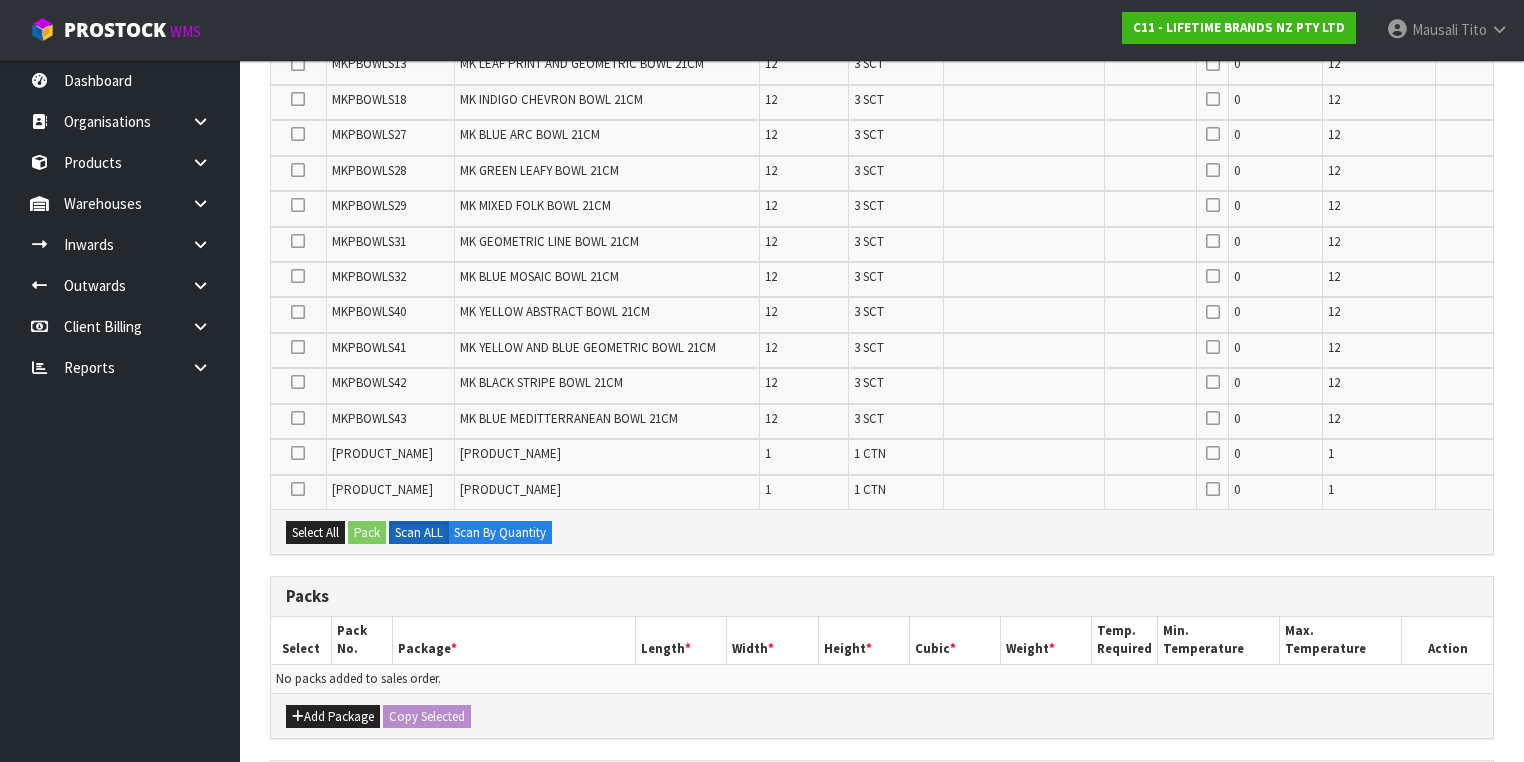 scroll, scrollTop: 640, scrollLeft: 0, axis: vertical 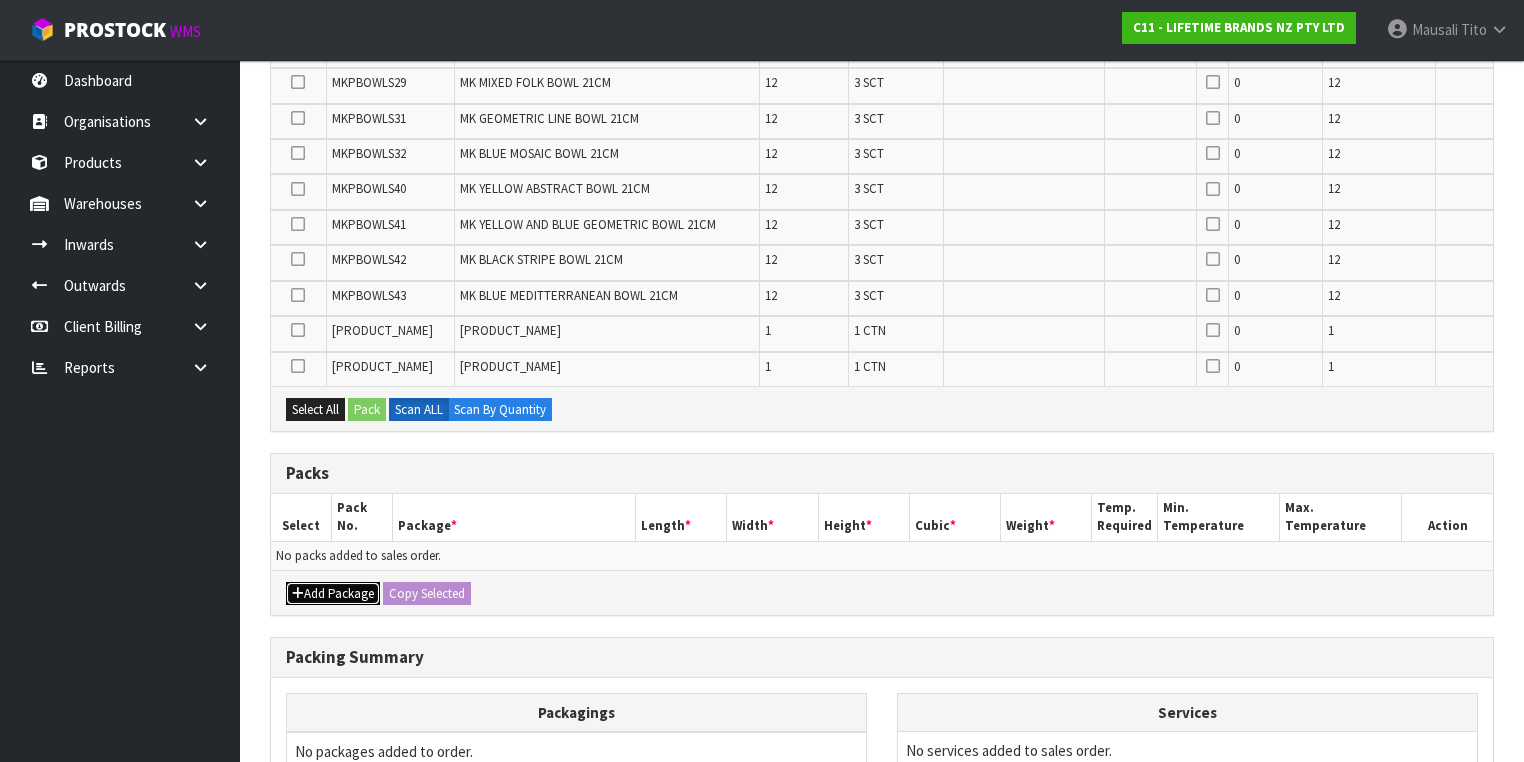 click on "Add Package" at bounding box center (333, 594) 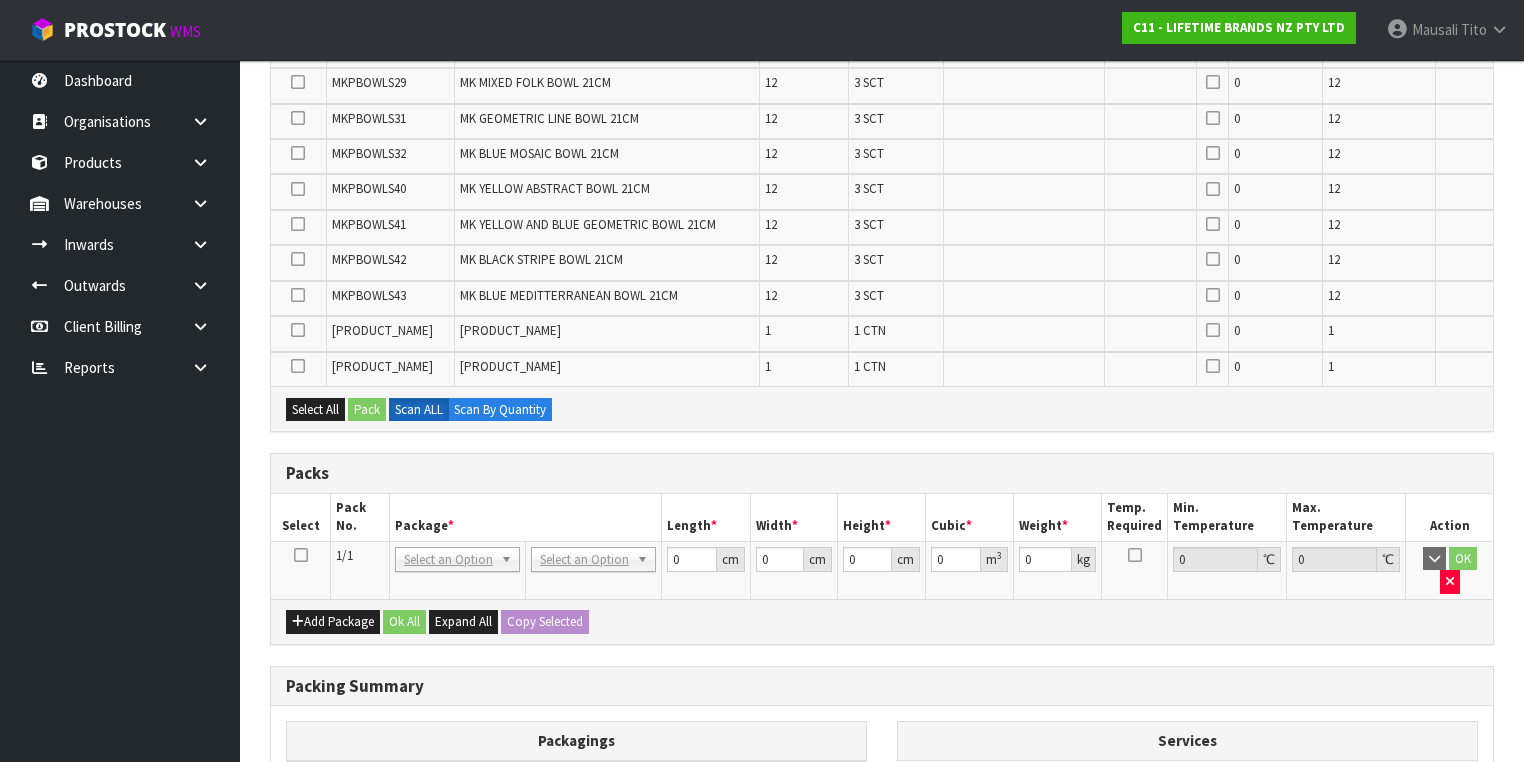 click at bounding box center [301, 555] 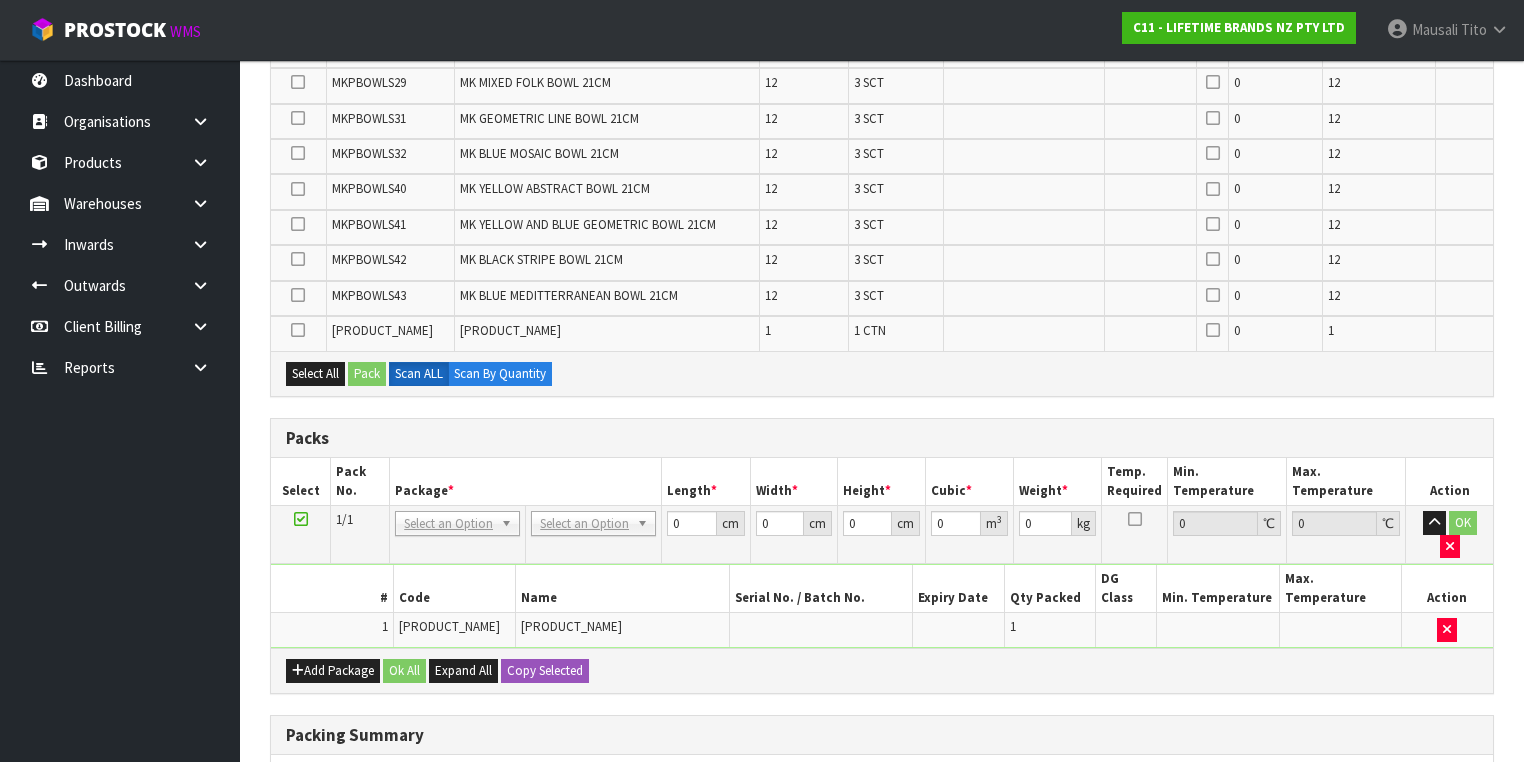 scroll, scrollTop: 0, scrollLeft: 0, axis: both 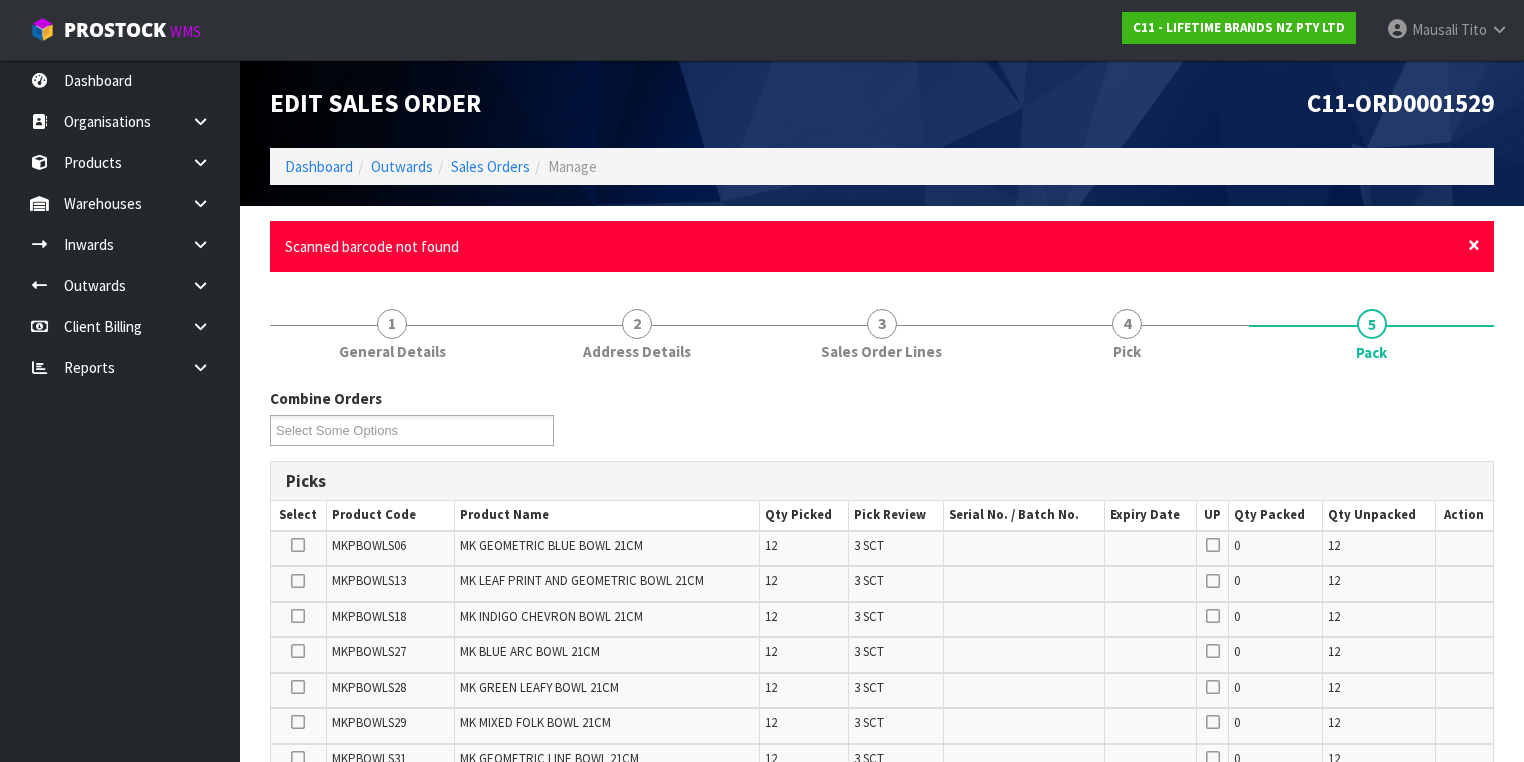 click on "×" at bounding box center [1474, 245] 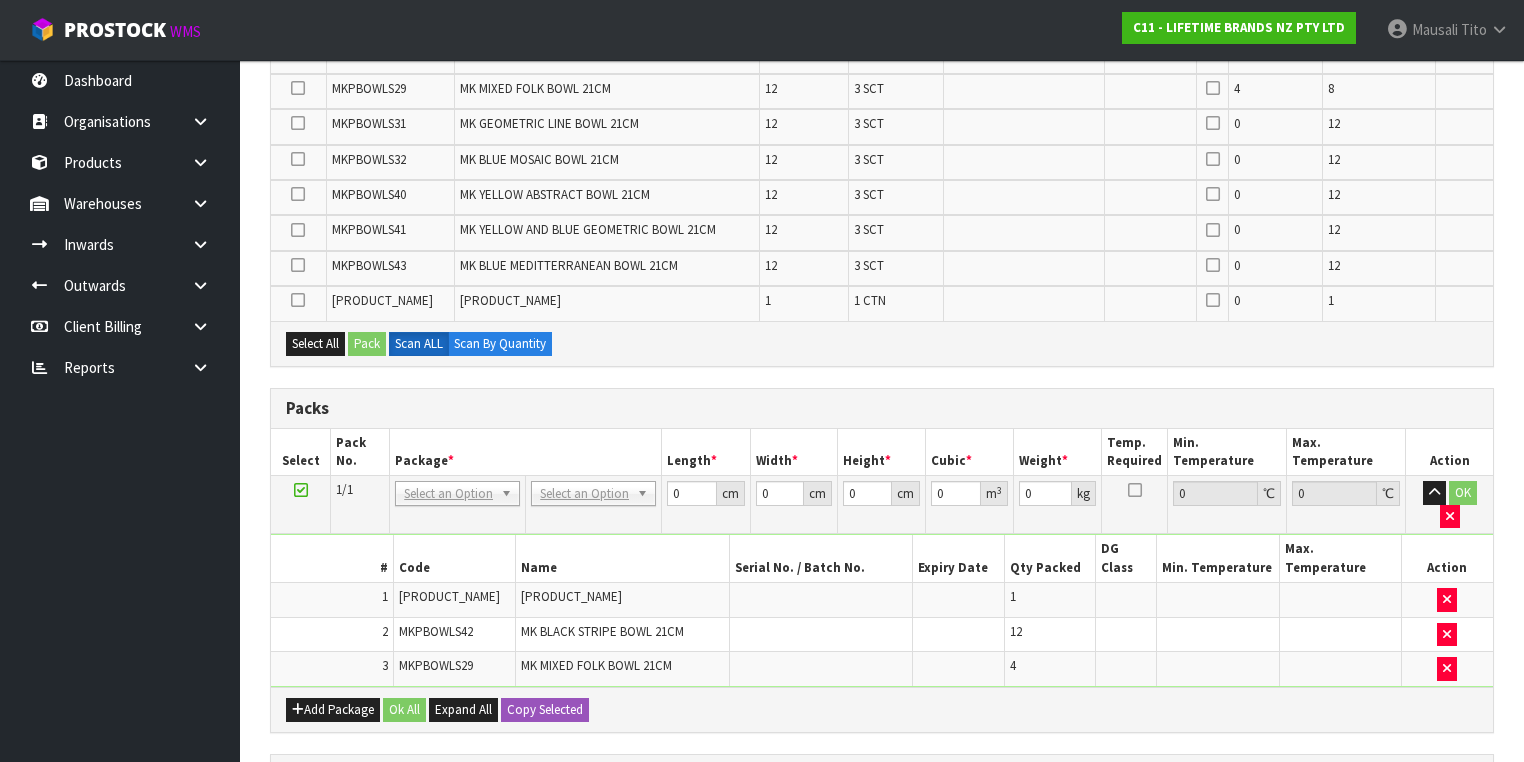 scroll, scrollTop: 720, scrollLeft: 0, axis: vertical 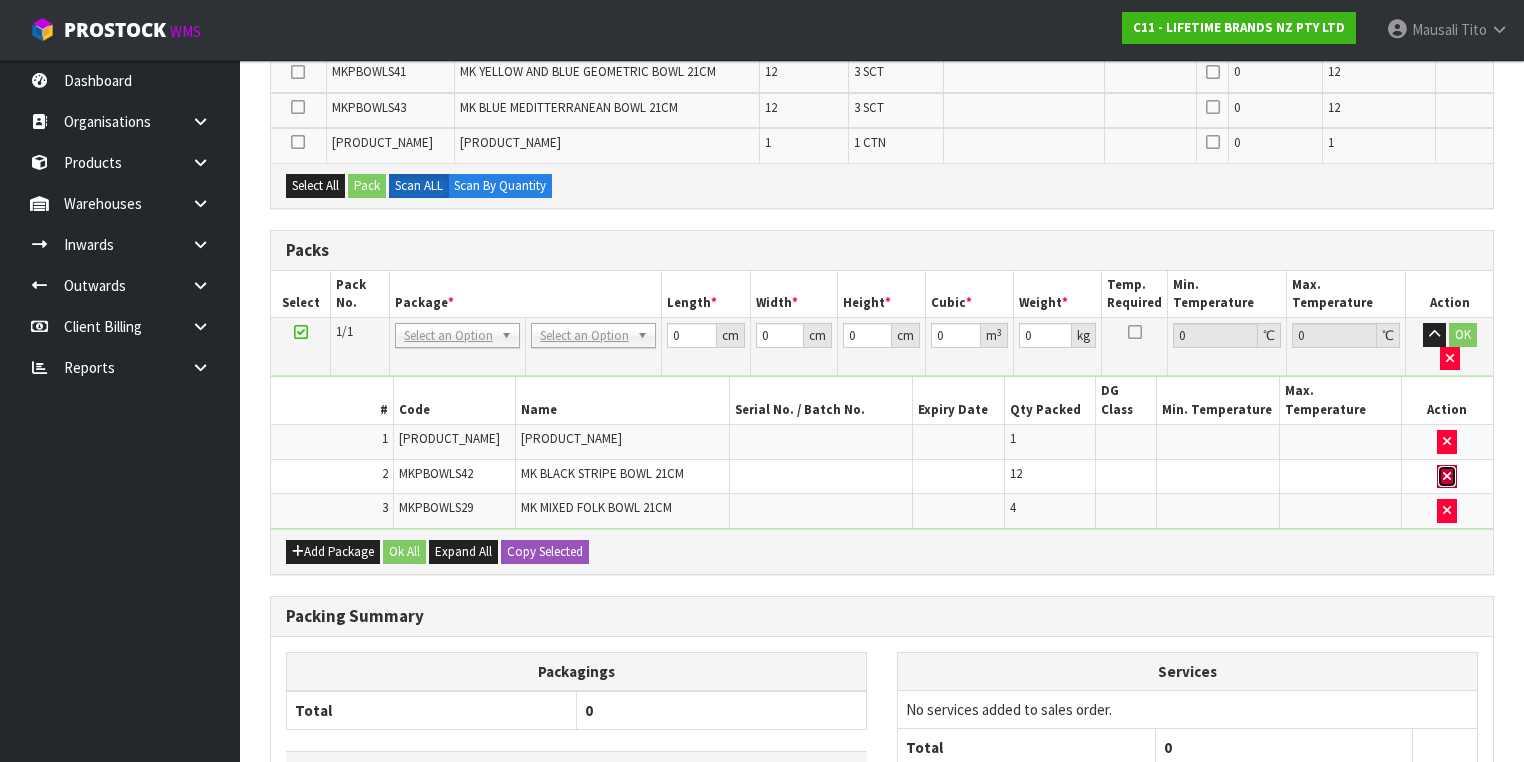 click at bounding box center [1447, 476] 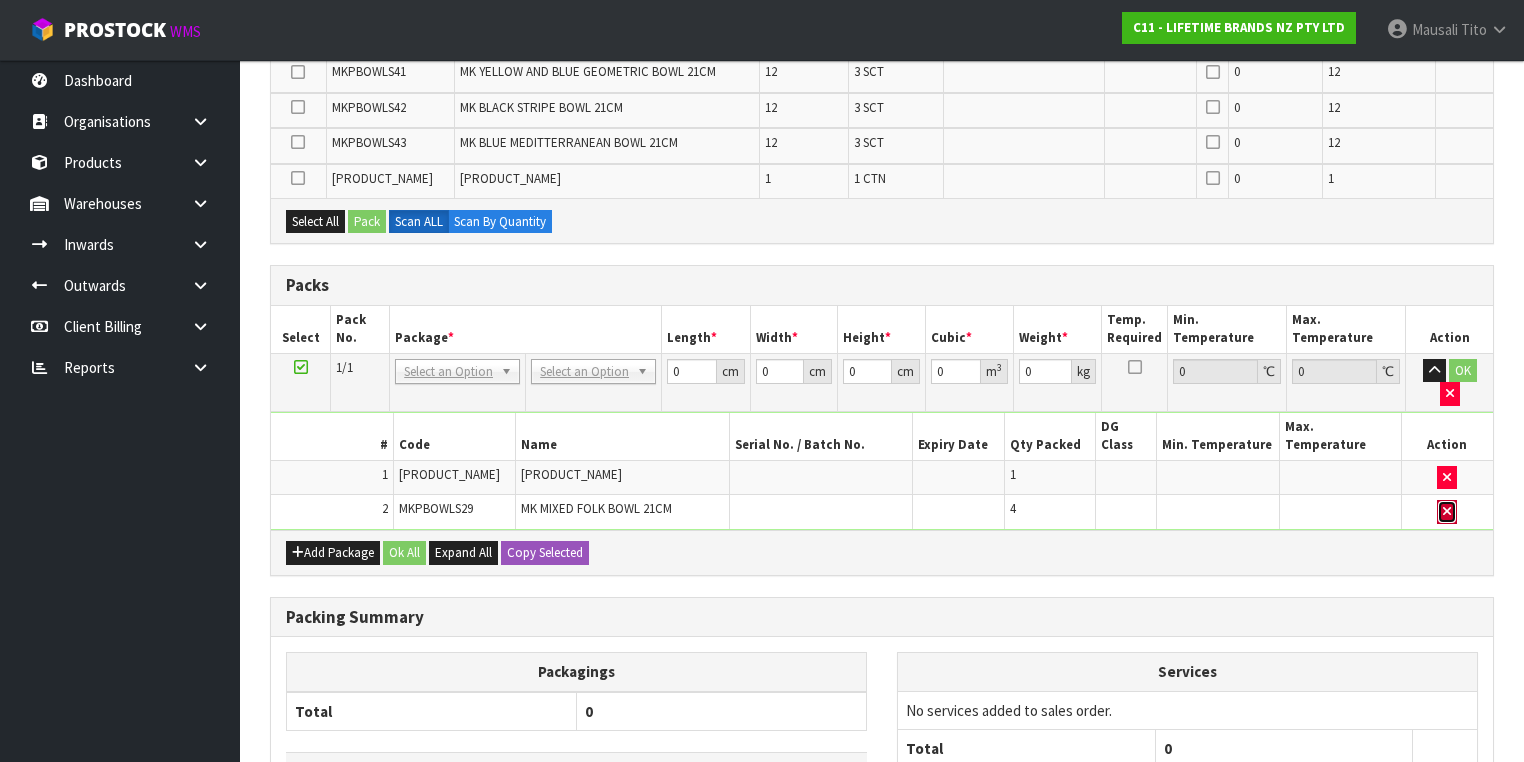 click at bounding box center (1447, 511) 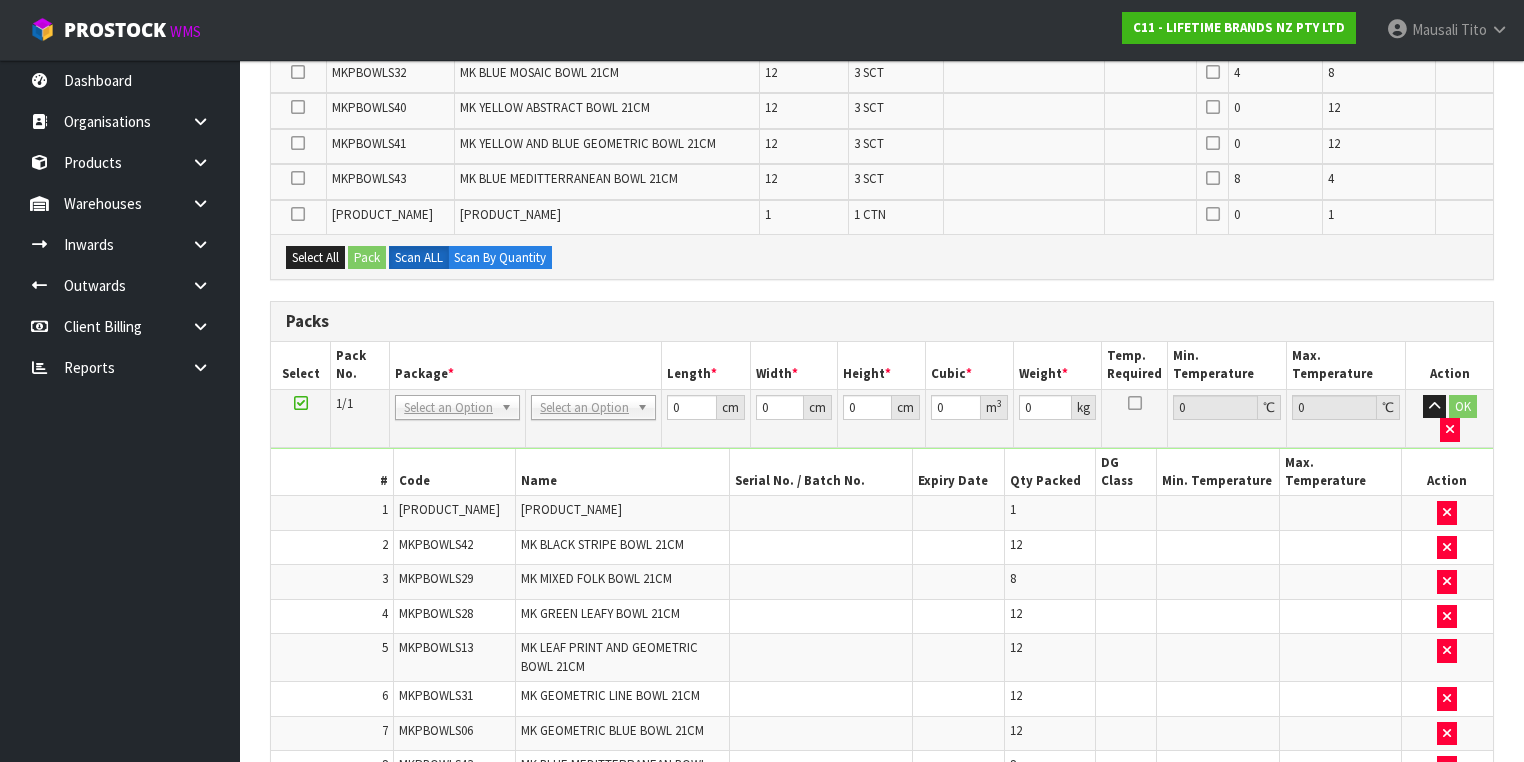 scroll, scrollTop: 0, scrollLeft: 0, axis: both 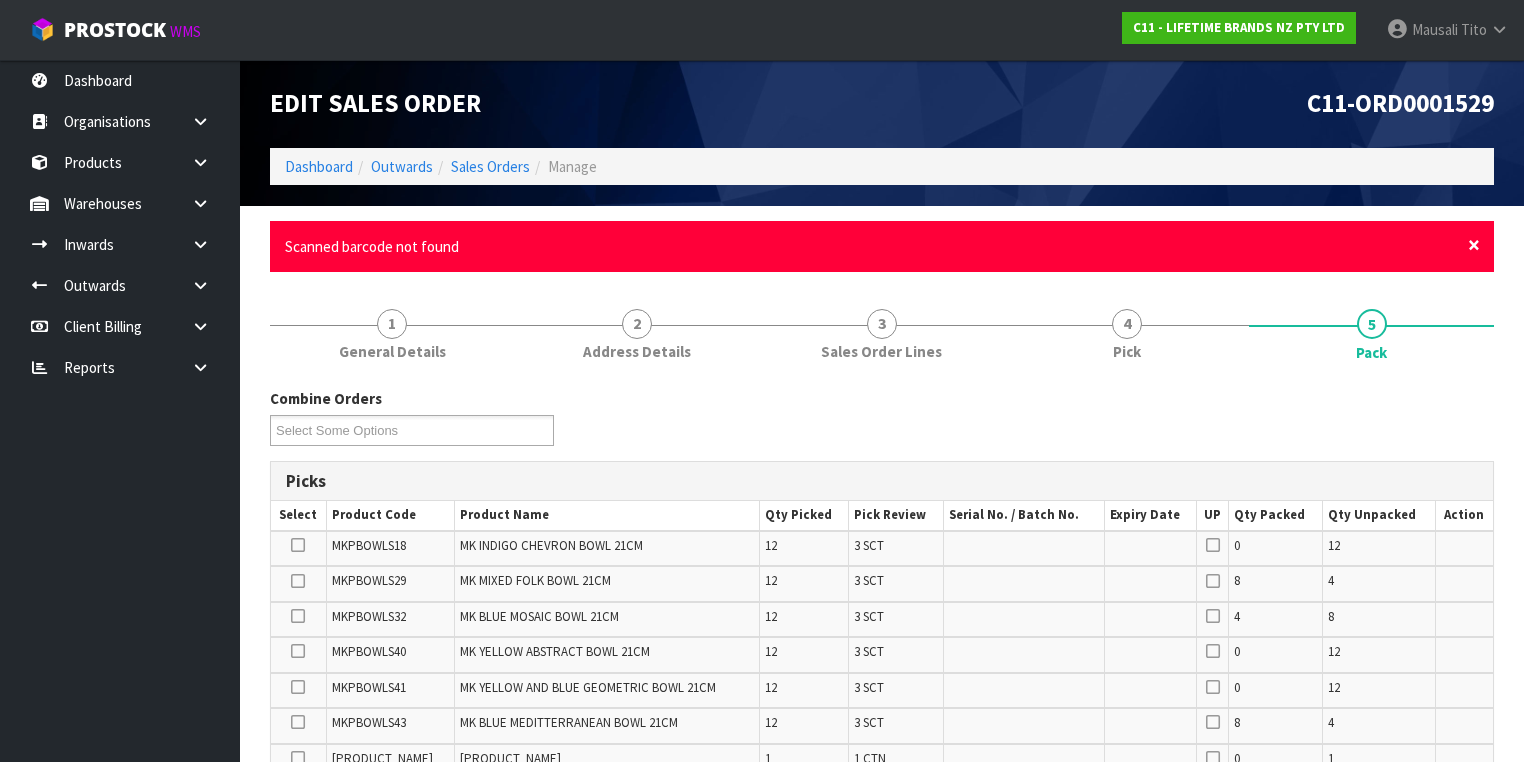 click on "×" at bounding box center (1474, 245) 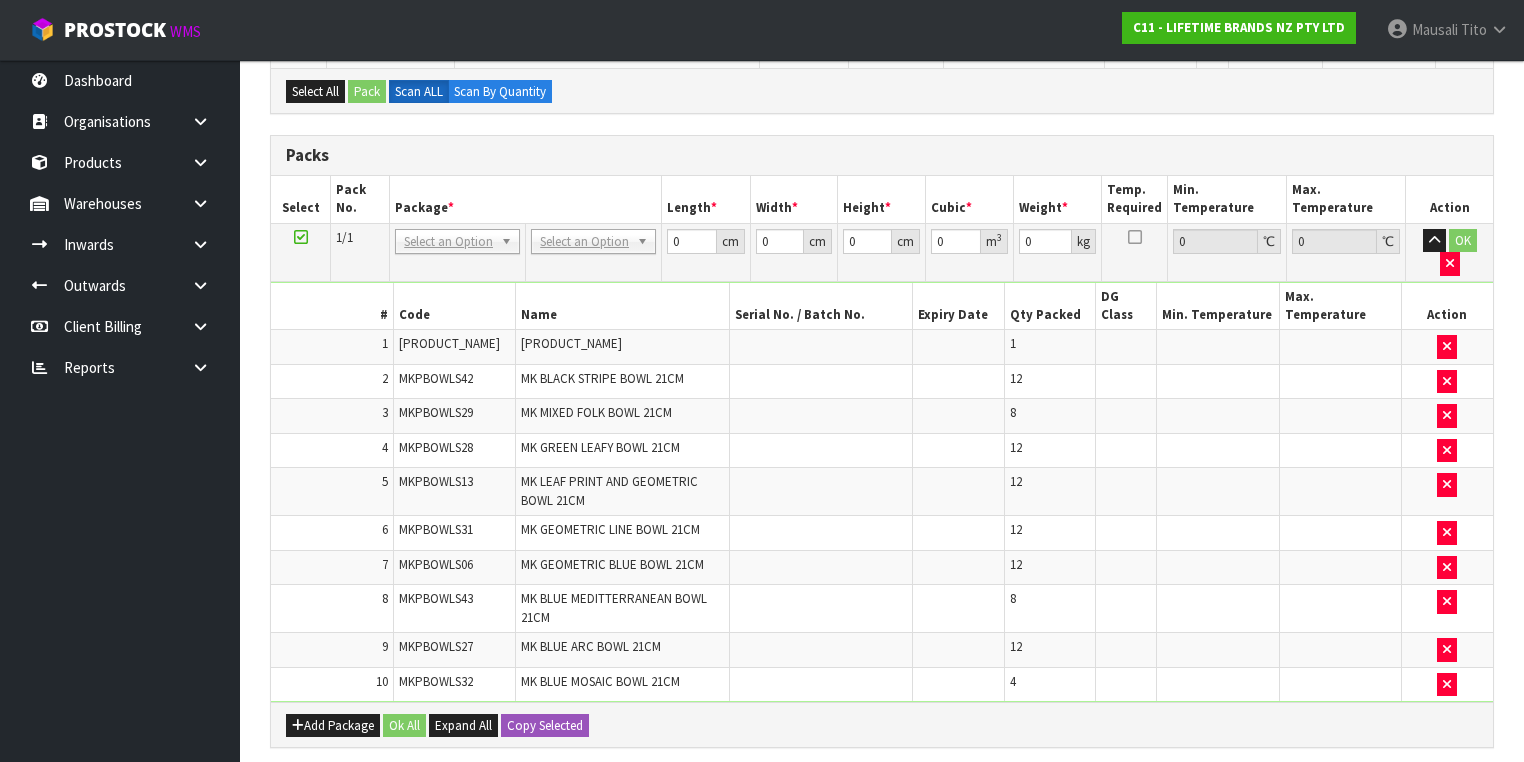 scroll, scrollTop: 0, scrollLeft: 0, axis: both 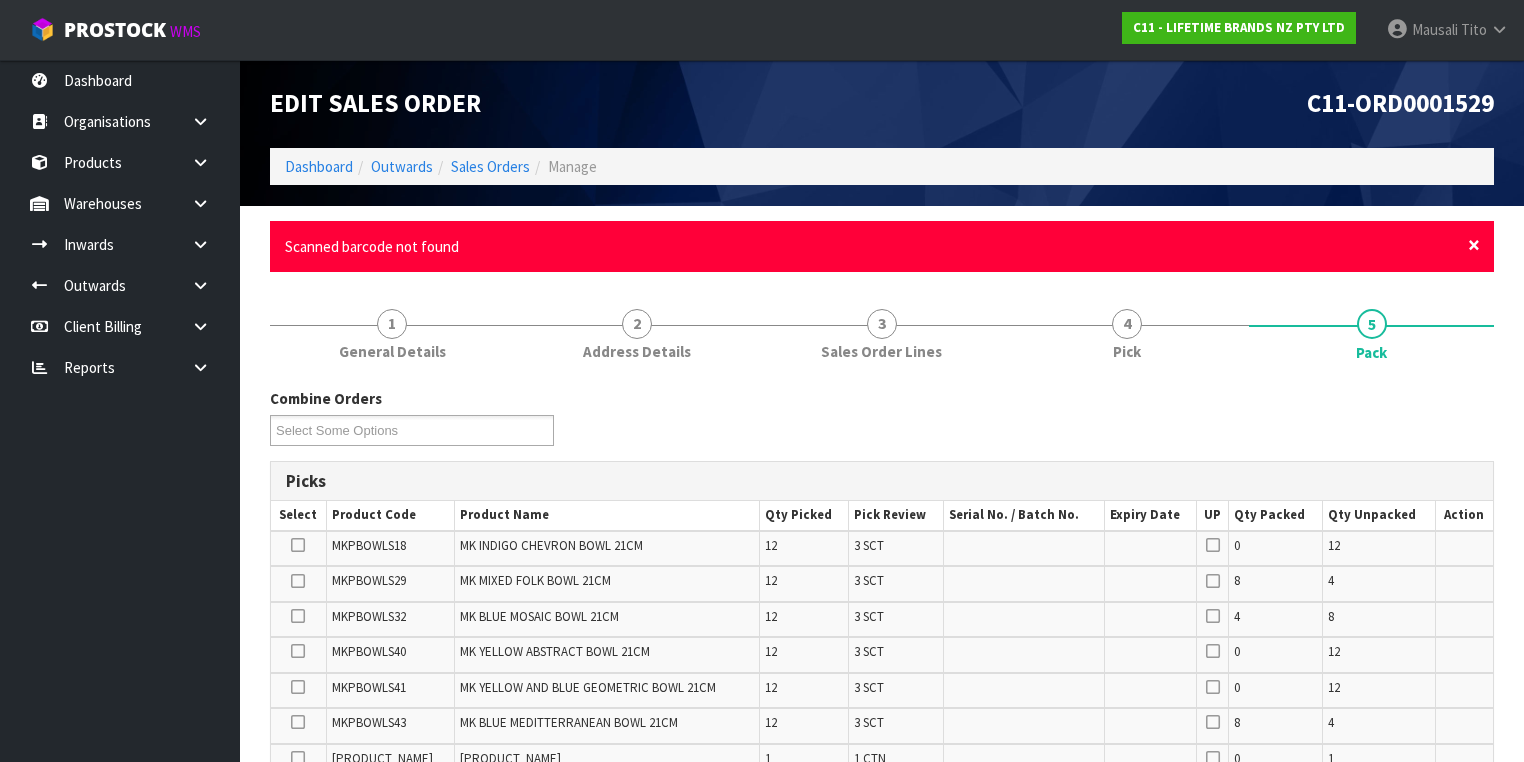 click on "×" at bounding box center (1474, 245) 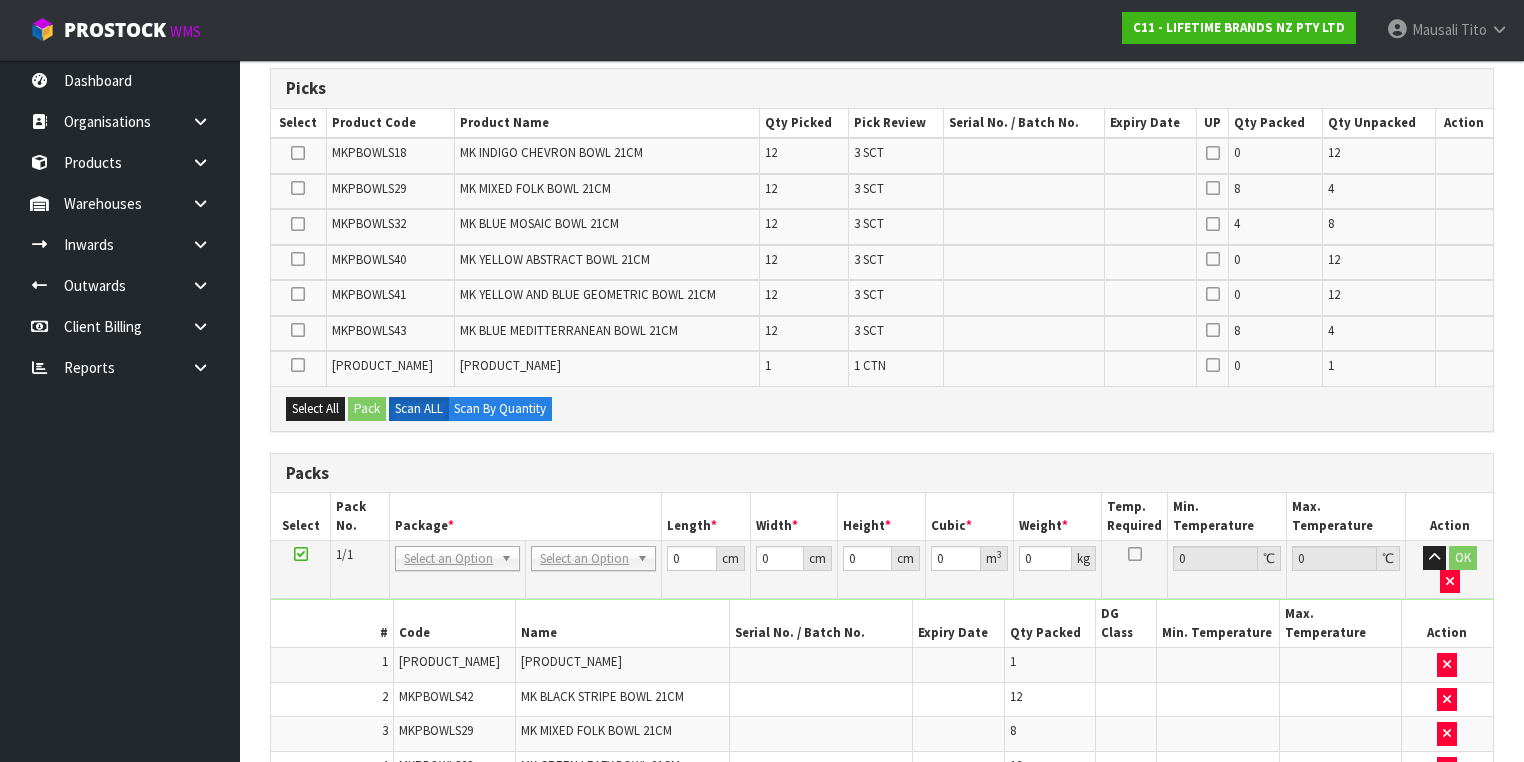 scroll, scrollTop: 640, scrollLeft: 0, axis: vertical 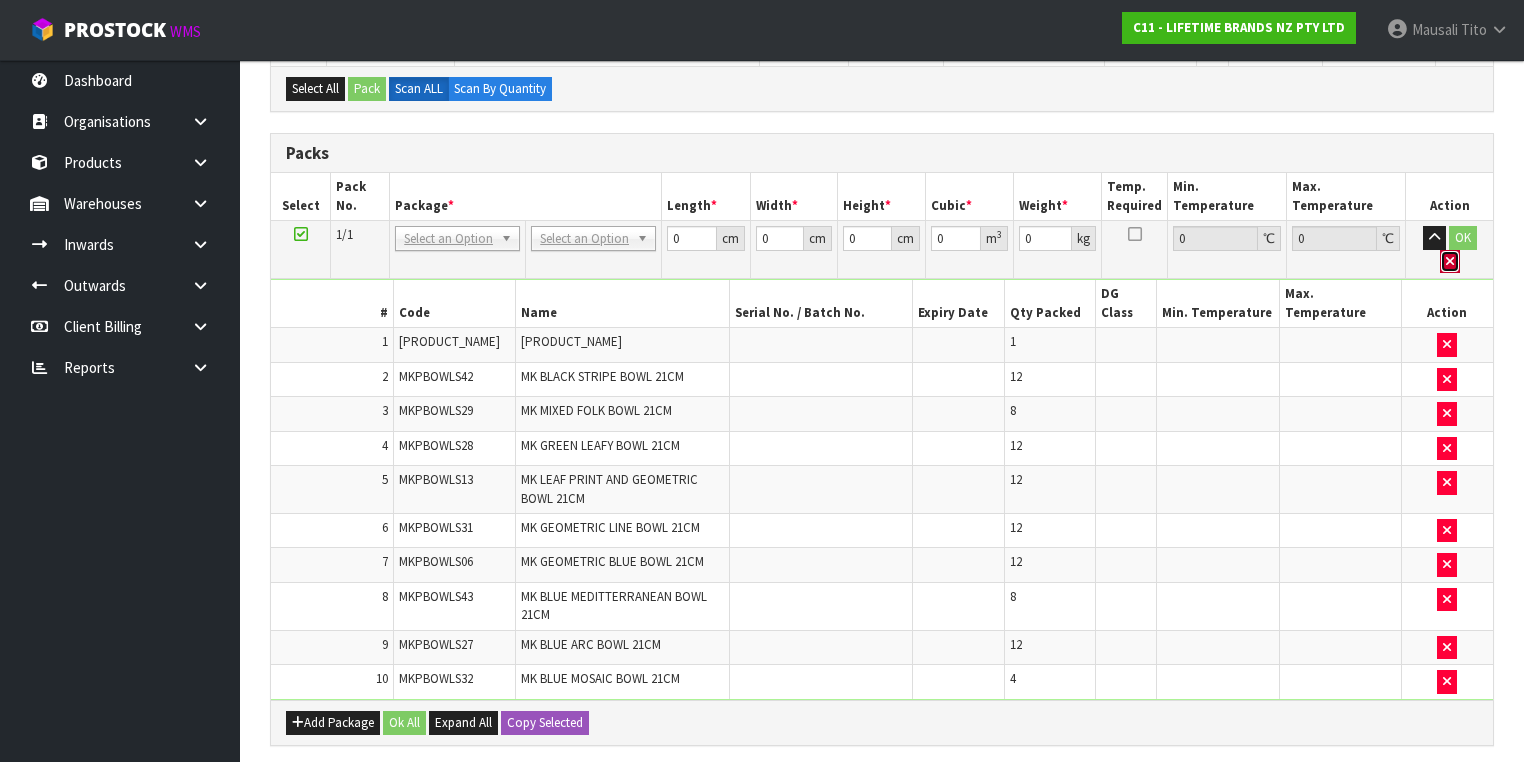 click at bounding box center (1450, 261) 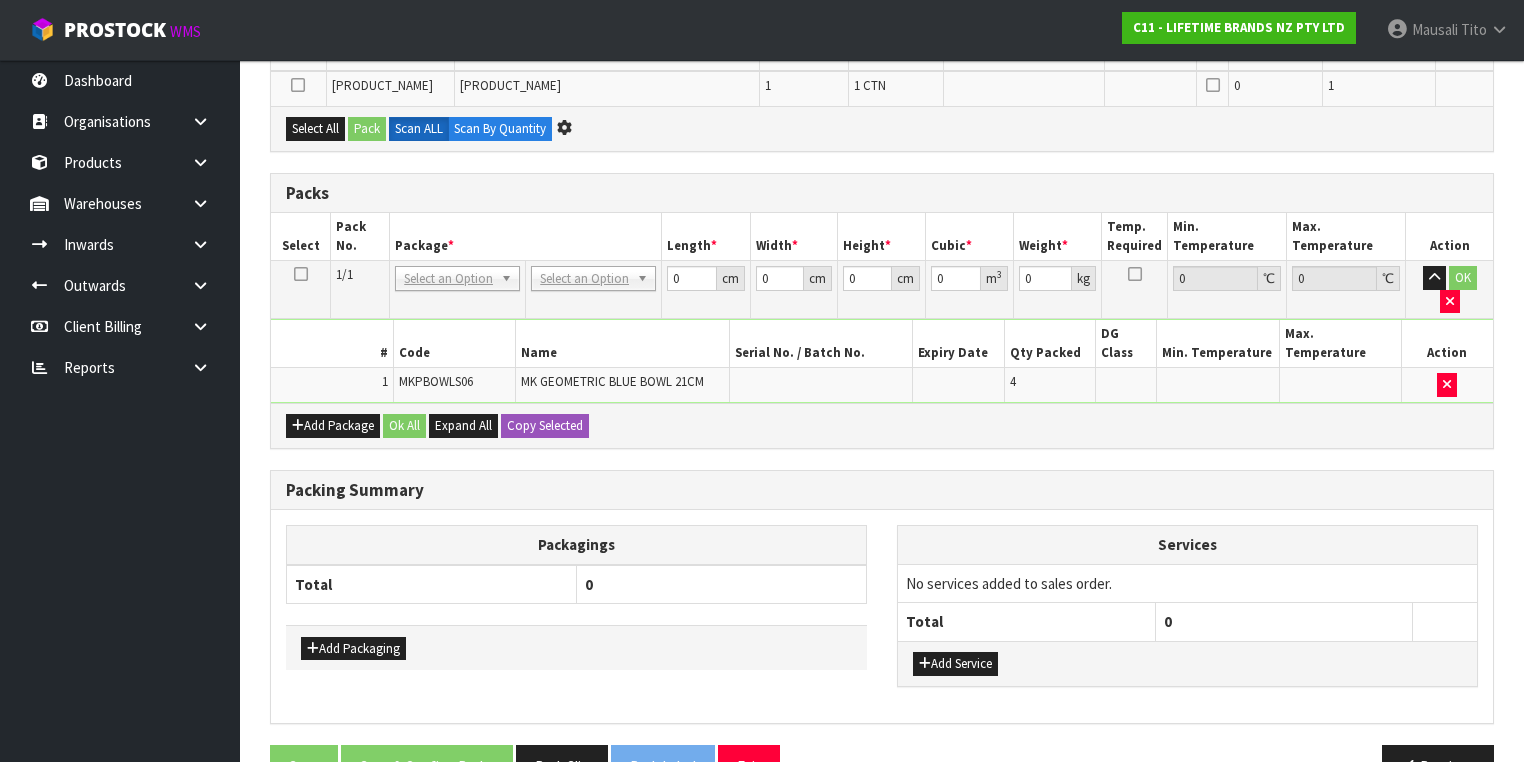 scroll, scrollTop: 850, scrollLeft: 0, axis: vertical 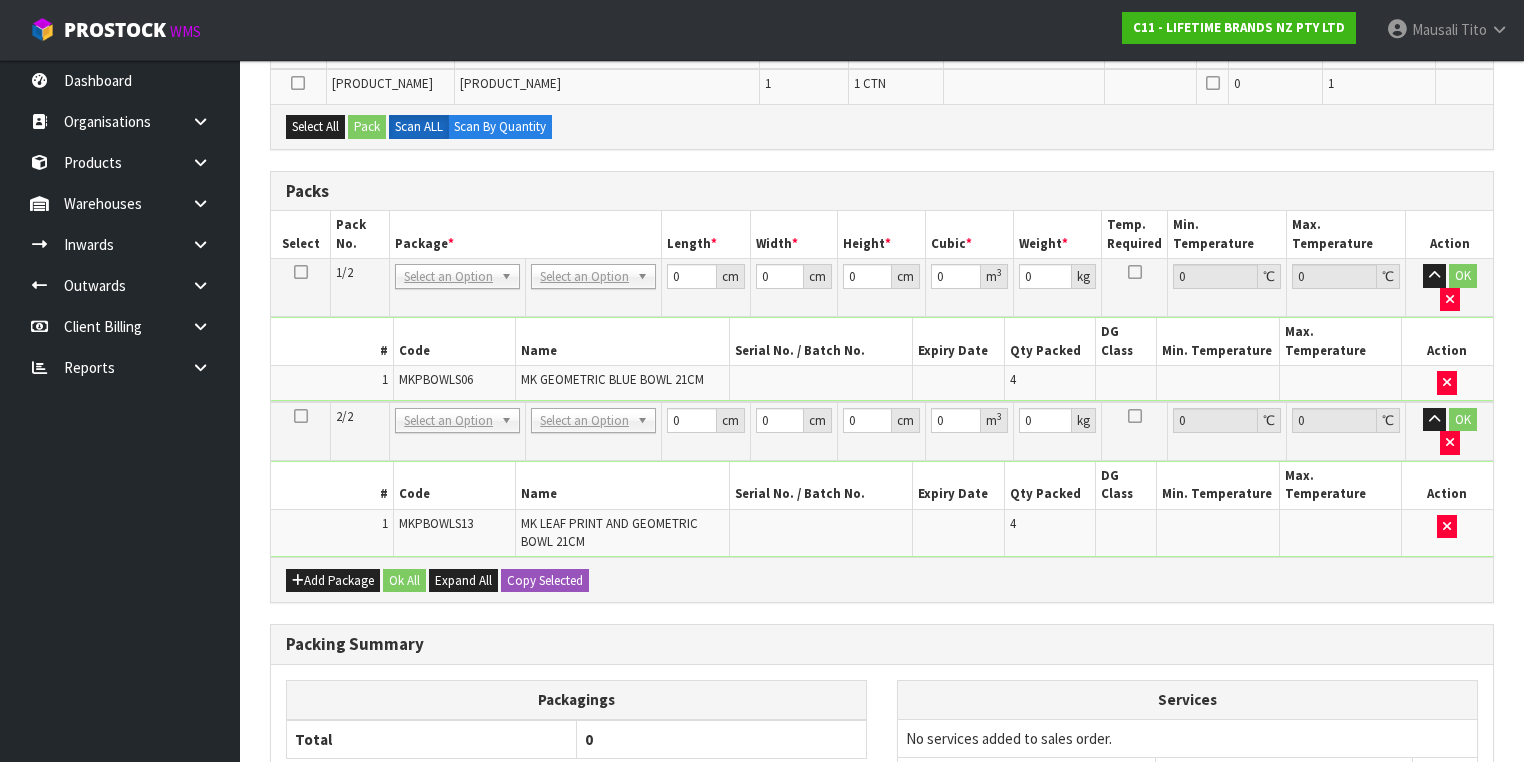 click at bounding box center [301, 272] 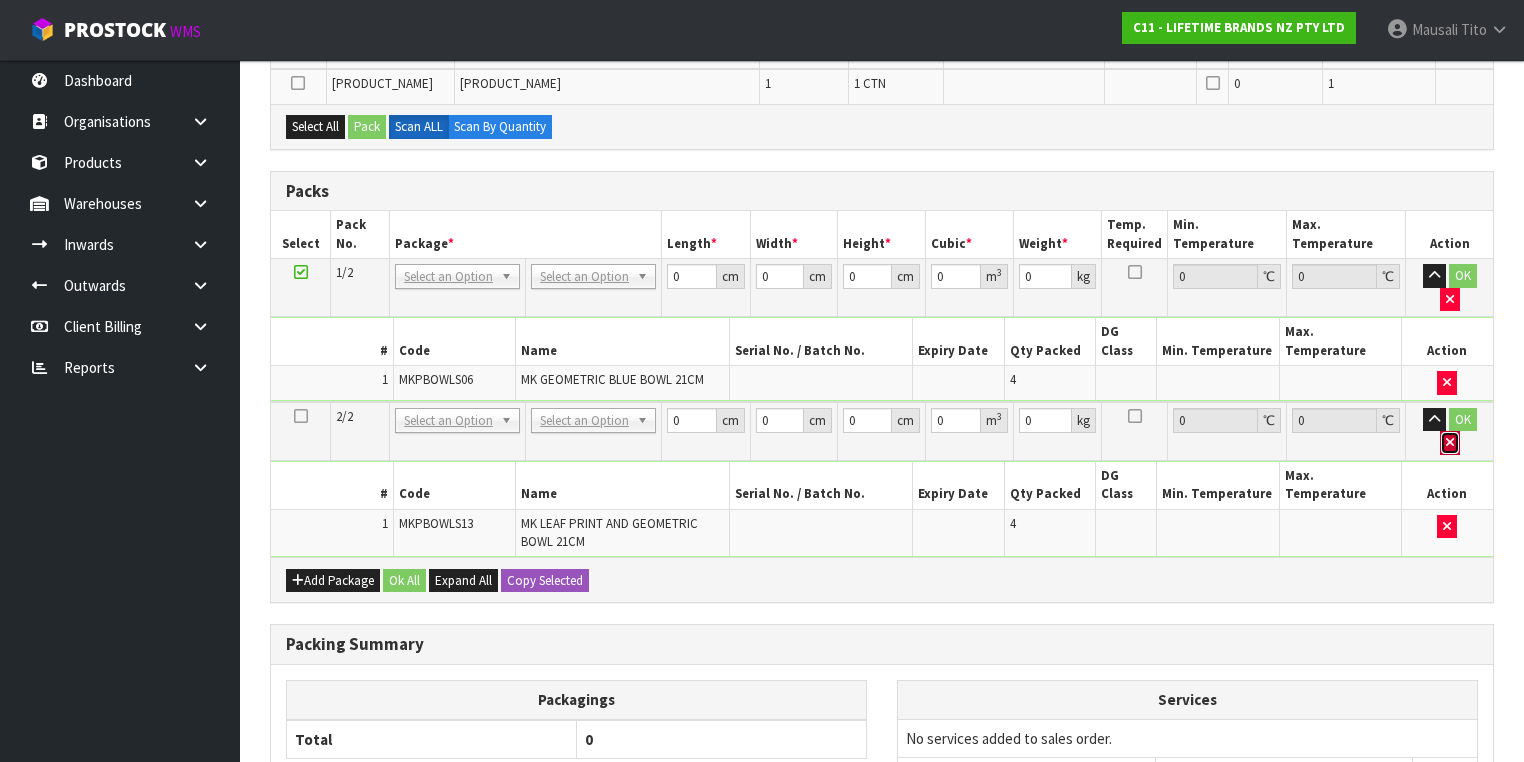 click at bounding box center (1450, 442) 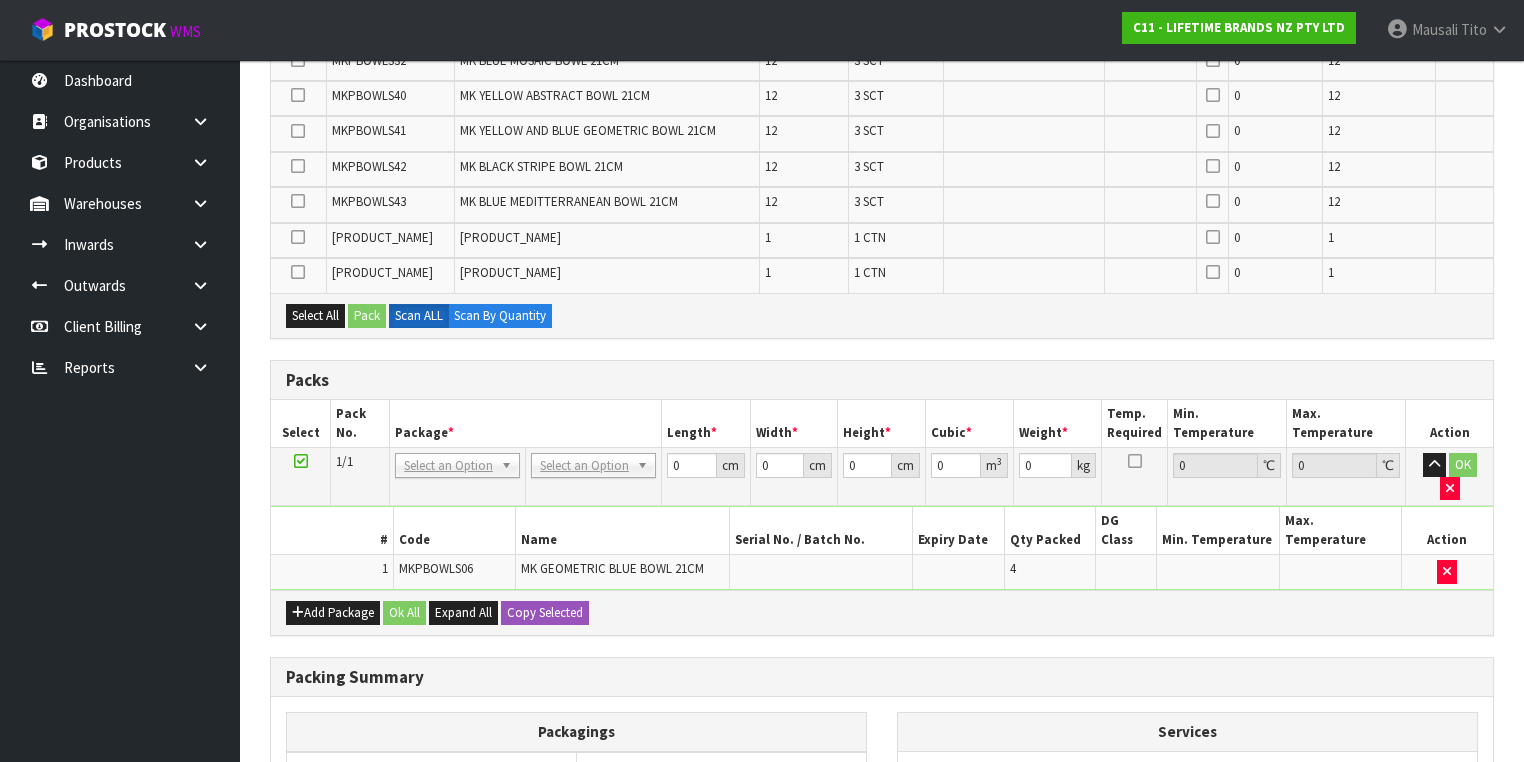 scroll, scrollTop: 848, scrollLeft: 0, axis: vertical 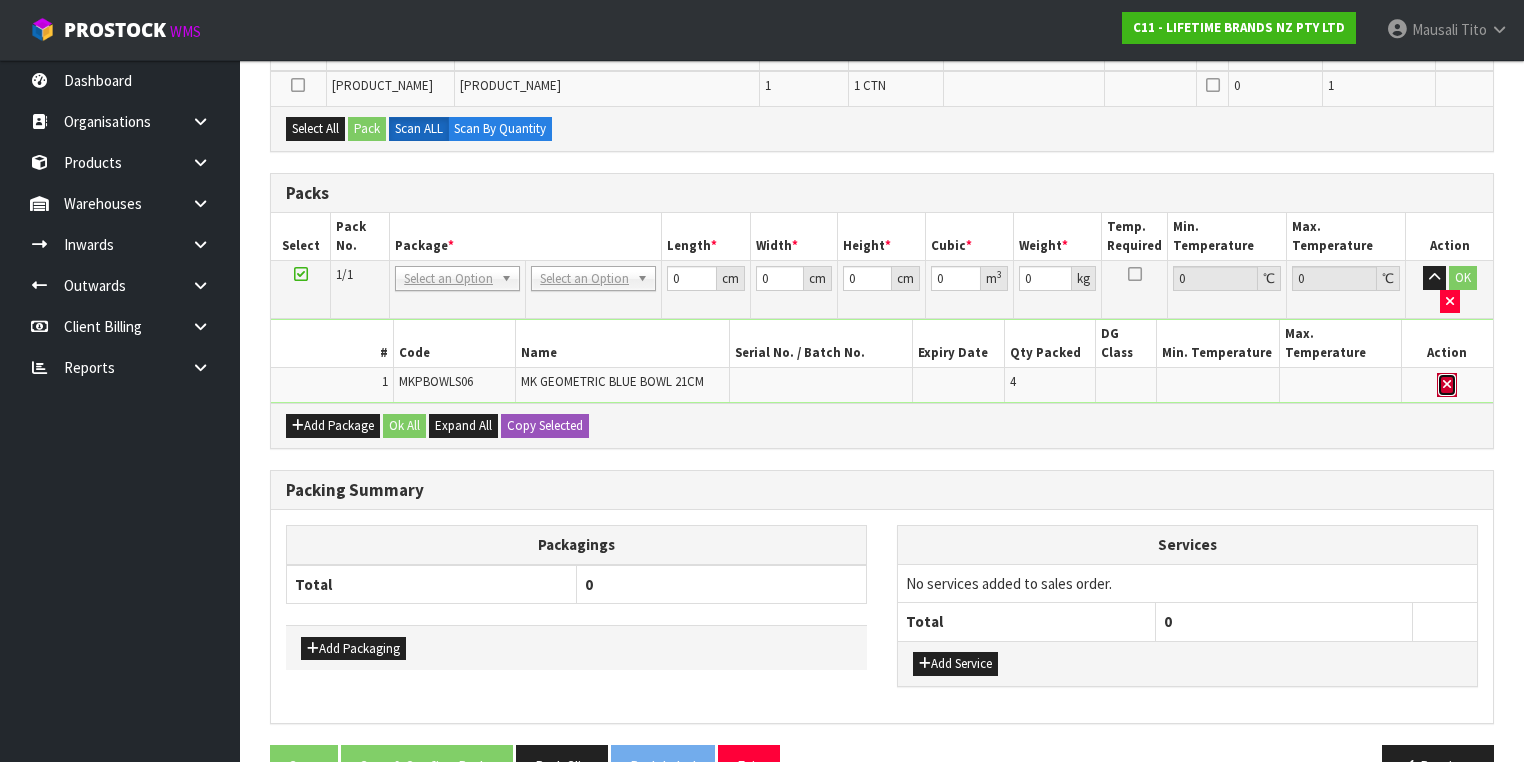 click at bounding box center (1447, 384) 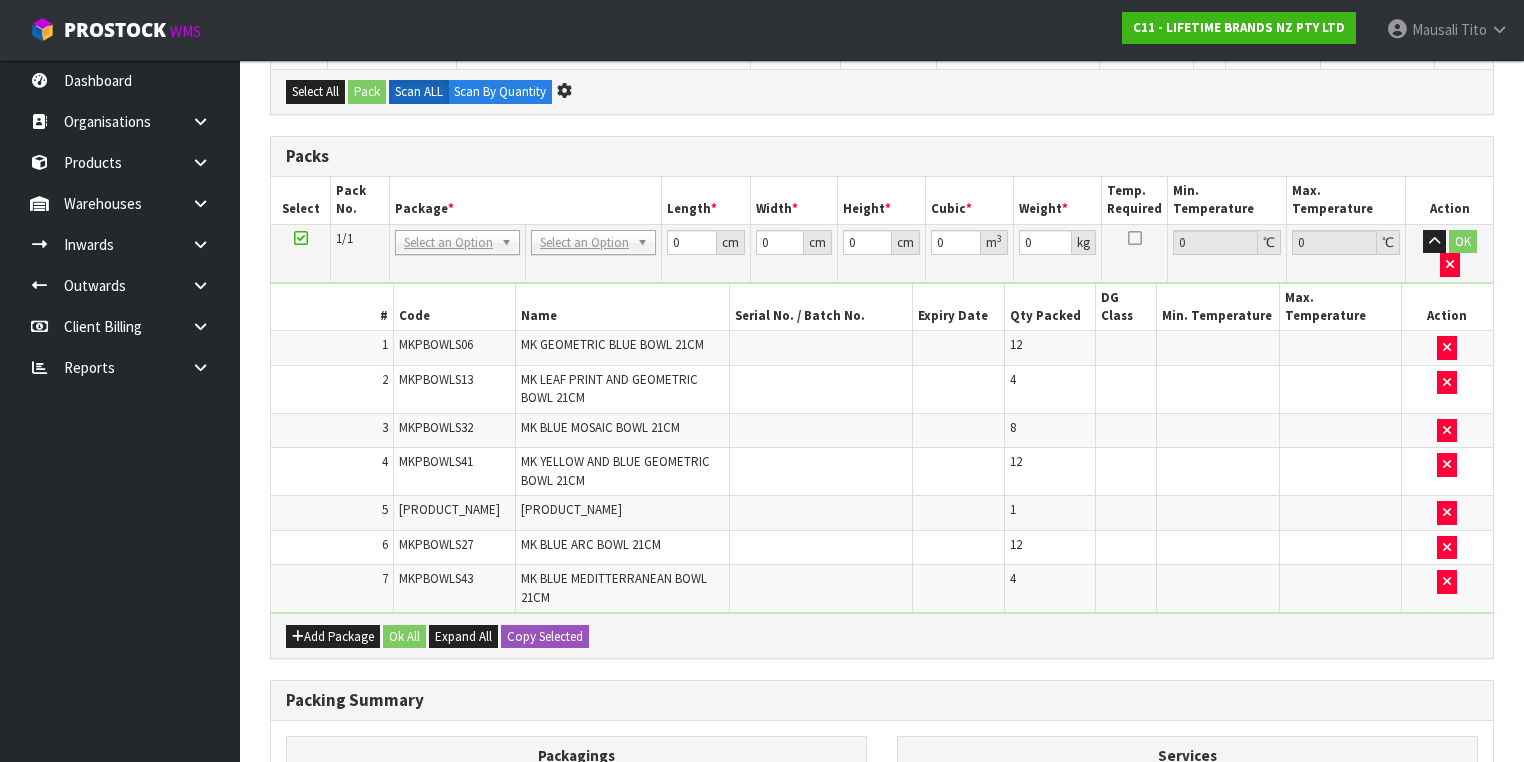 scroll, scrollTop: 0, scrollLeft: 0, axis: both 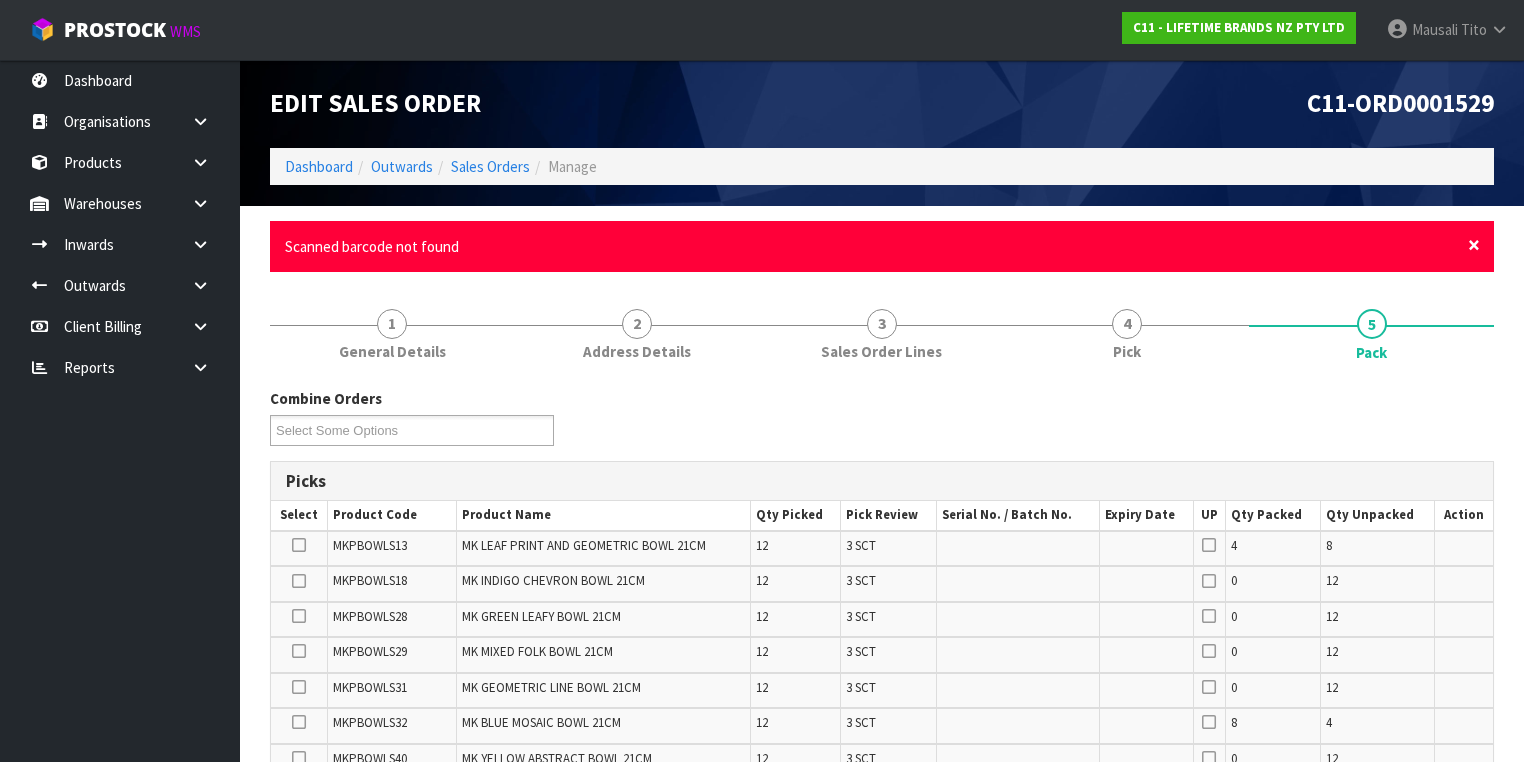 drag, startPoint x: 1472, startPoint y: 246, endPoint x: 1308, endPoint y: 415, distance: 235.4931 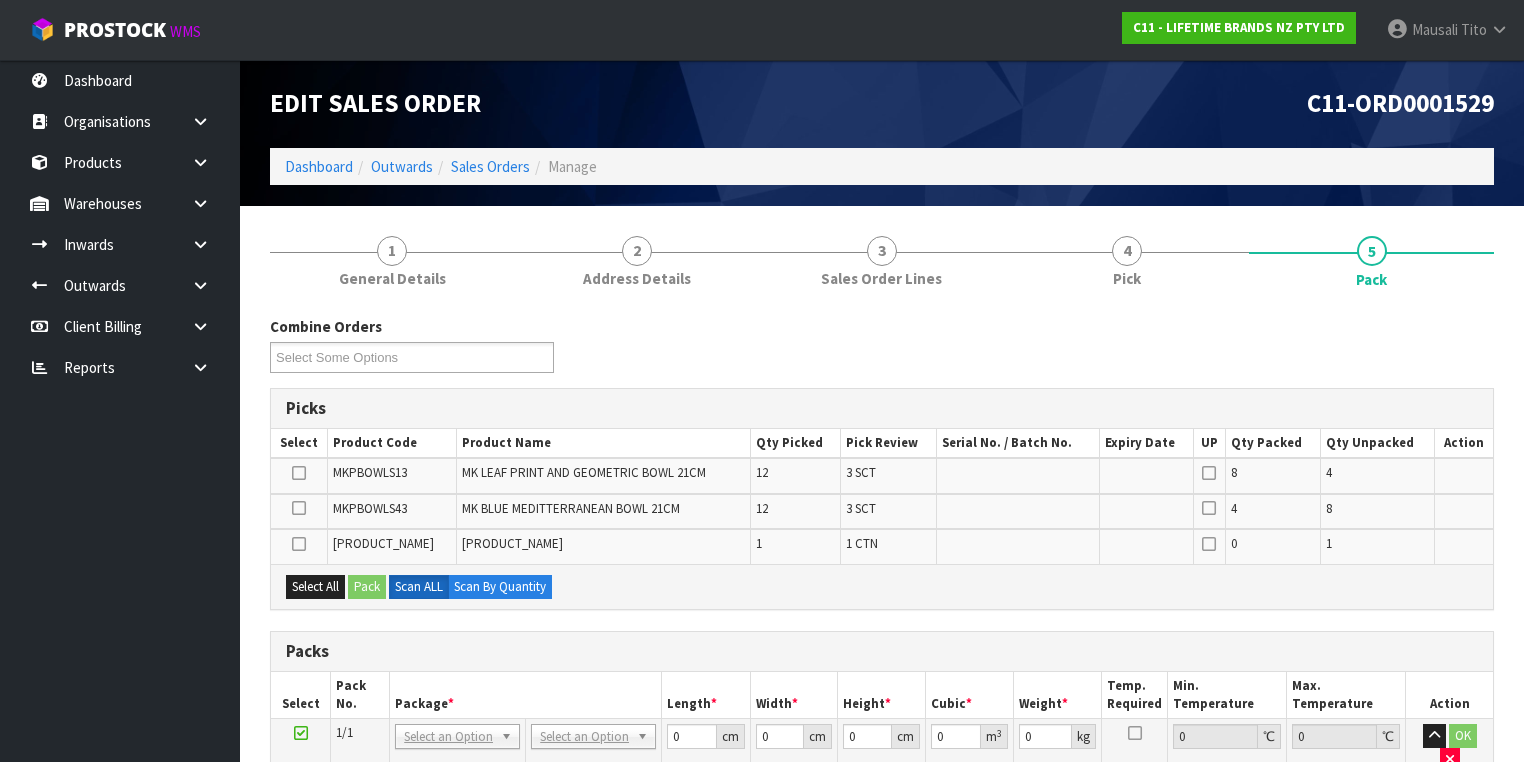 scroll, scrollTop: 0, scrollLeft: 0, axis: both 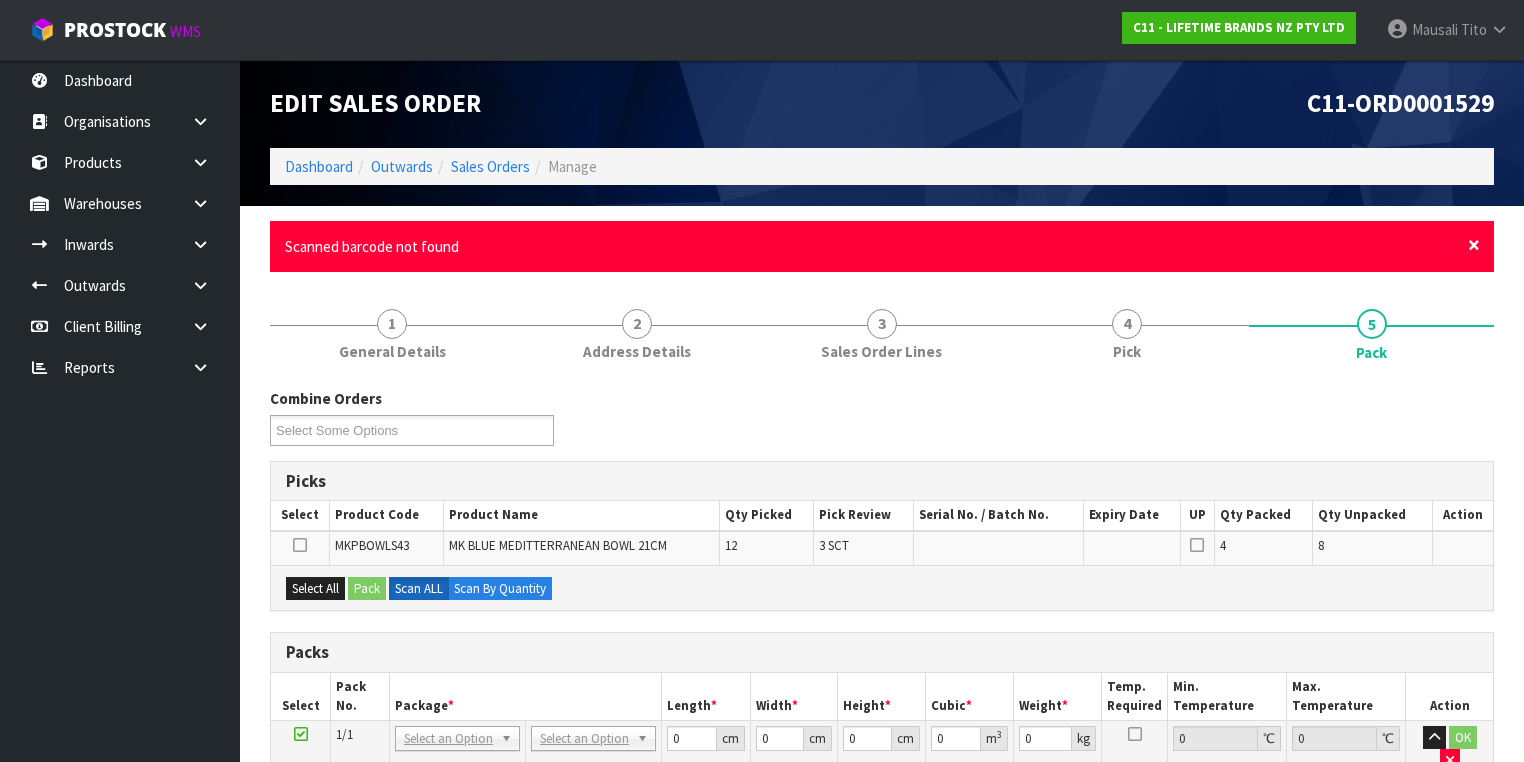 click on "×" at bounding box center (1474, 245) 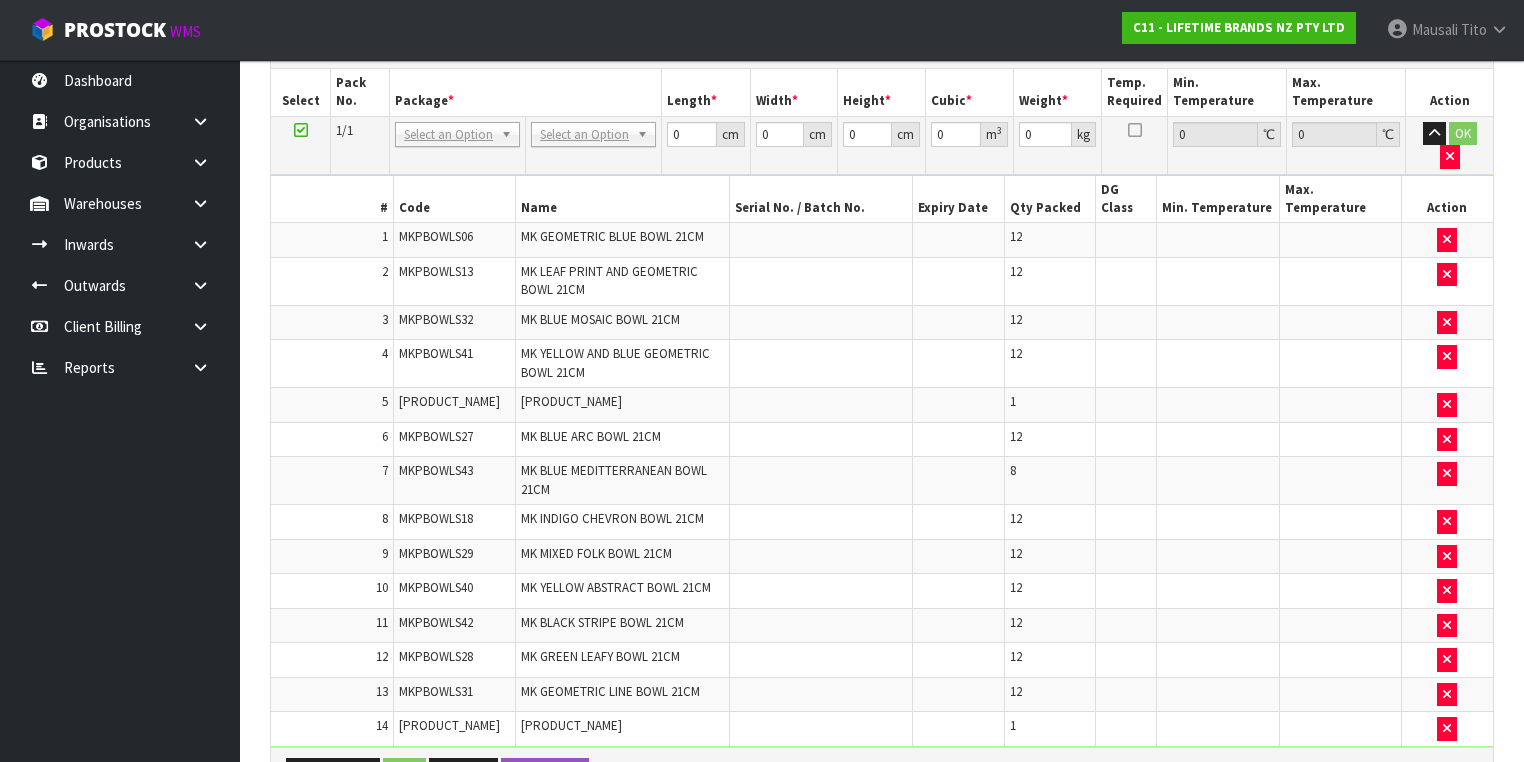 scroll, scrollTop: 400, scrollLeft: 0, axis: vertical 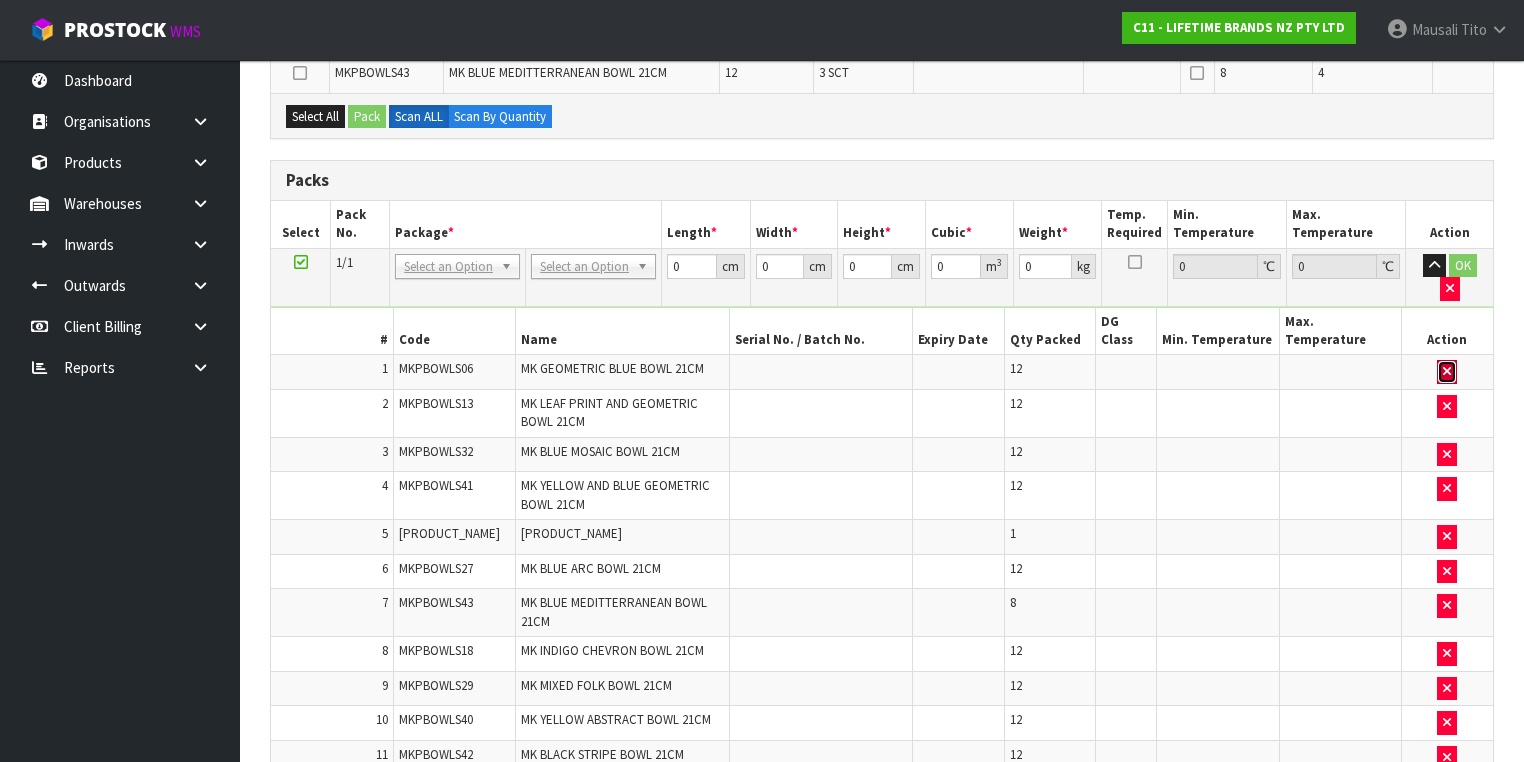 click at bounding box center [1447, 372] 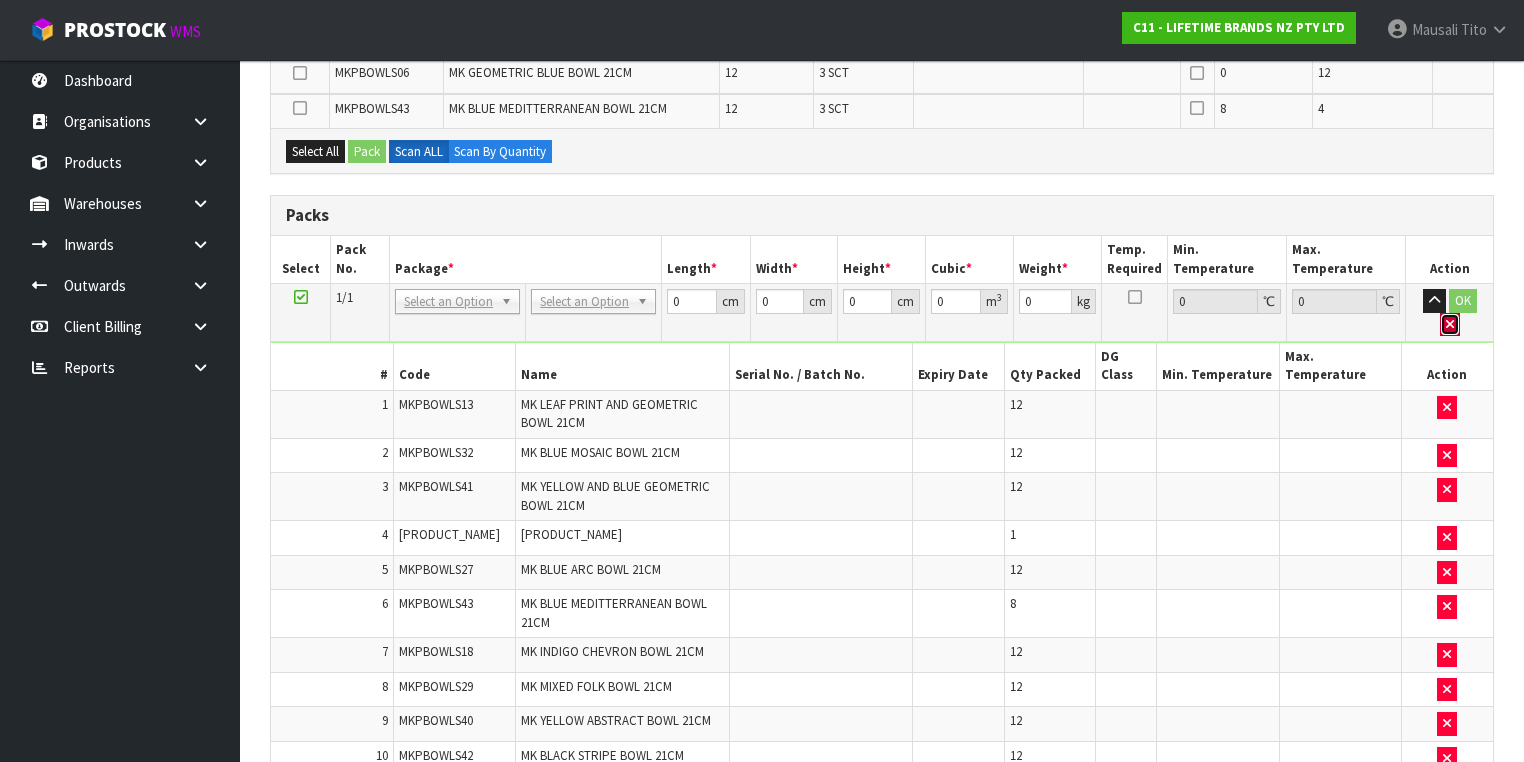 click at bounding box center [1450, 324] 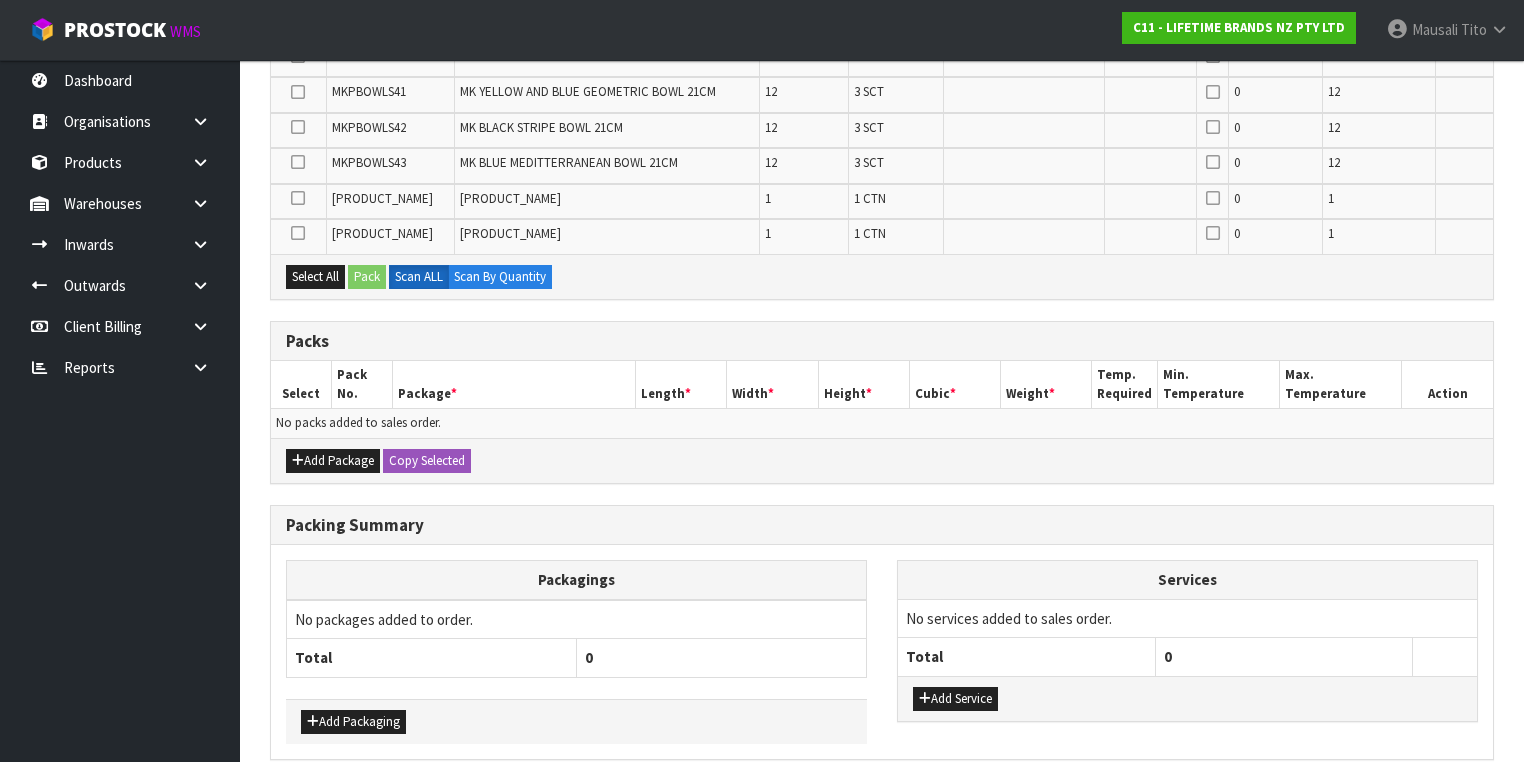 scroll, scrollTop: 778, scrollLeft: 0, axis: vertical 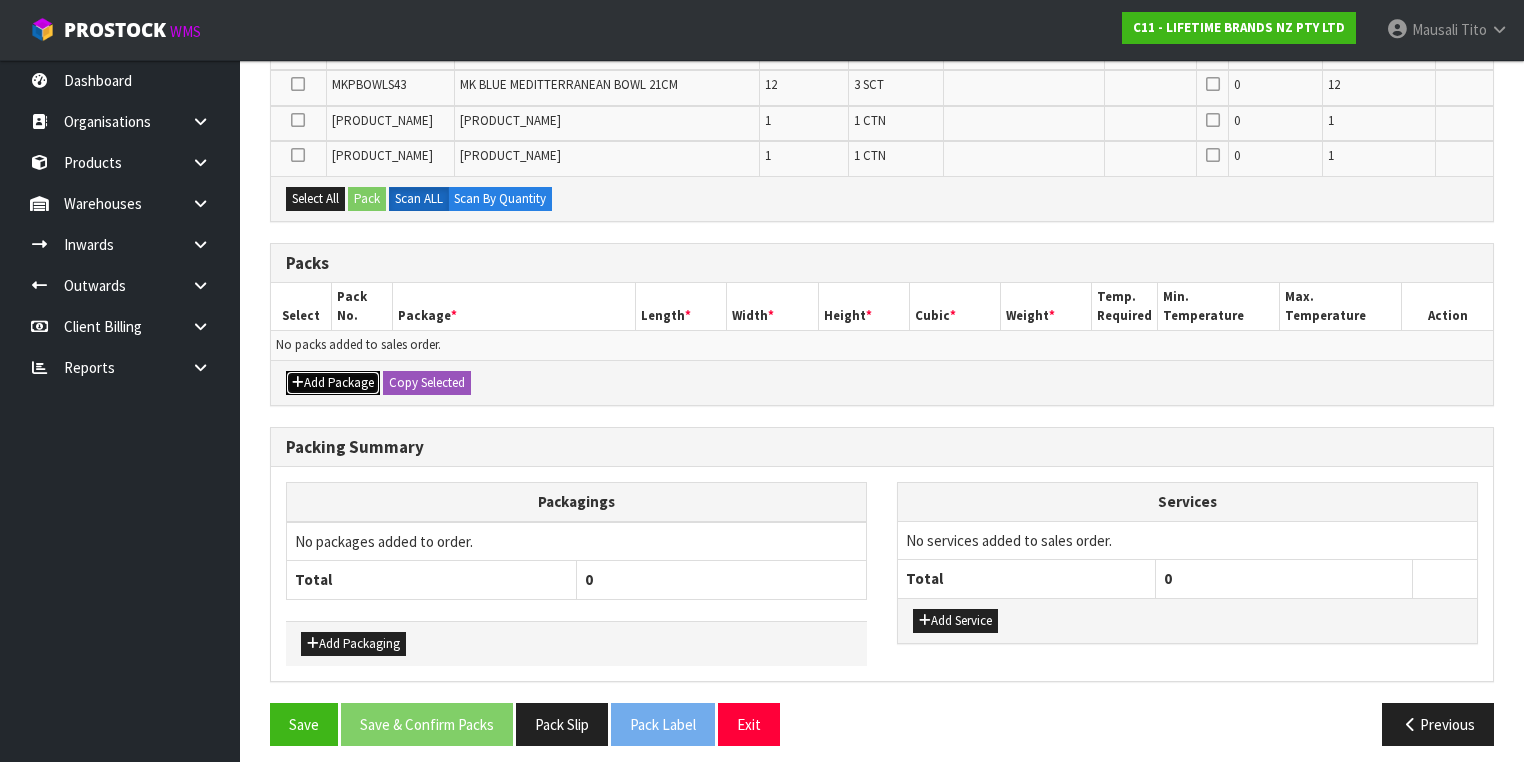 drag, startPoint x: 328, startPoint y: 371, endPoint x: 300, endPoint y: 357, distance: 31.304953 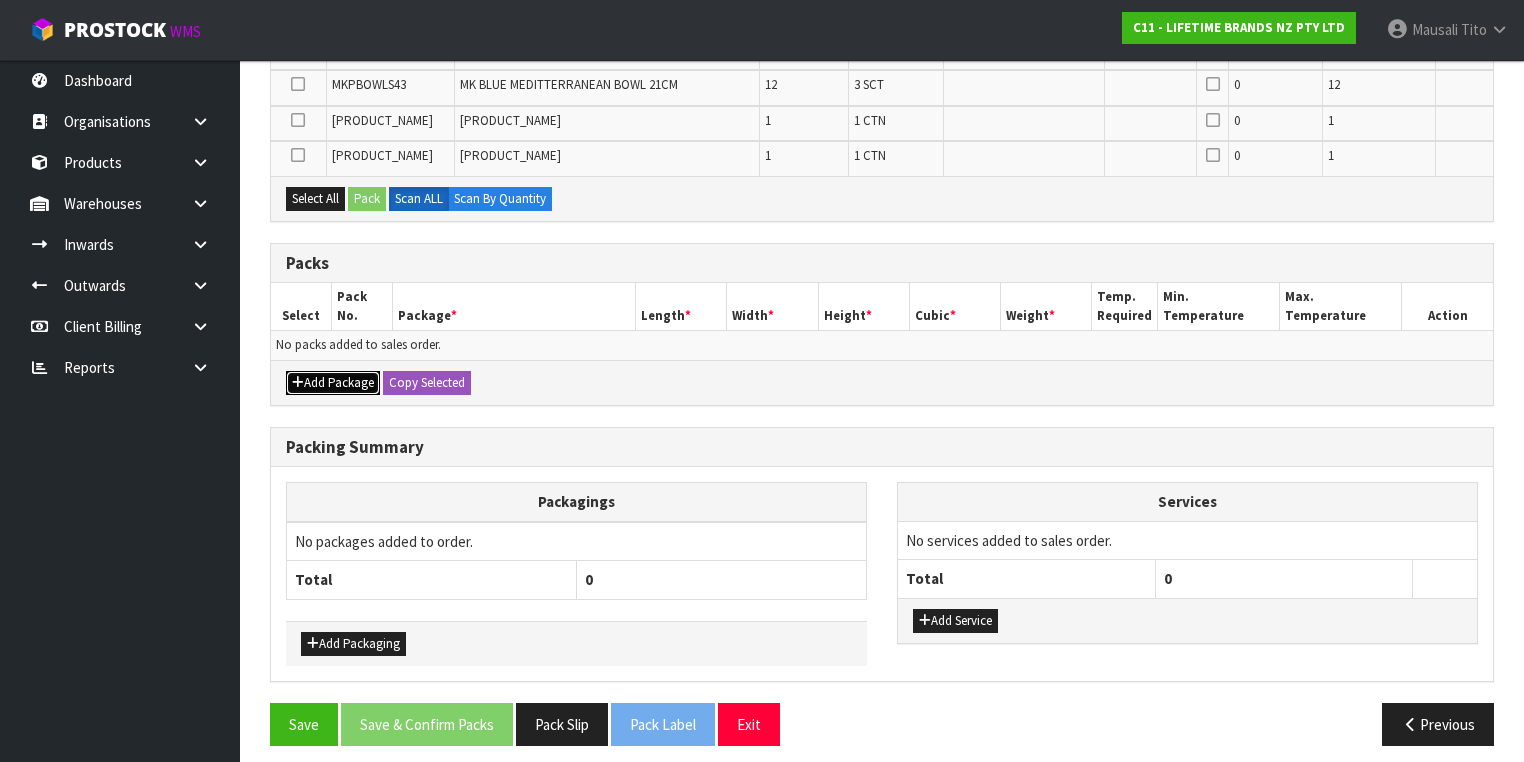 click on "Add Package" at bounding box center (333, 383) 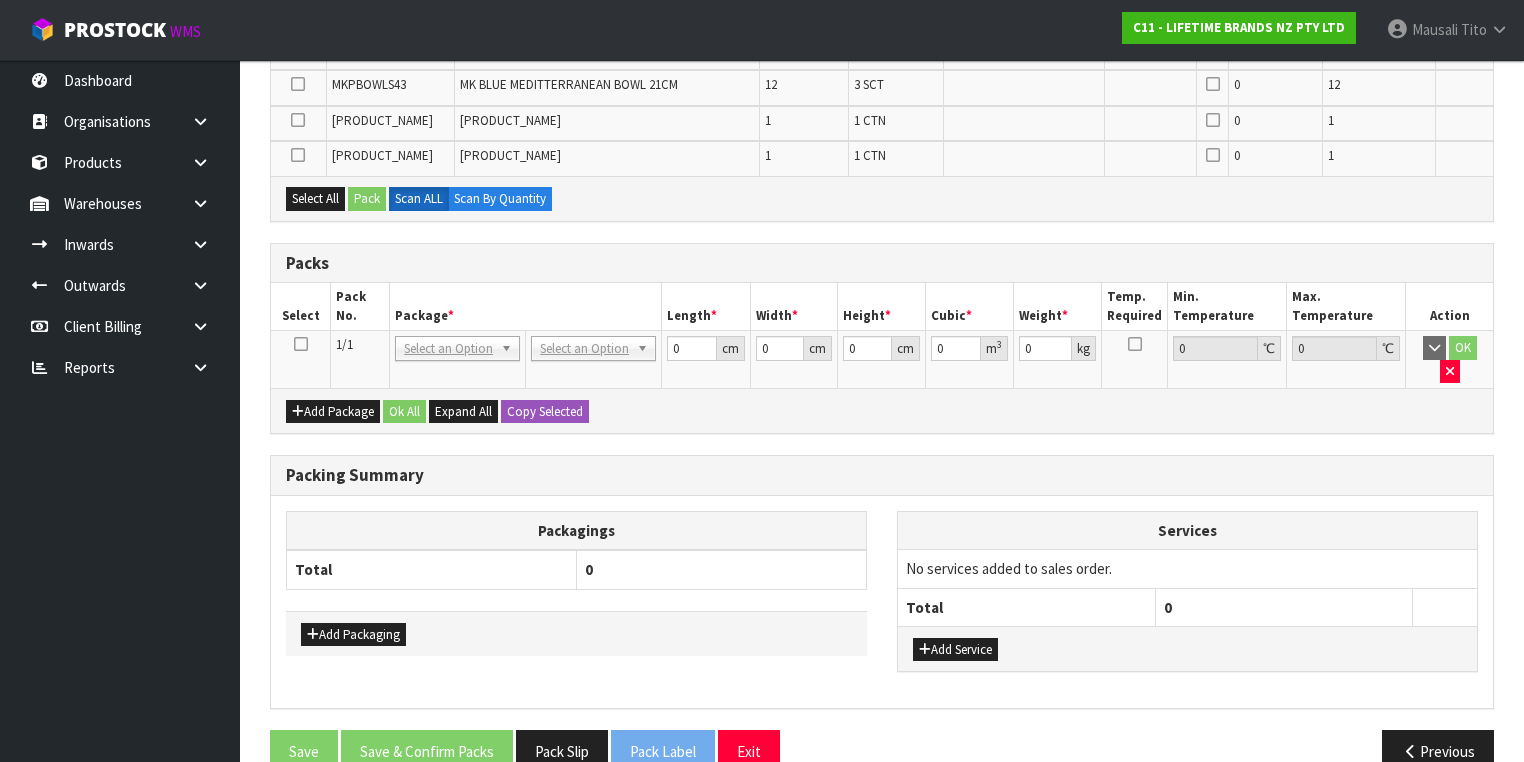 click at bounding box center [301, 344] 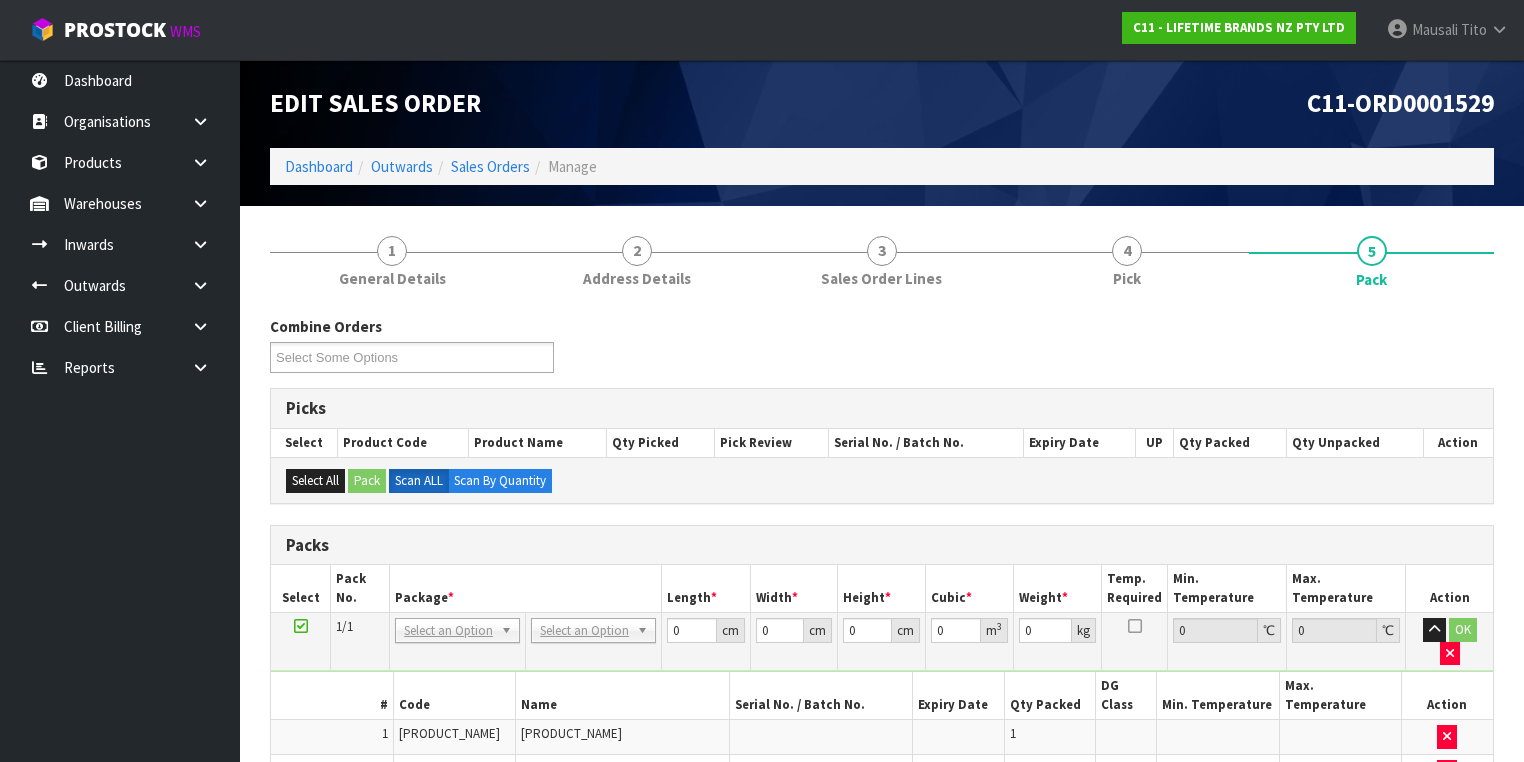 scroll, scrollTop: 480, scrollLeft: 0, axis: vertical 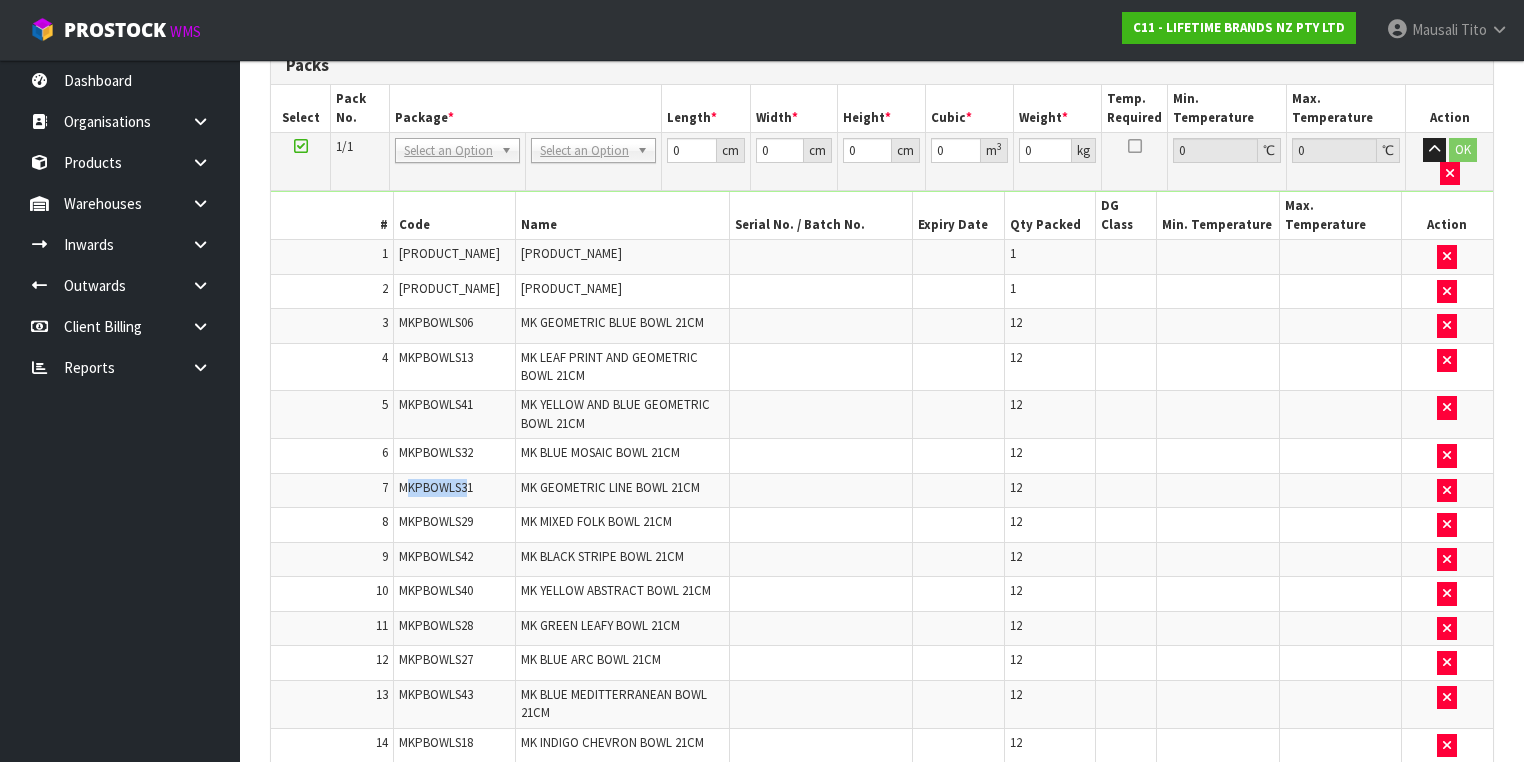 drag, startPoint x: 464, startPoint y: 477, endPoint x: 412, endPoint y: 478, distance: 52.009613 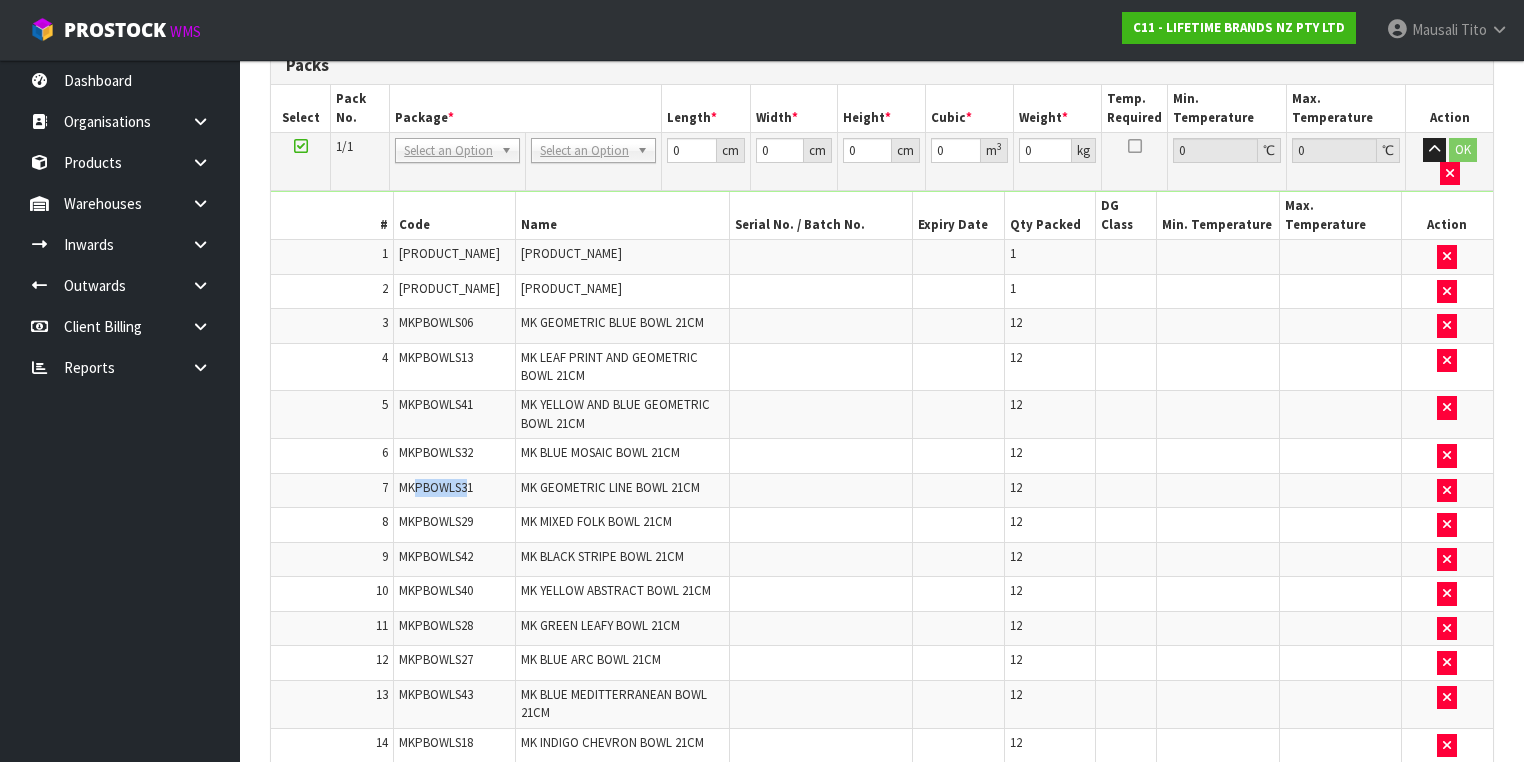drag, startPoint x: 412, startPoint y: 478, endPoint x: 0, endPoint y: 793, distance: 518.6222 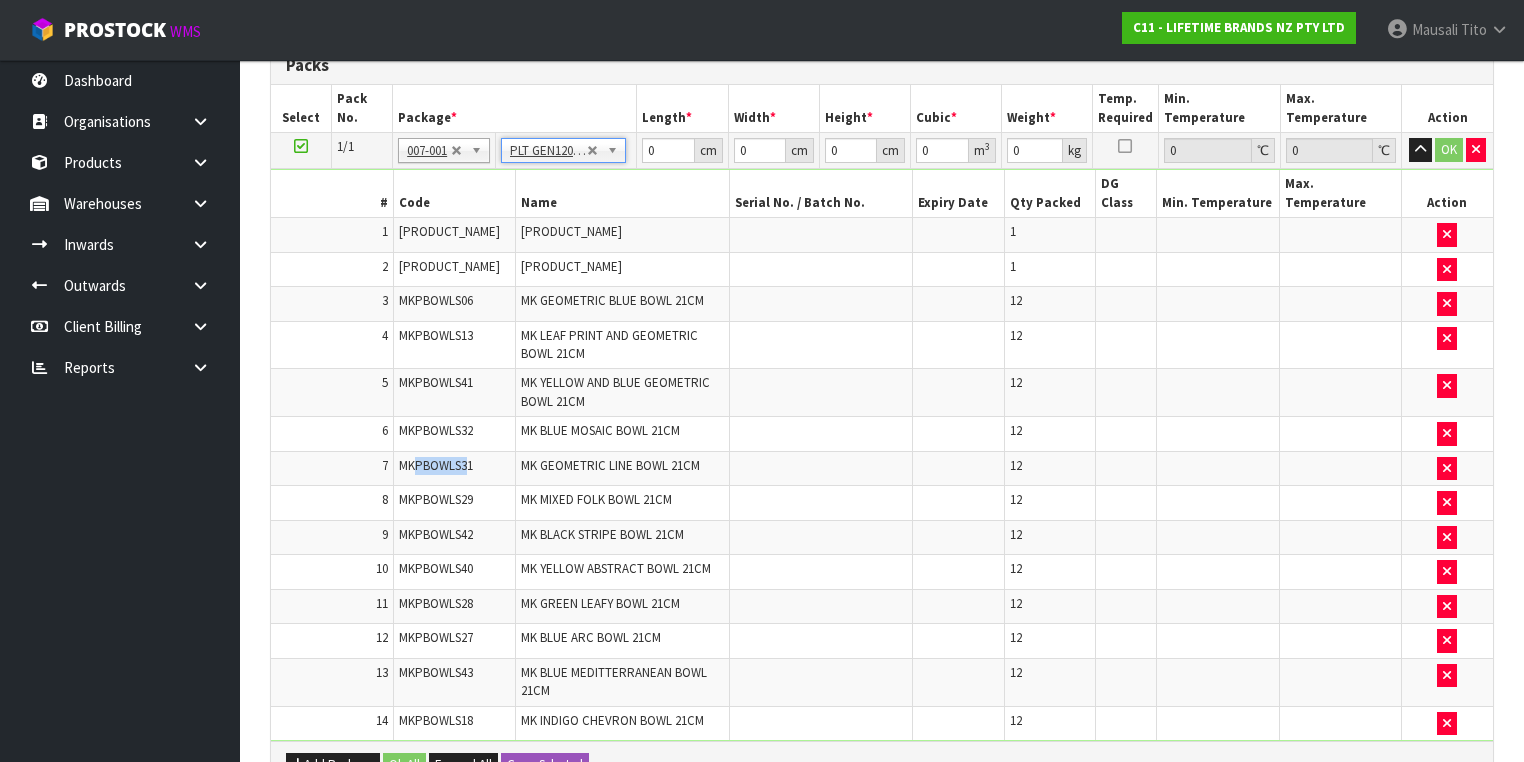 type on "120" 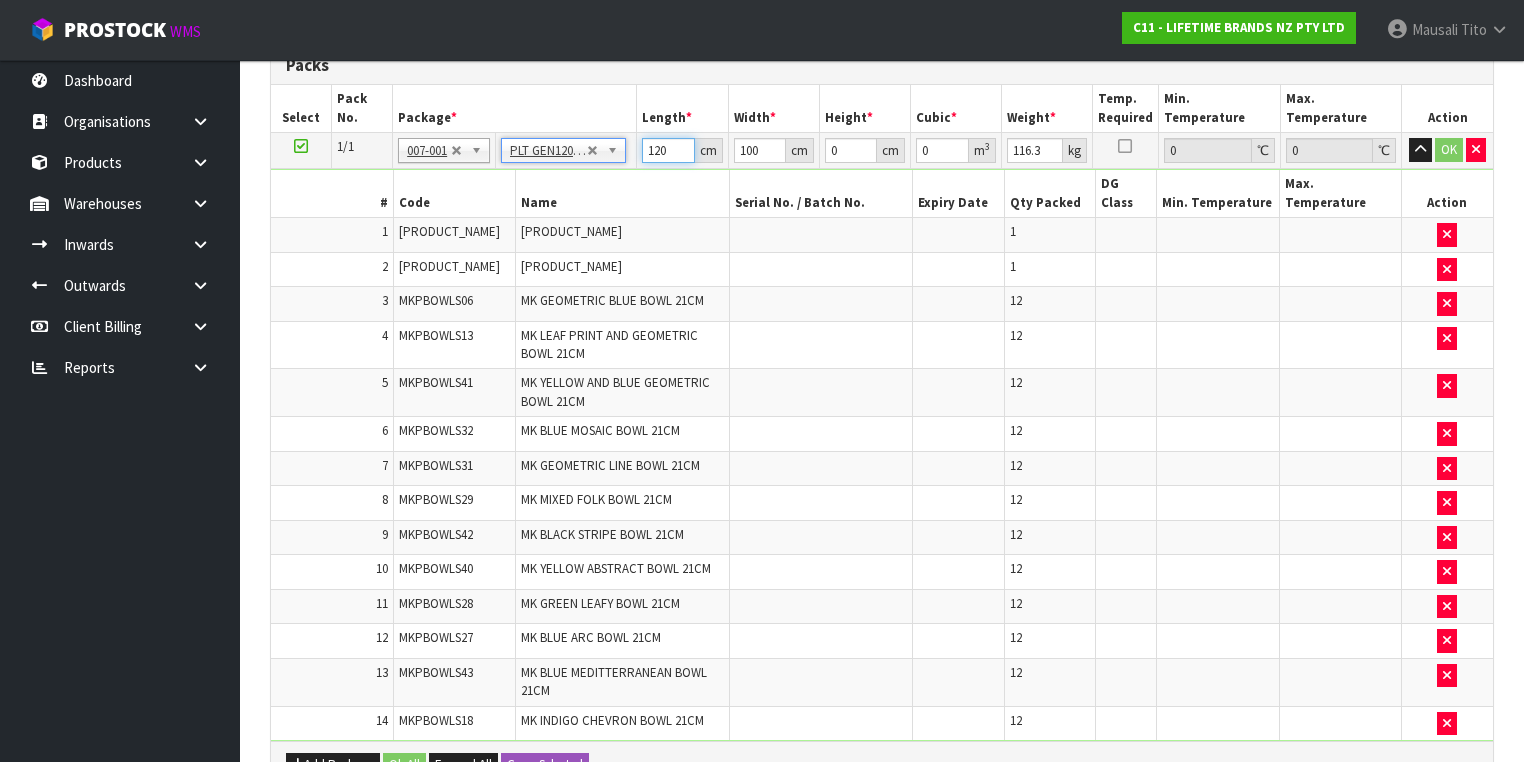 drag, startPoint x: 670, startPoint y: 145, endPoint x: 598, endPoint y: 184, distance: 81.88406 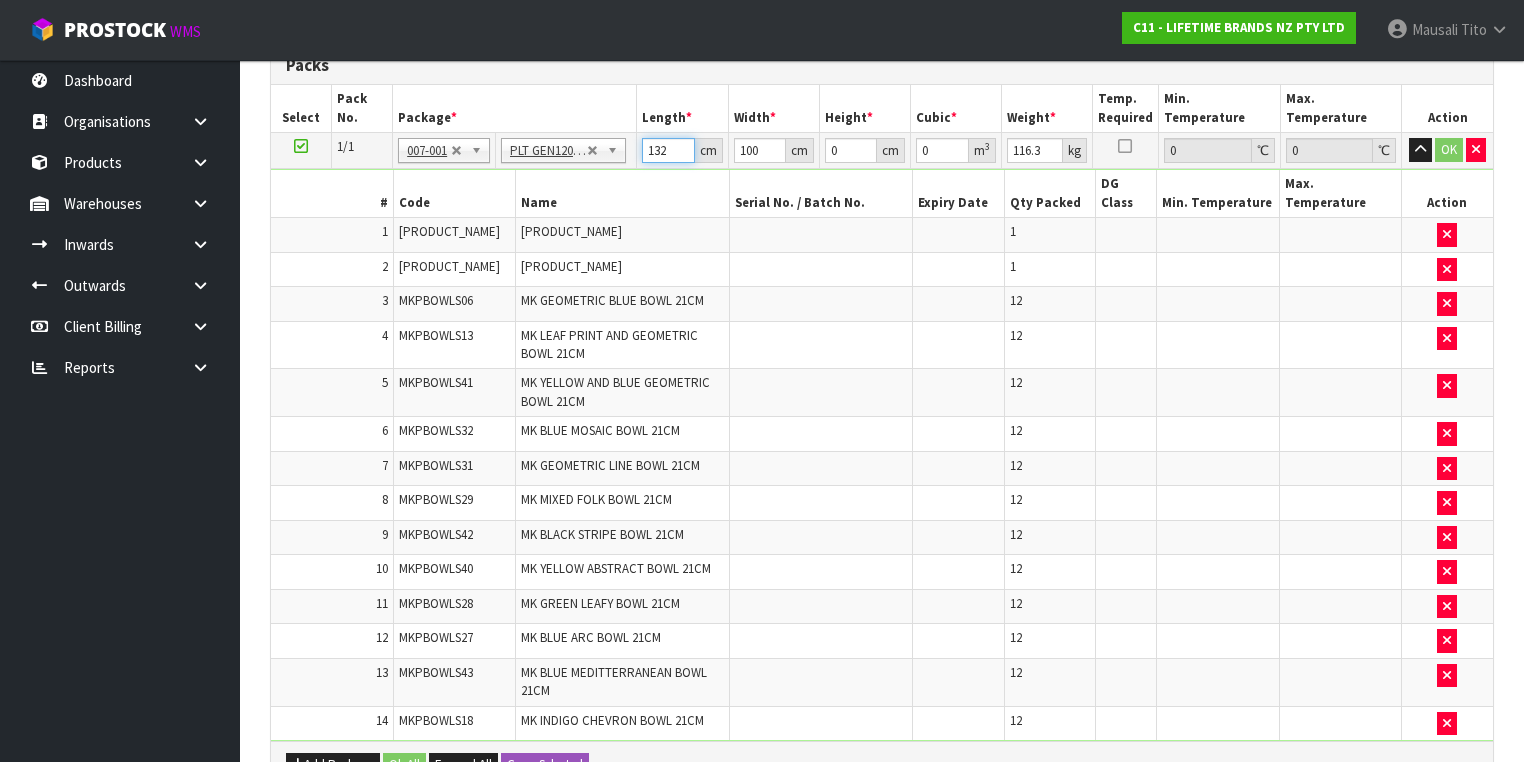 type on "132" 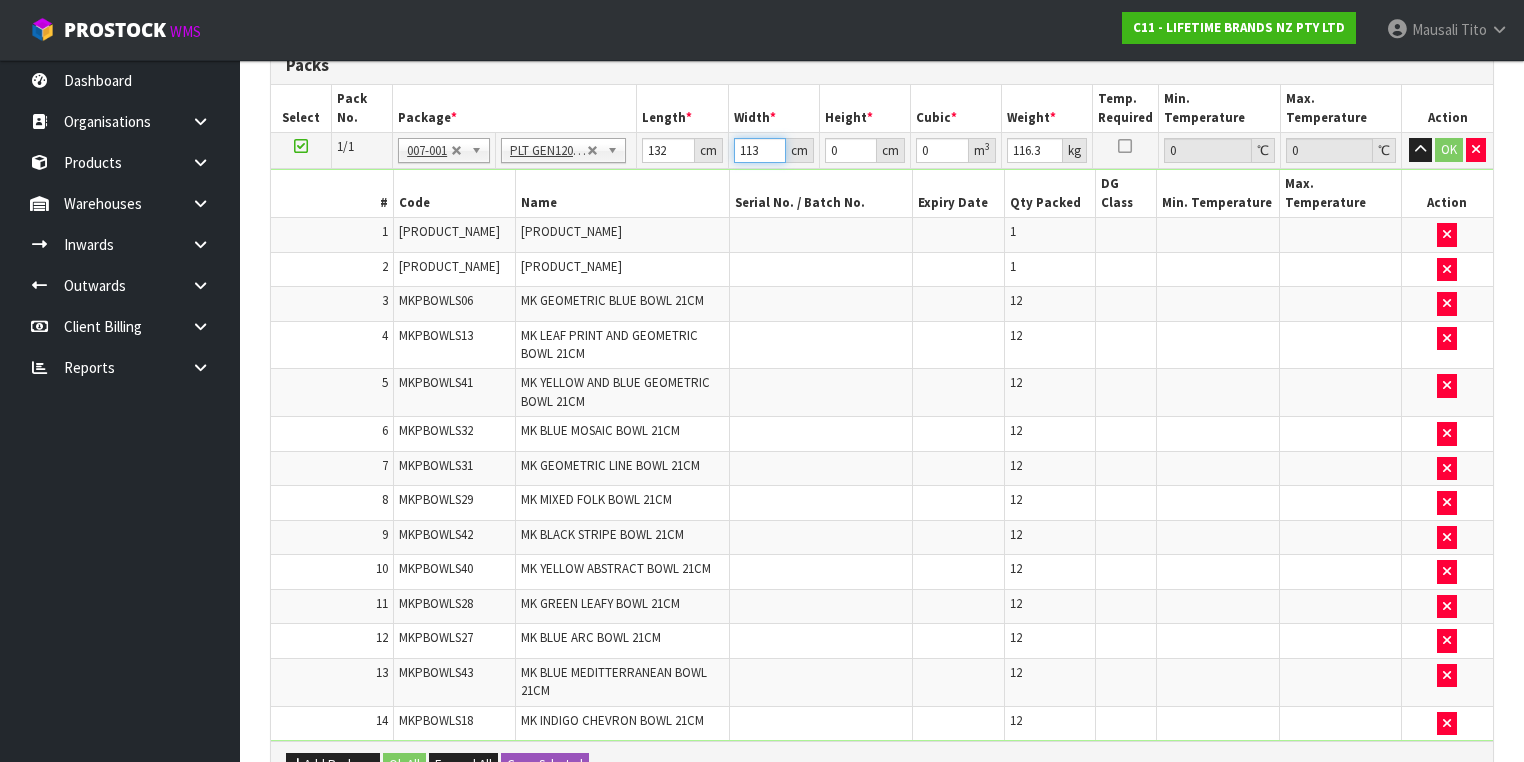 type on "113" 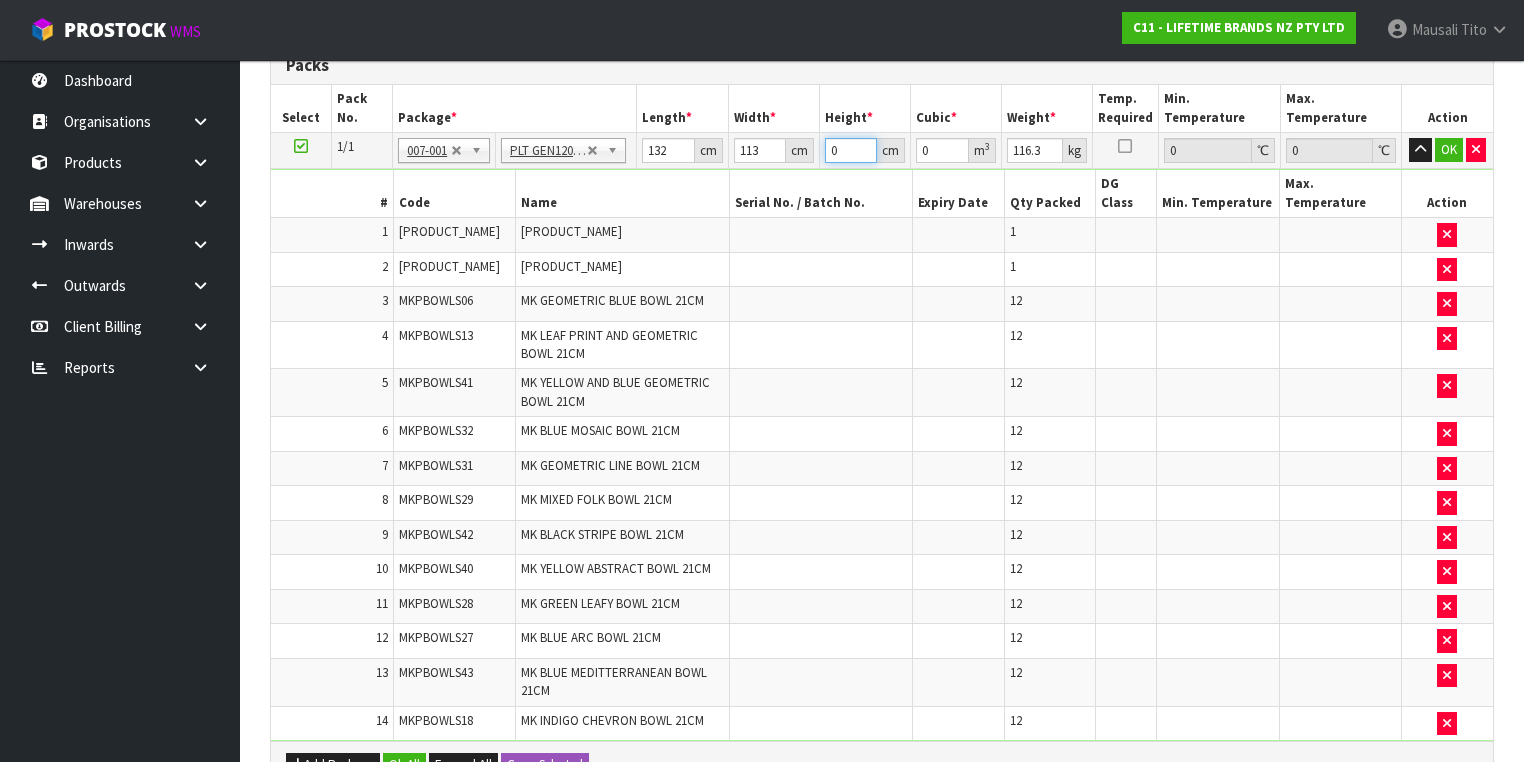 type on "8" 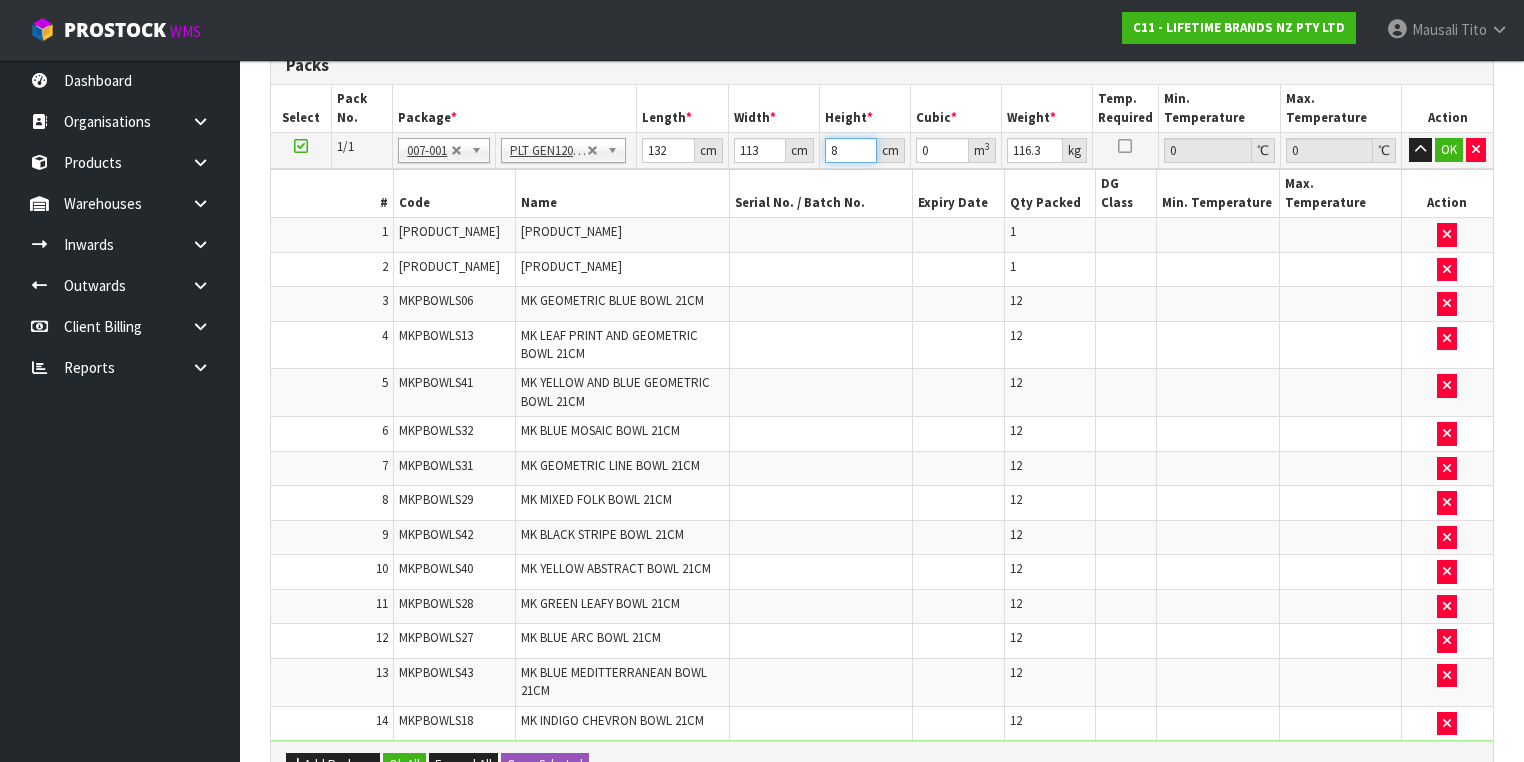 type on "0.119328" 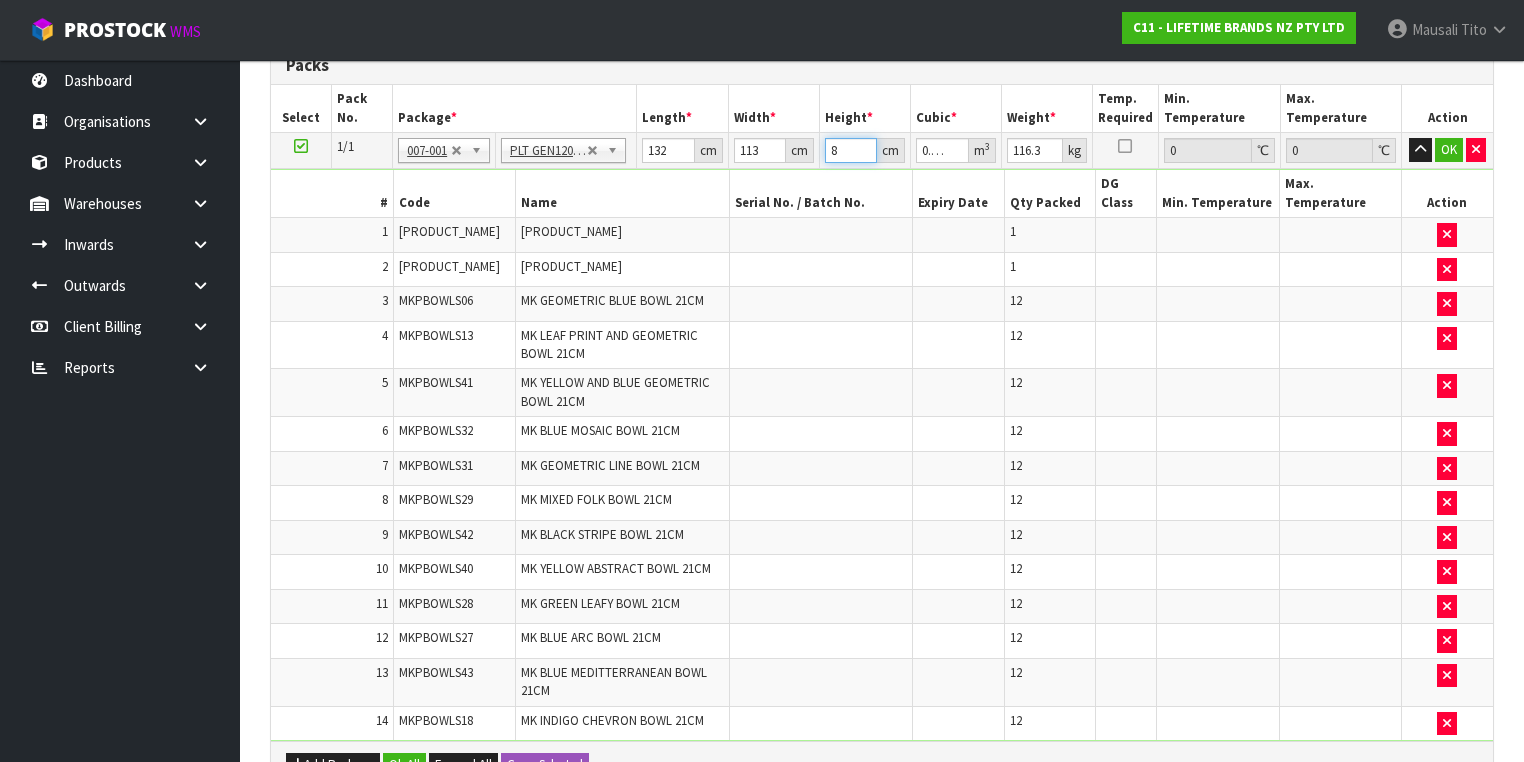 type on "84" 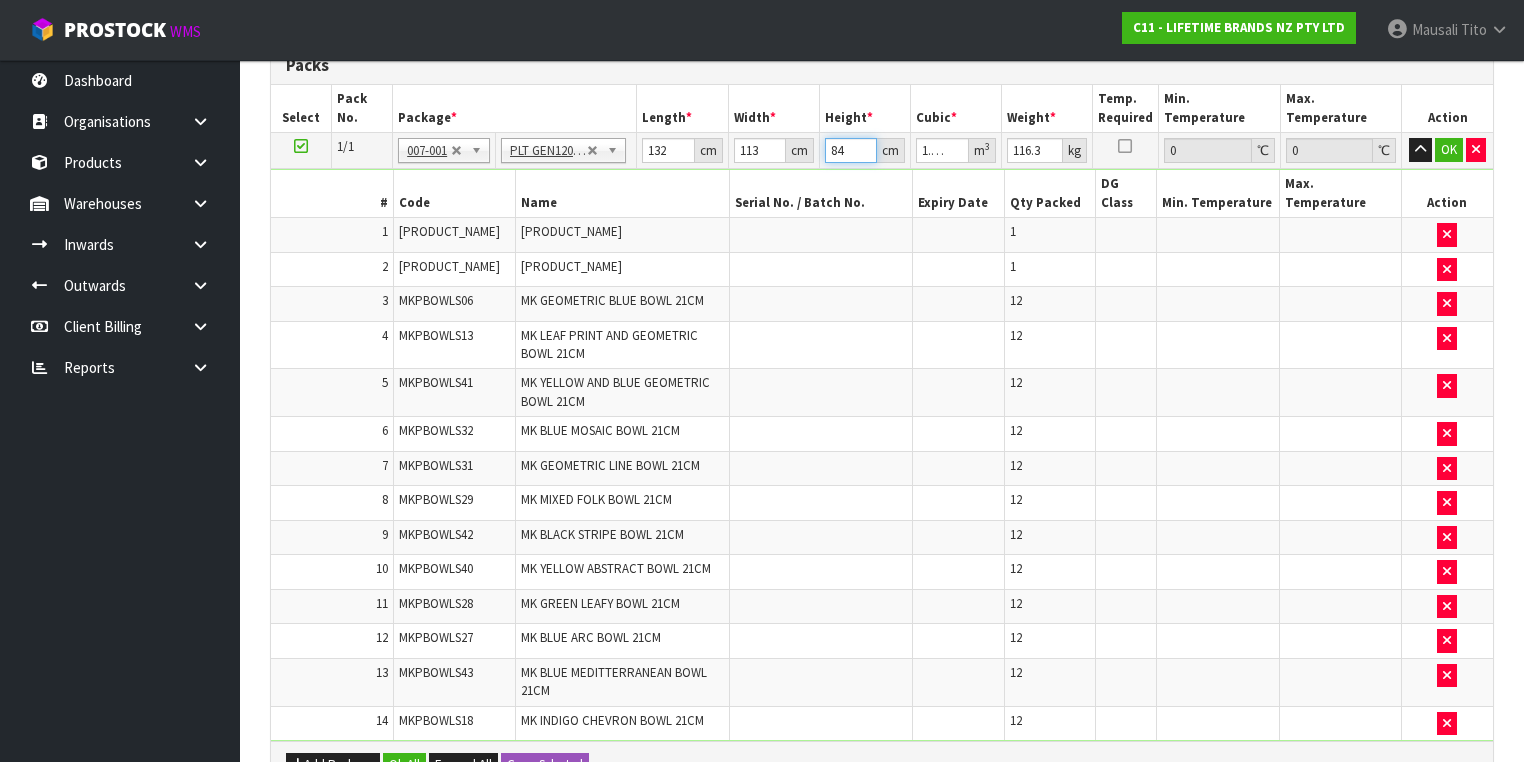 type on "84" 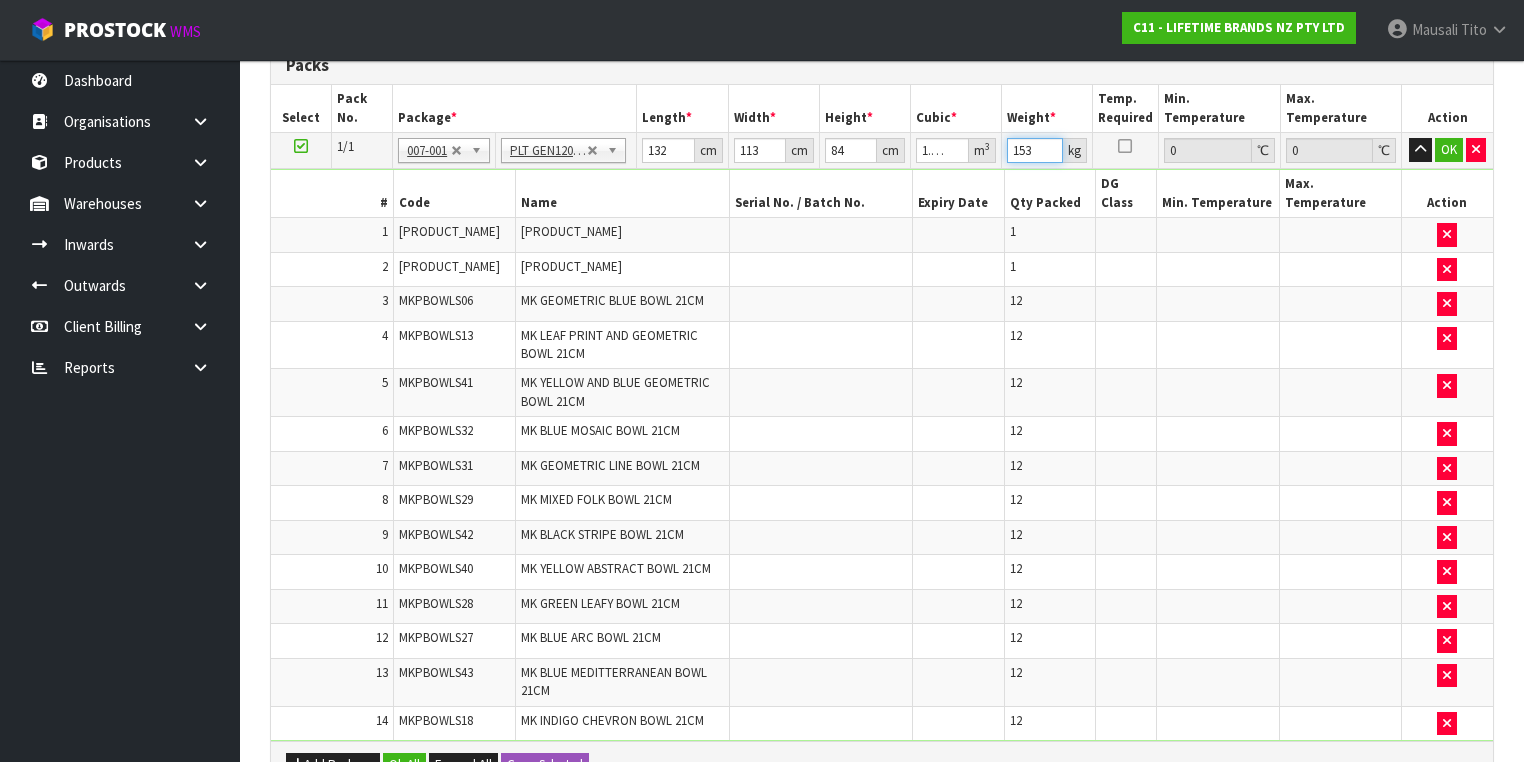 scroll, scrollTop: 878, scrollLeft: 0, axis: vertical 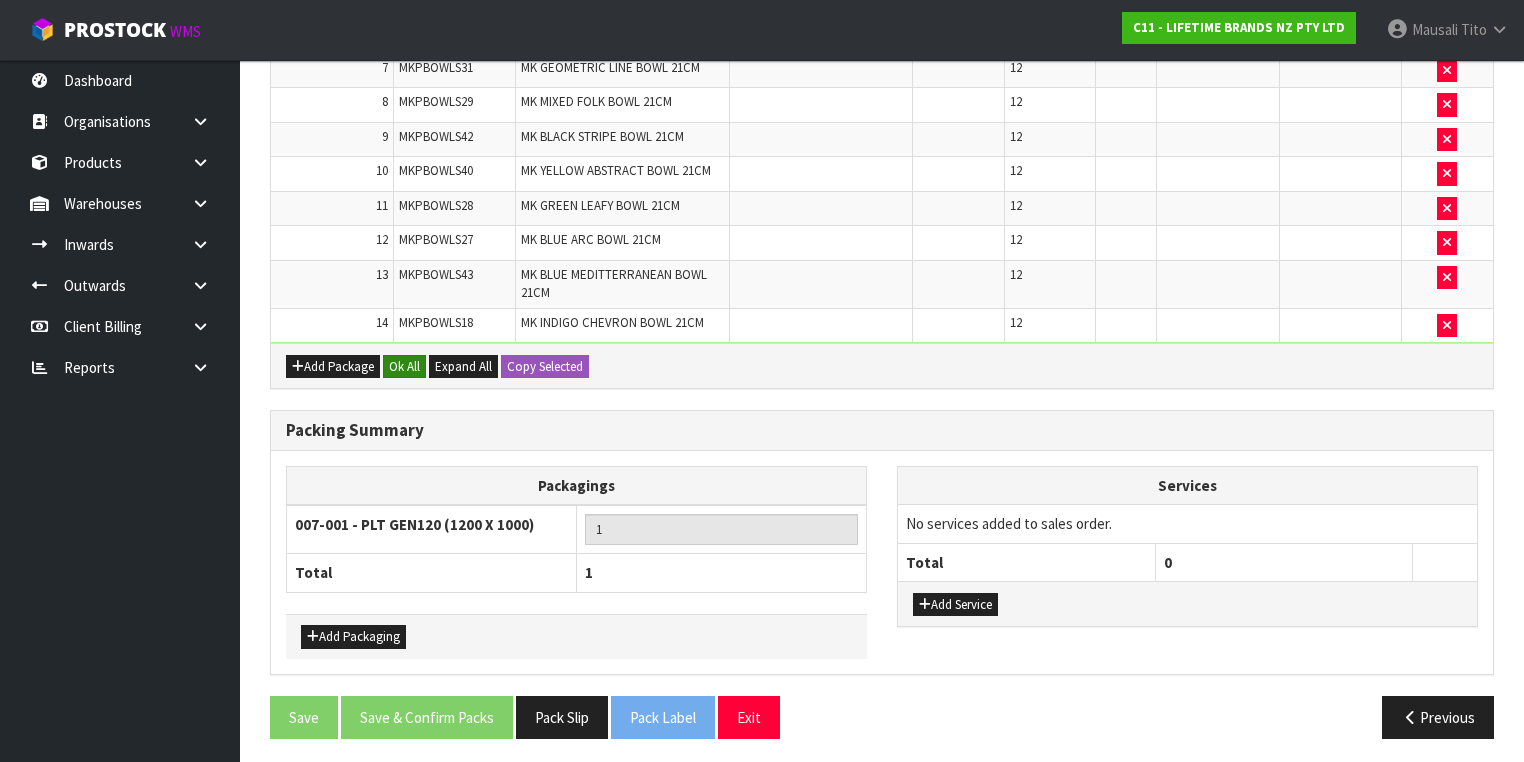 type on "153" 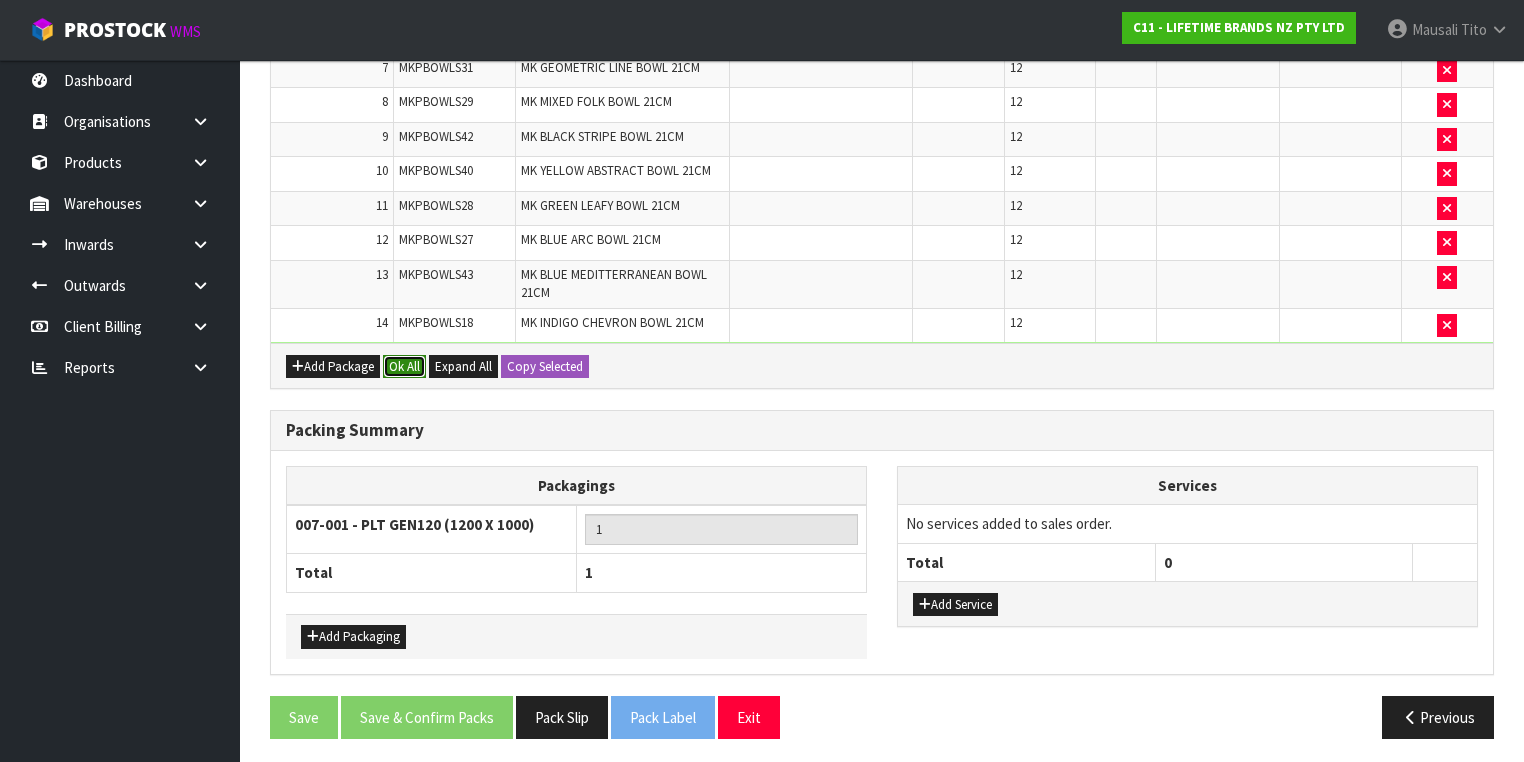 click on "Ok All" at bounding box center (404, 367) 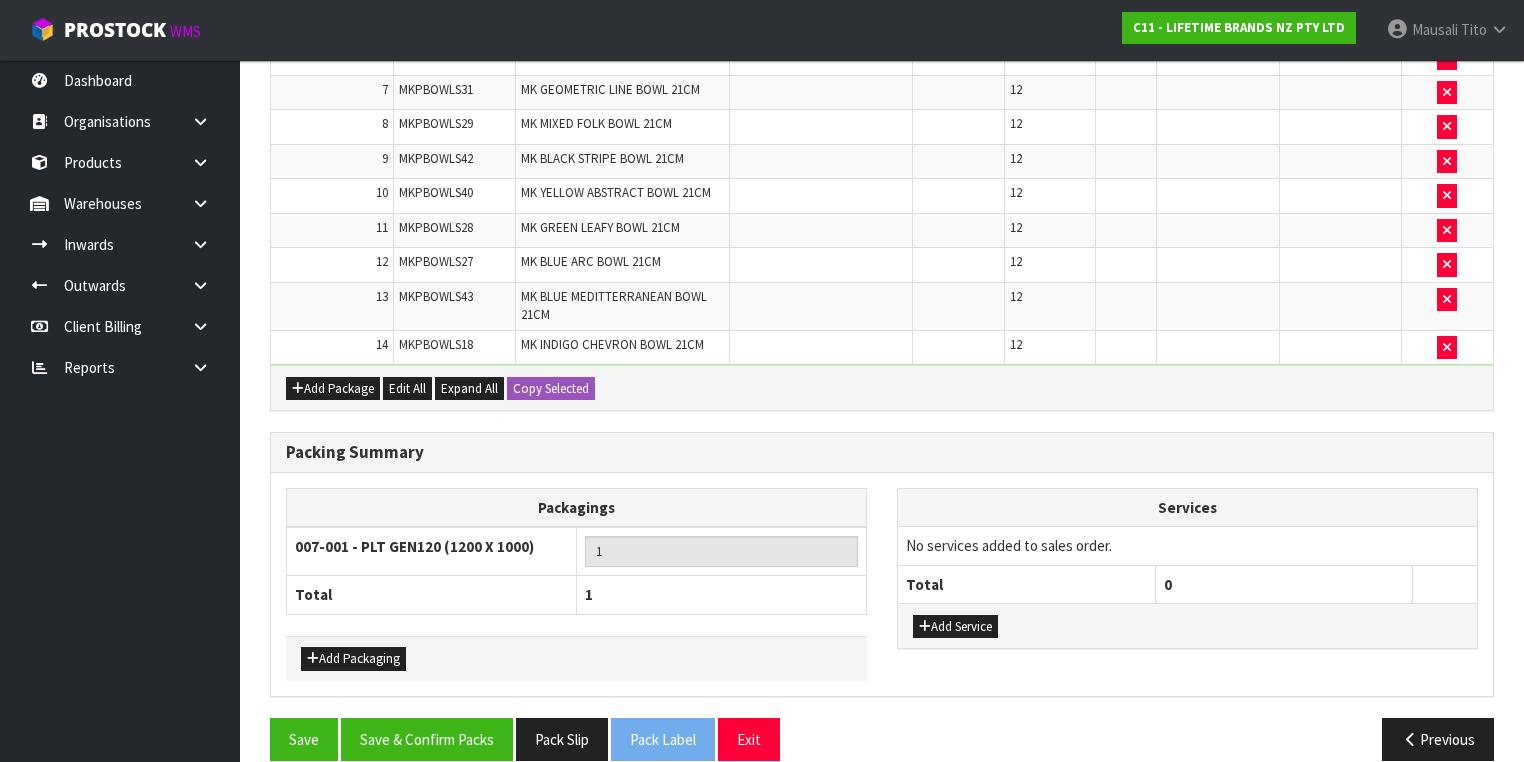 scroll, scrollTop: 876, scrollLeft: 0, axis: vertical 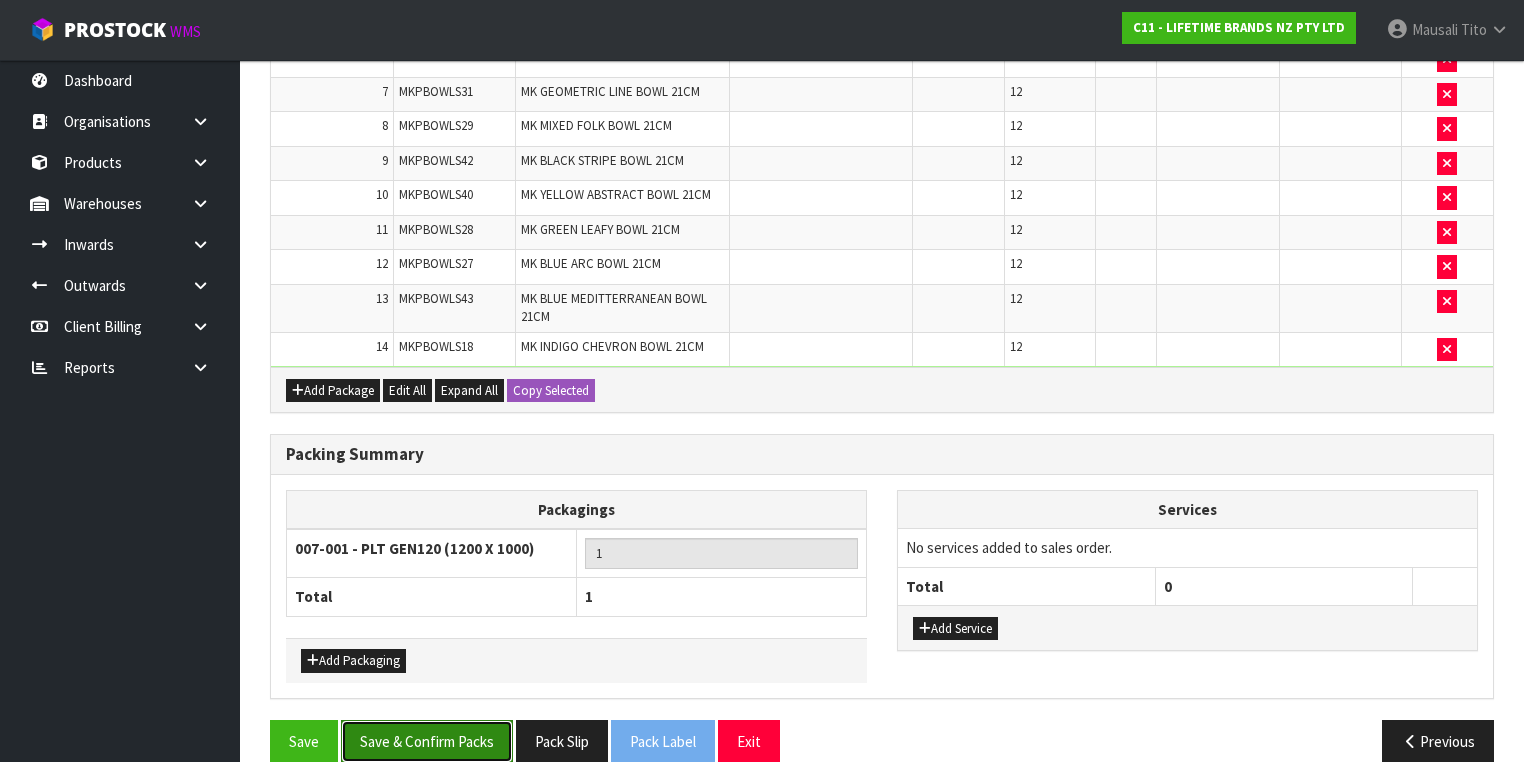 click on "Save & Confirm Packs" at bounding box center (427, 741) 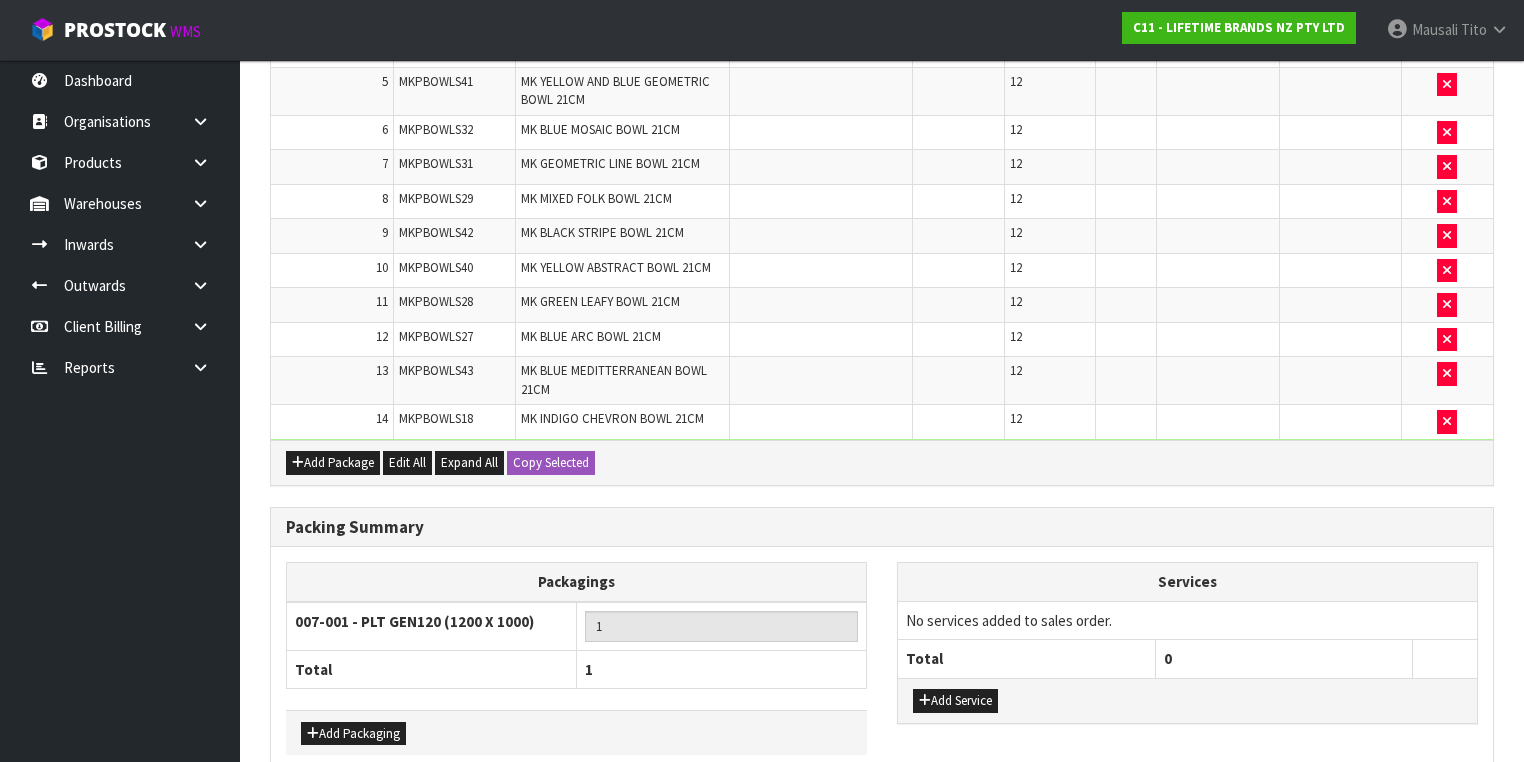scroll, scrollTop: 0, scrollLeft: 0, axis: both 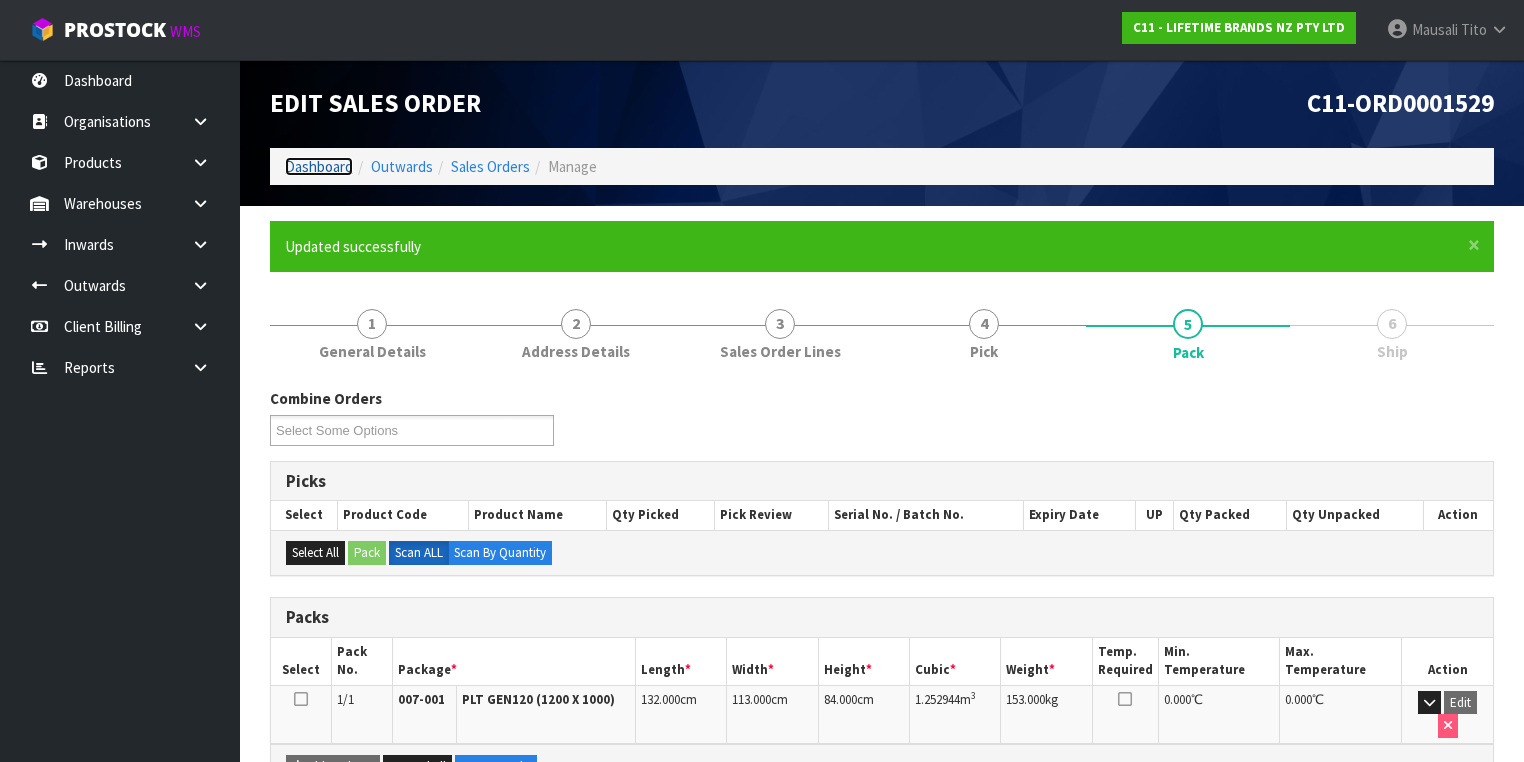 click on "Dashboard" at bounding box center (319, 166) 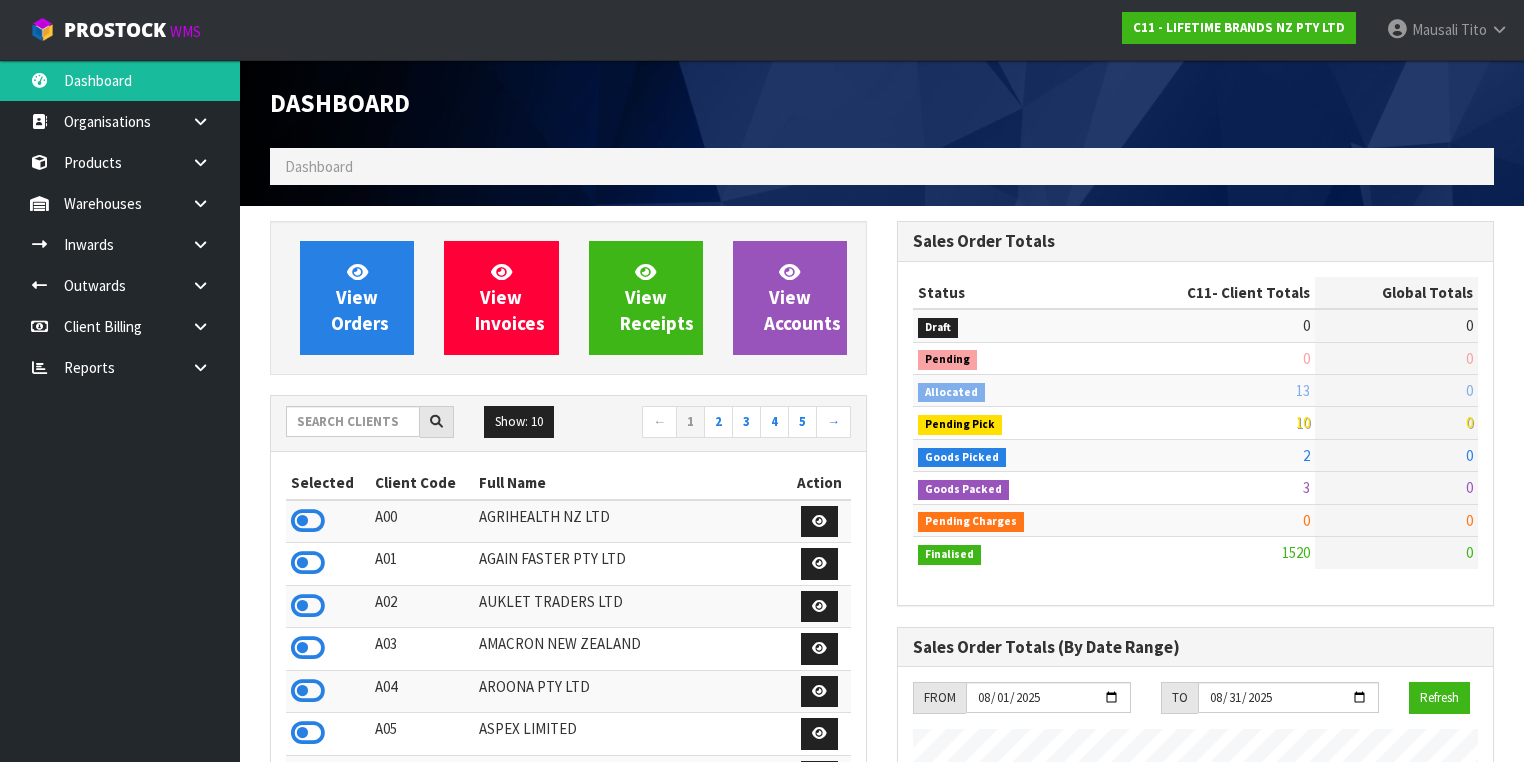 scroll, scrollTop: 998384, scrollLeft: 999372, axis: both 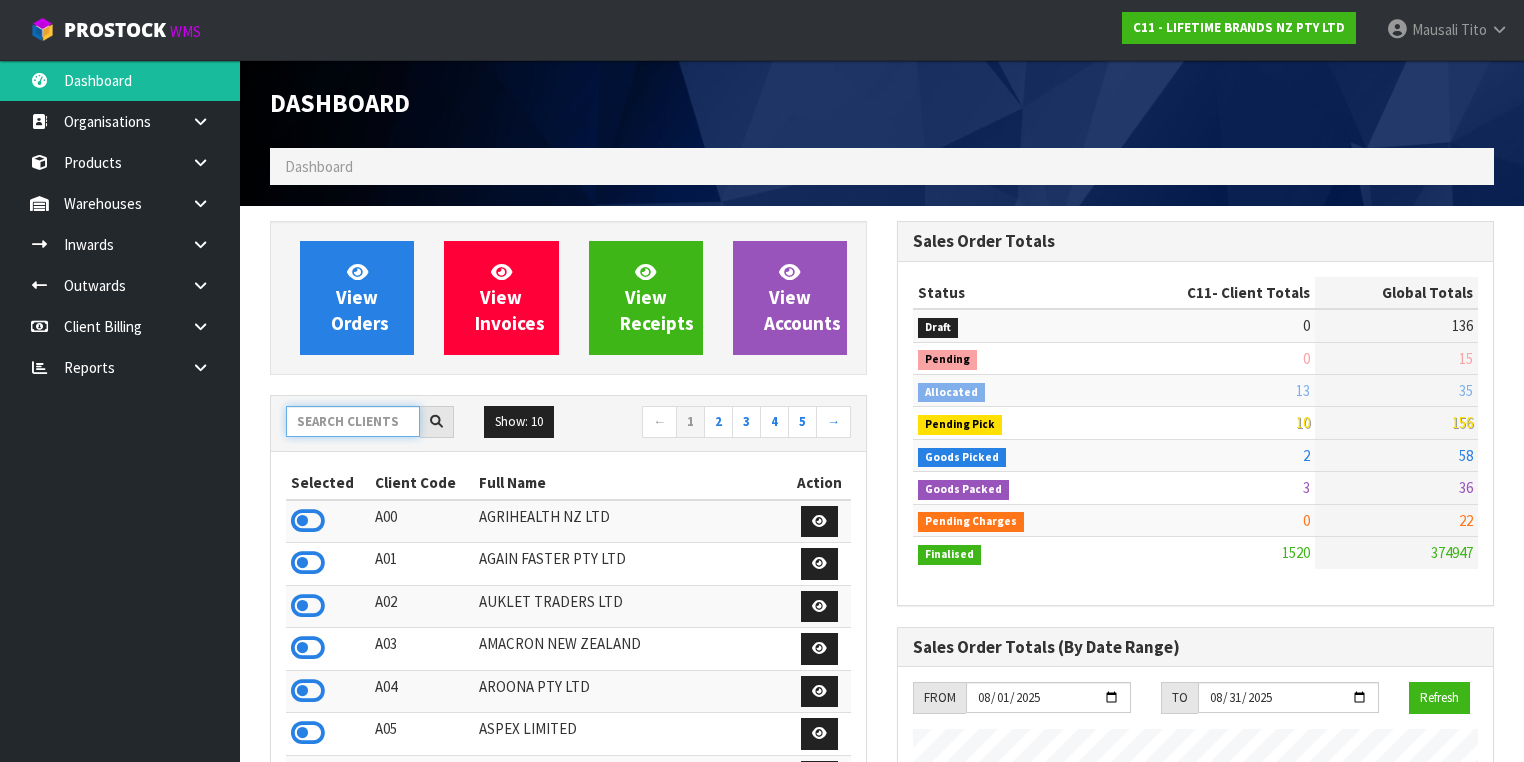 click at bounding box center [353, 421] 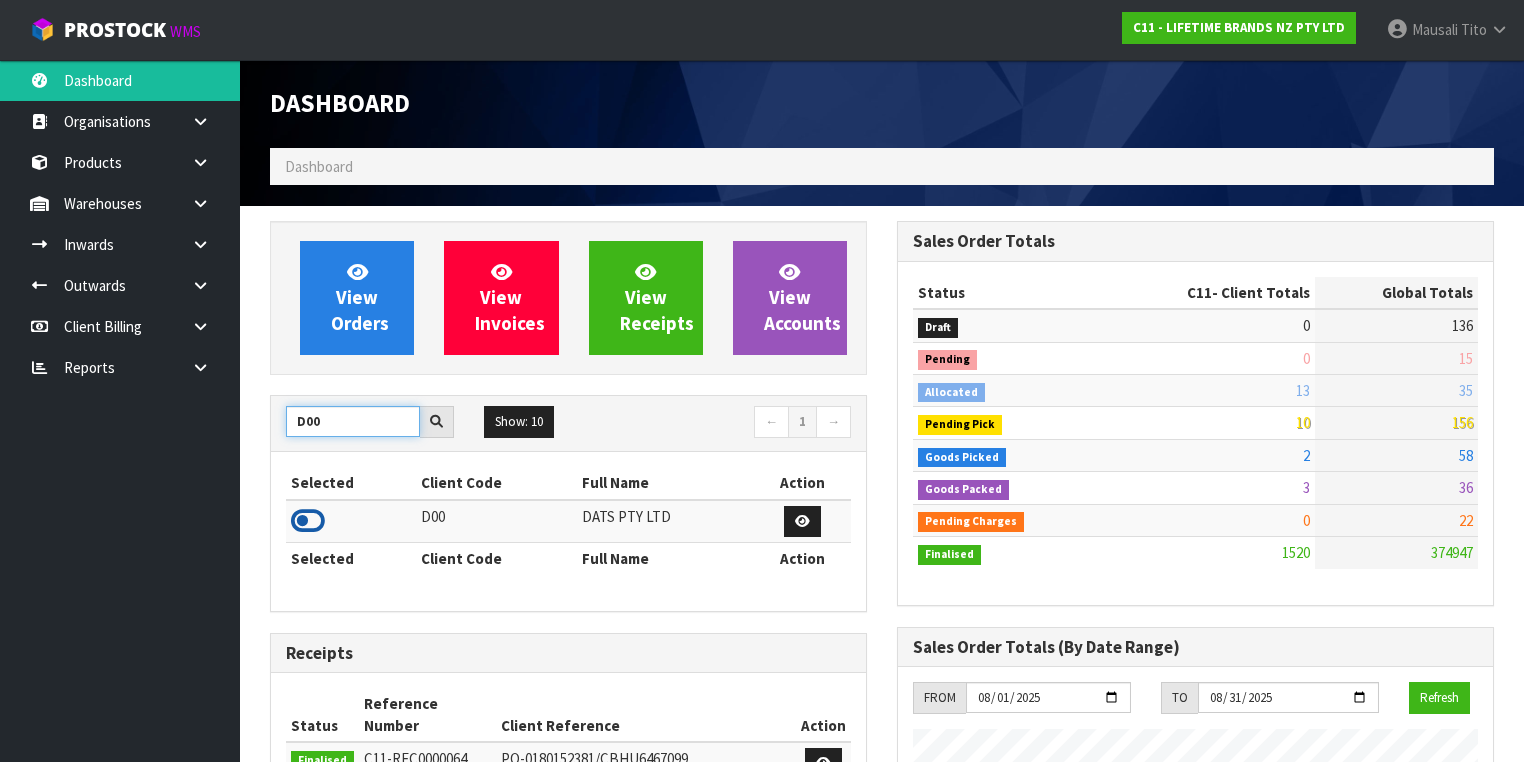 type on "D00" 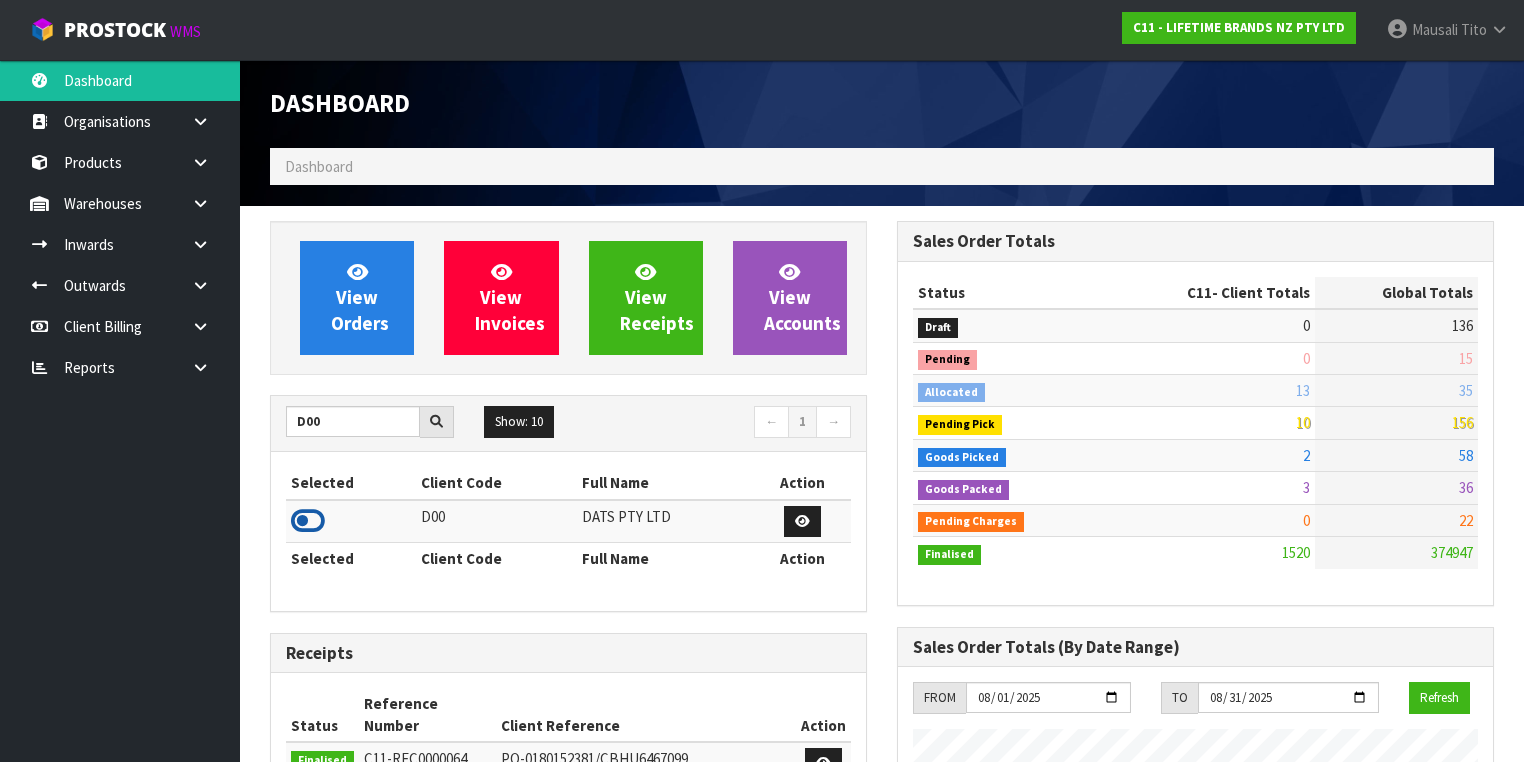 click at bounding box center (308, 521) 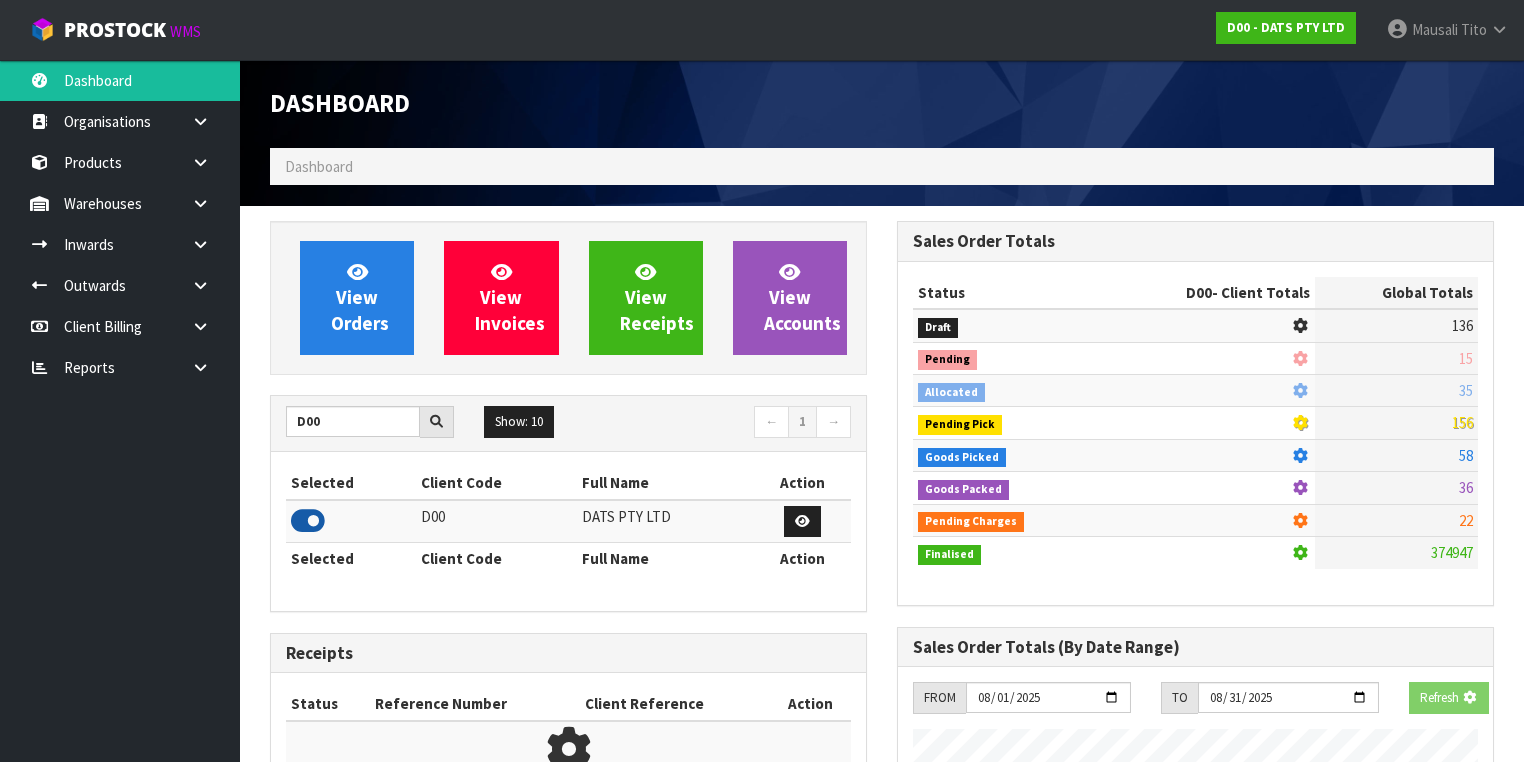 scroll, scrollTop: 1242, scrollLeft: 627, axis: both 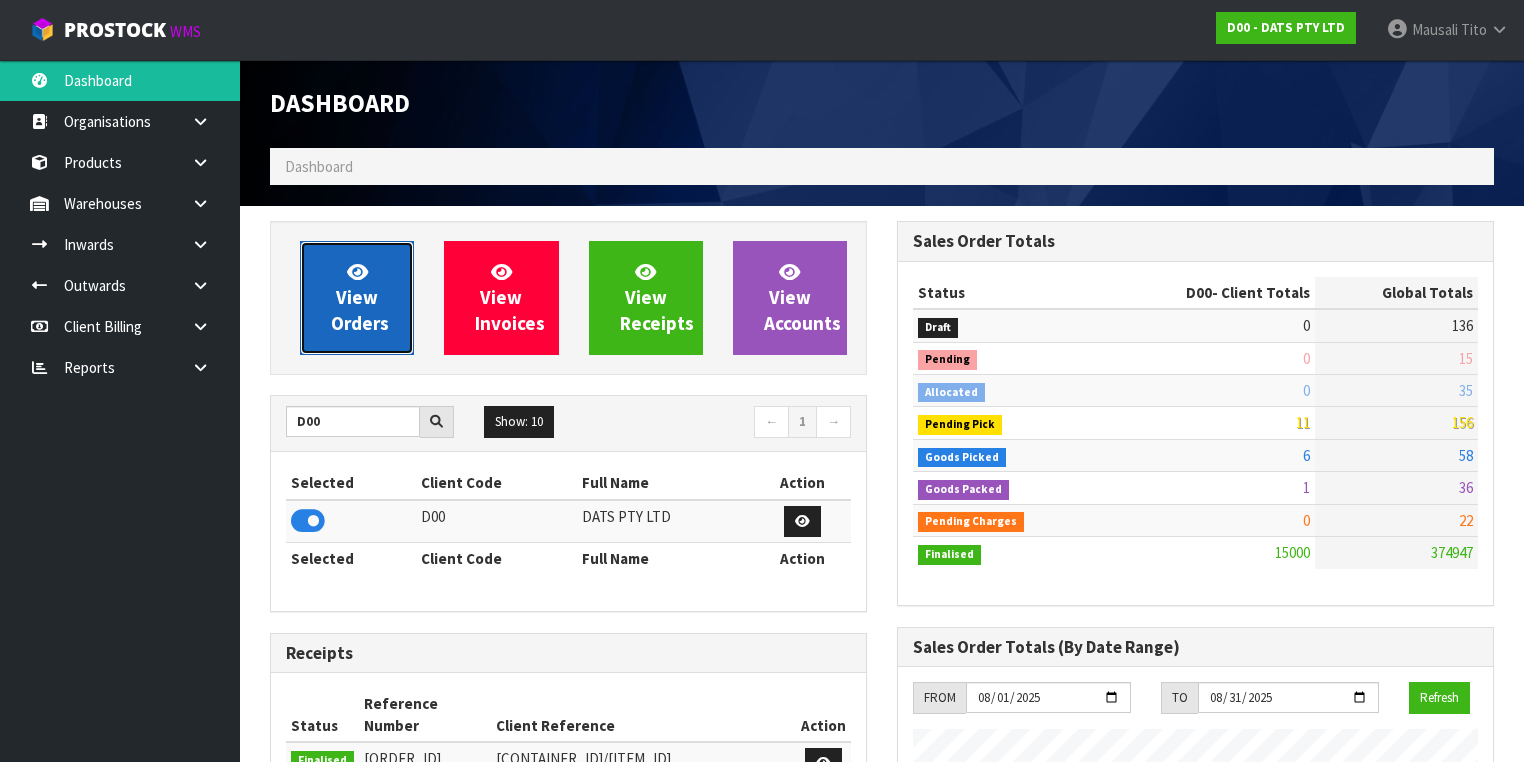 click on "View
Orders" at bounding box center [360, 297] 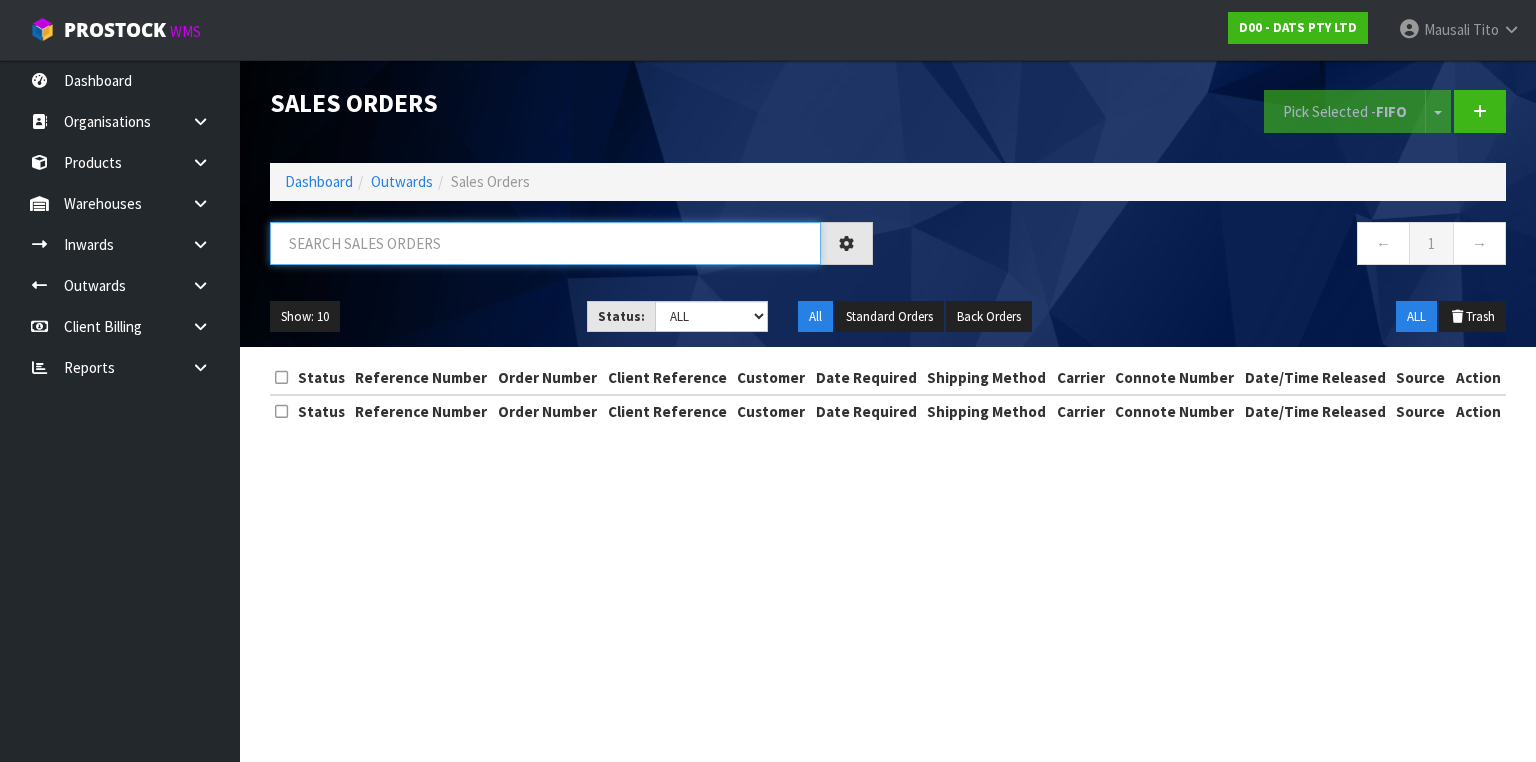 click at bounding box center [545, 243] 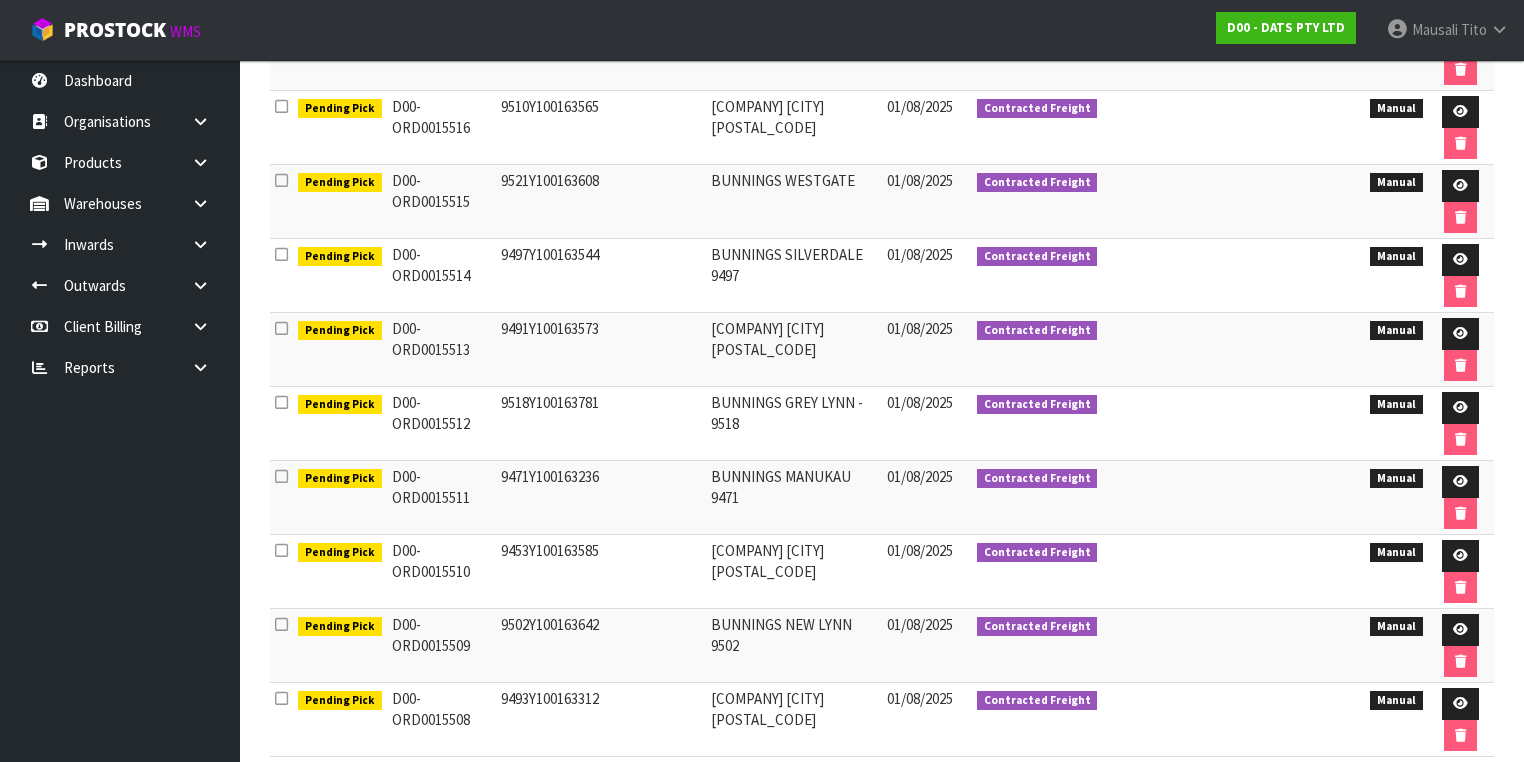scroll, scrollTop: 80, scrollLeft: 0, axis: vertical 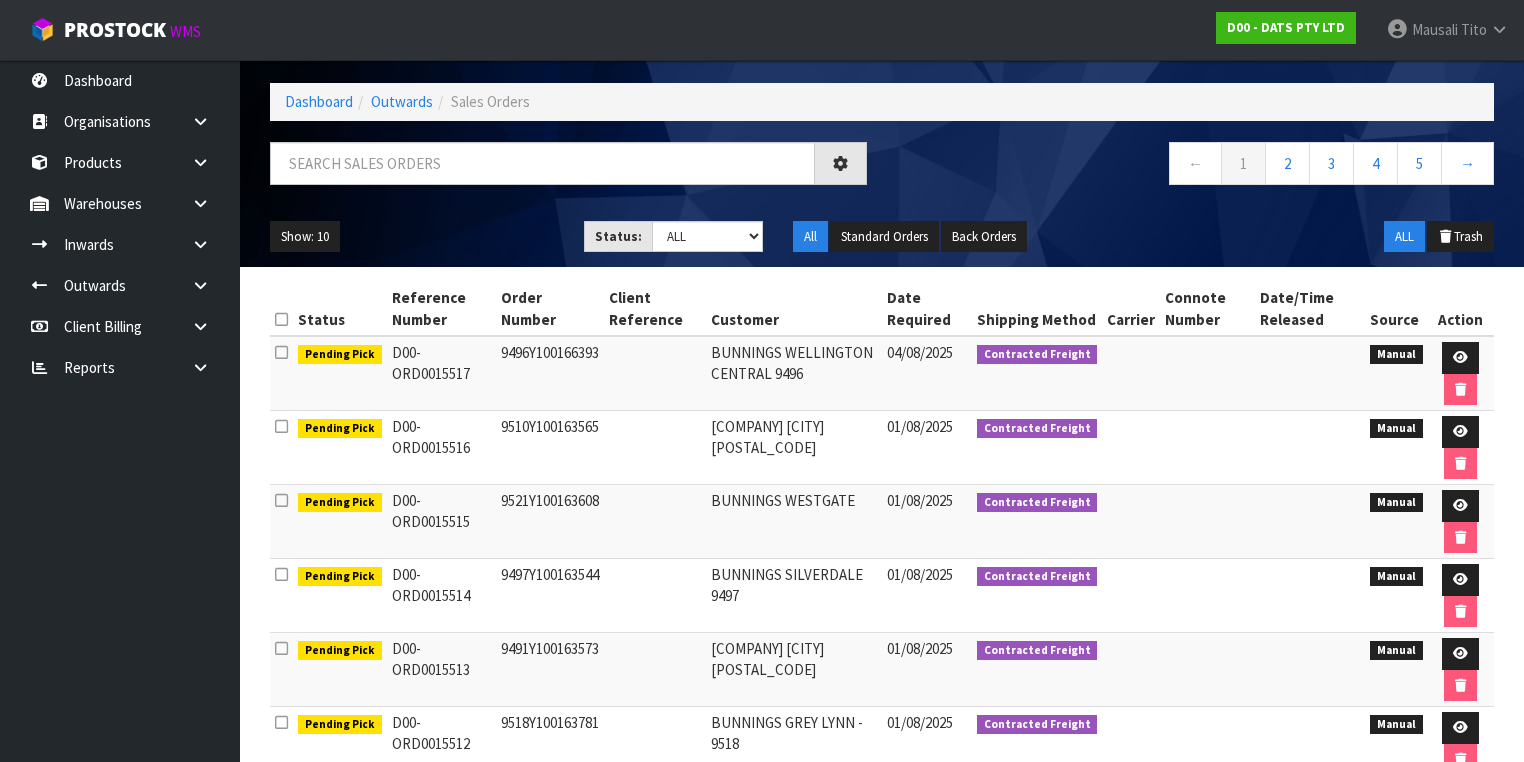 click on "Dashboard Outwards Sales Orders" at bounding box center [882, 101] 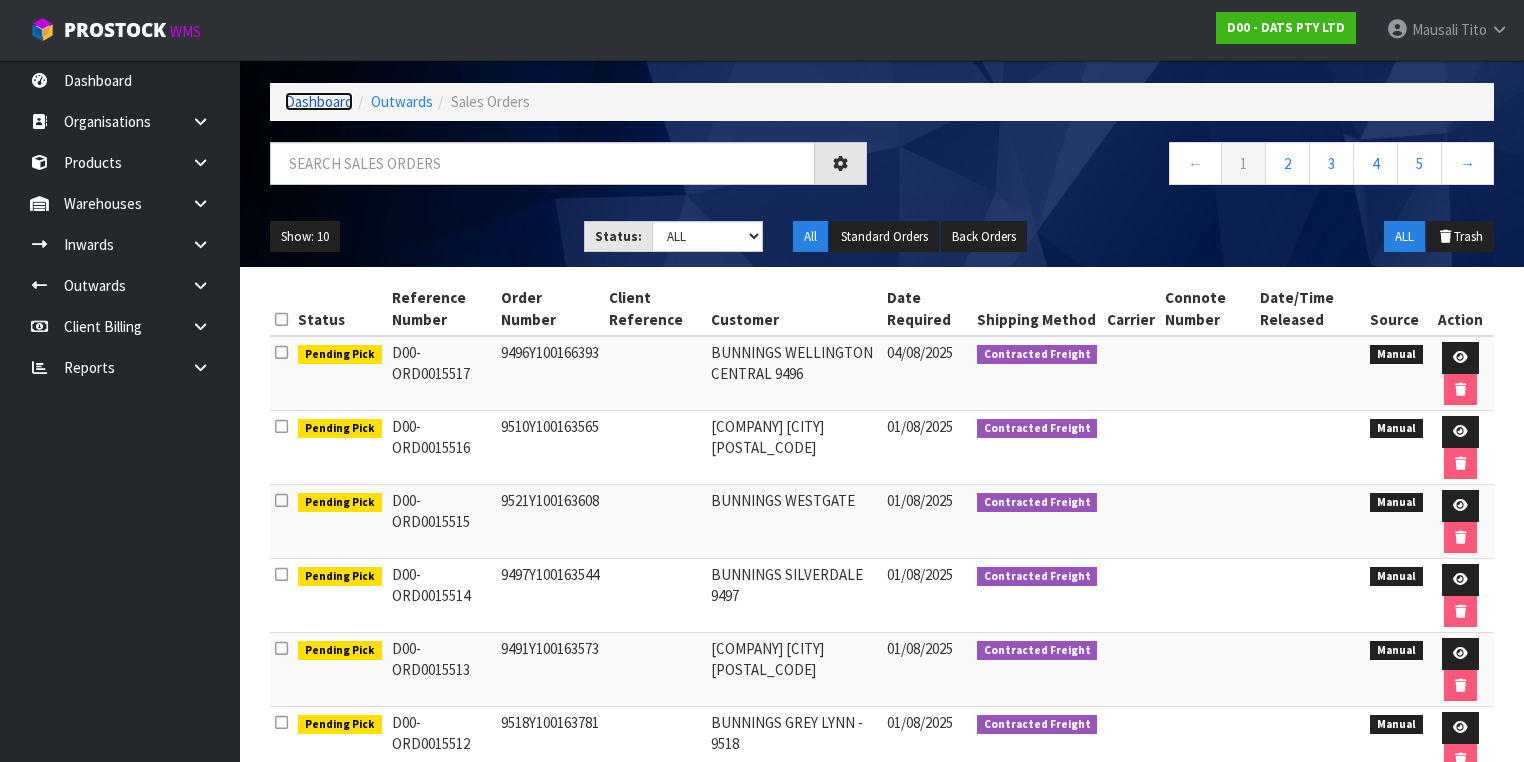 click on "Dashboard" at bounding box center (319, 101) 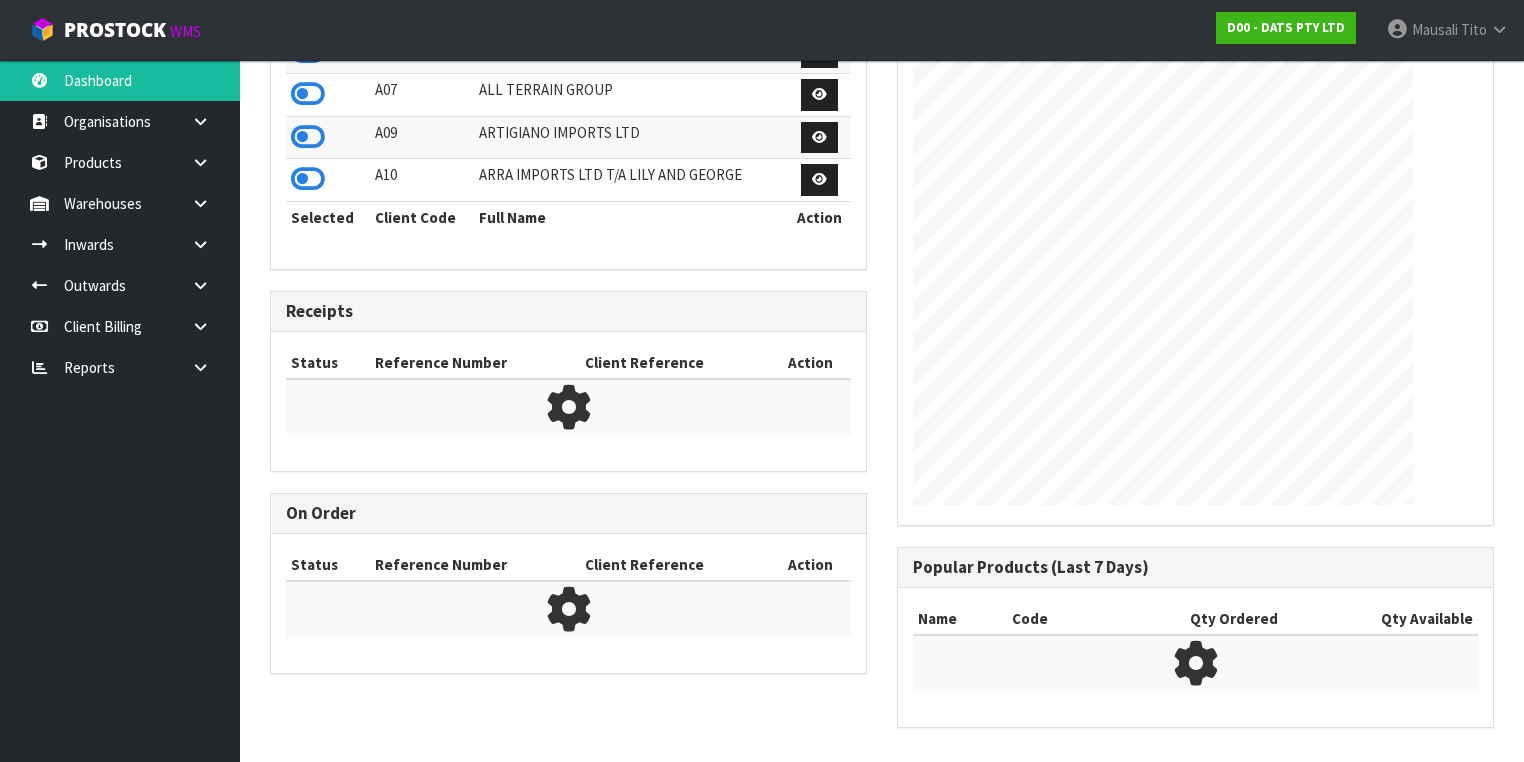 scroll, scrollTop: 717, scrollLeft: 0, axis: vertical 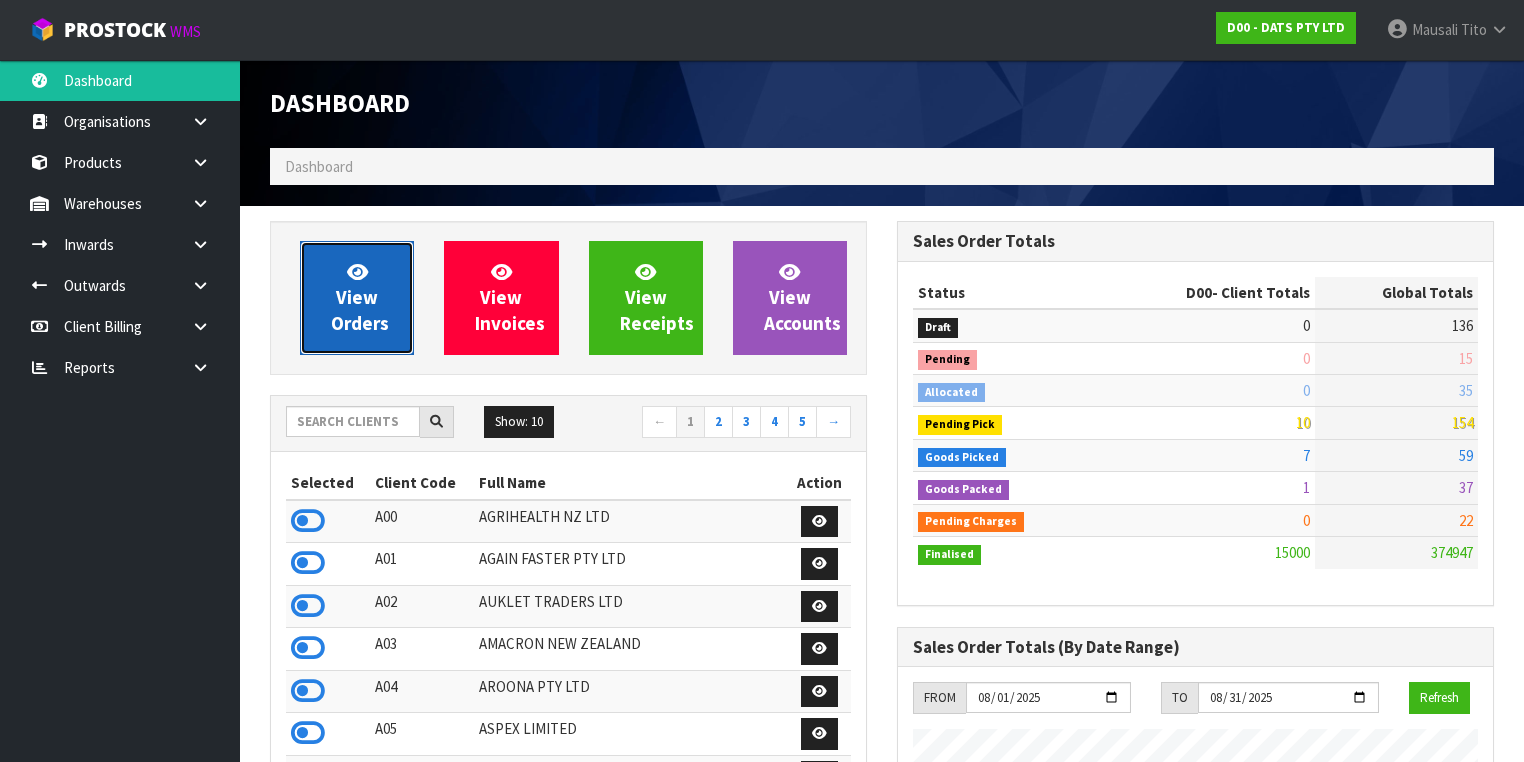 click on "View
Orders" at bounding box center [360, 297] 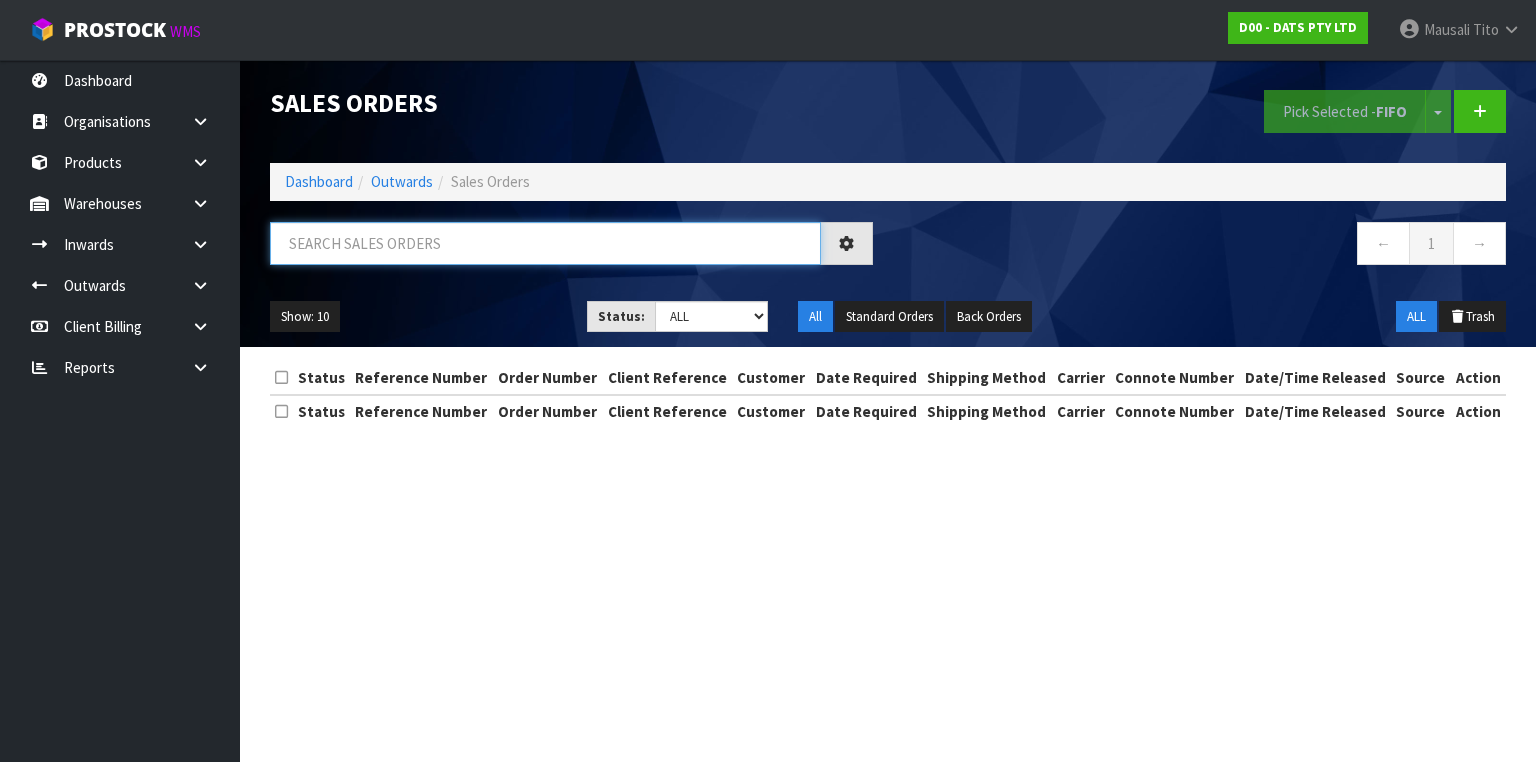 click at bounding box center [545, 243] 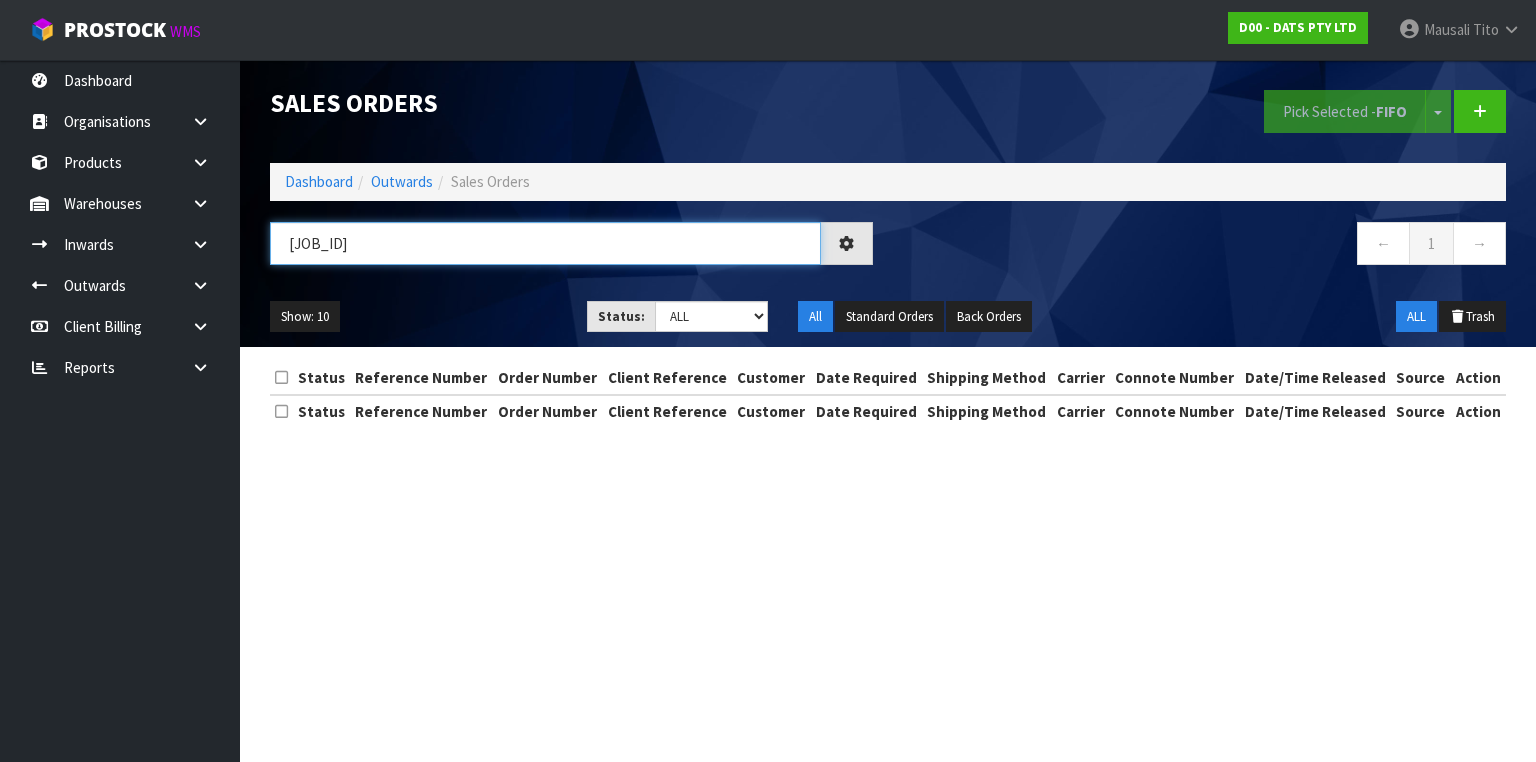 type on "[JOB_ID]" 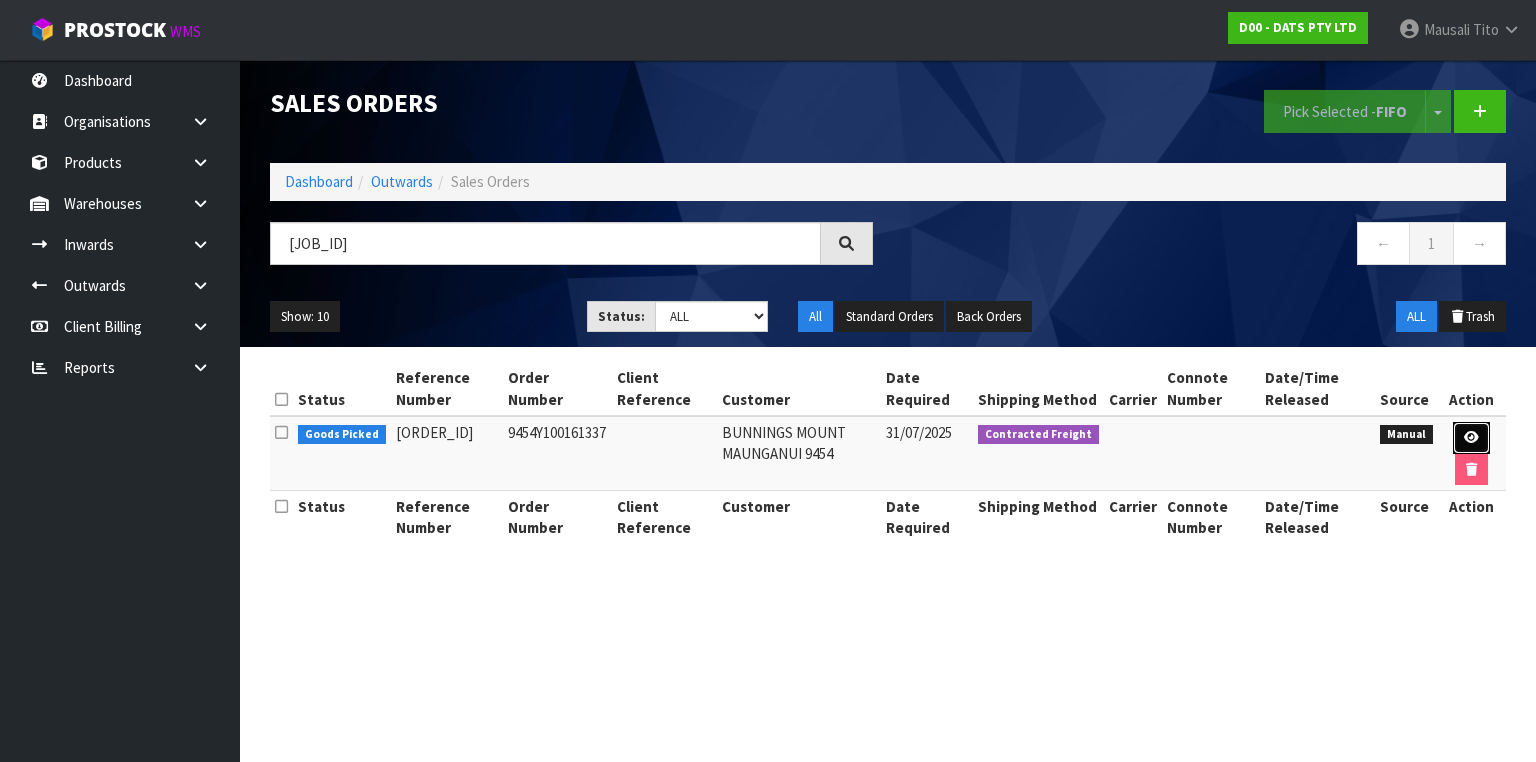 click at bounding box center (1471, 437) 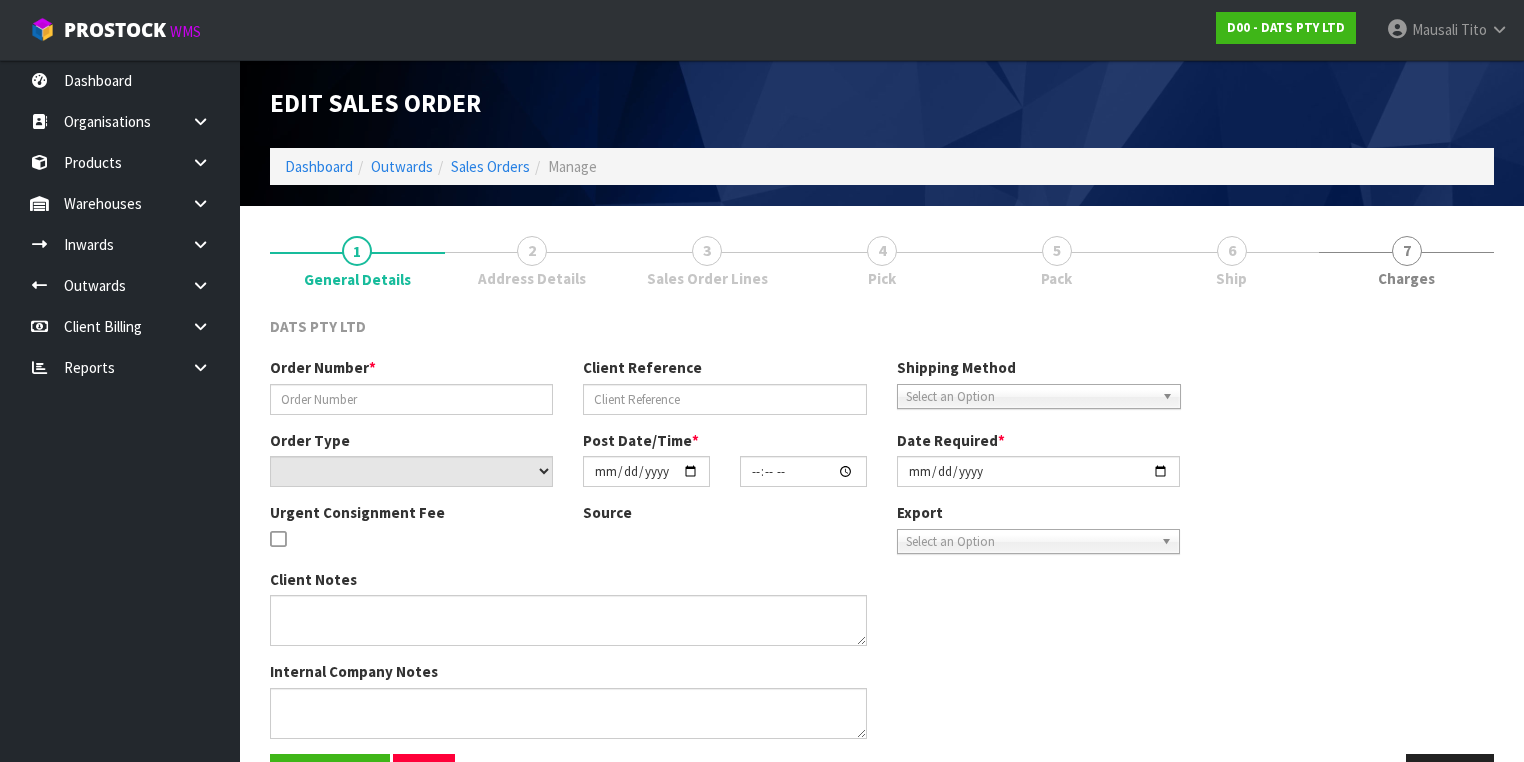 type on "9454Y100161337" 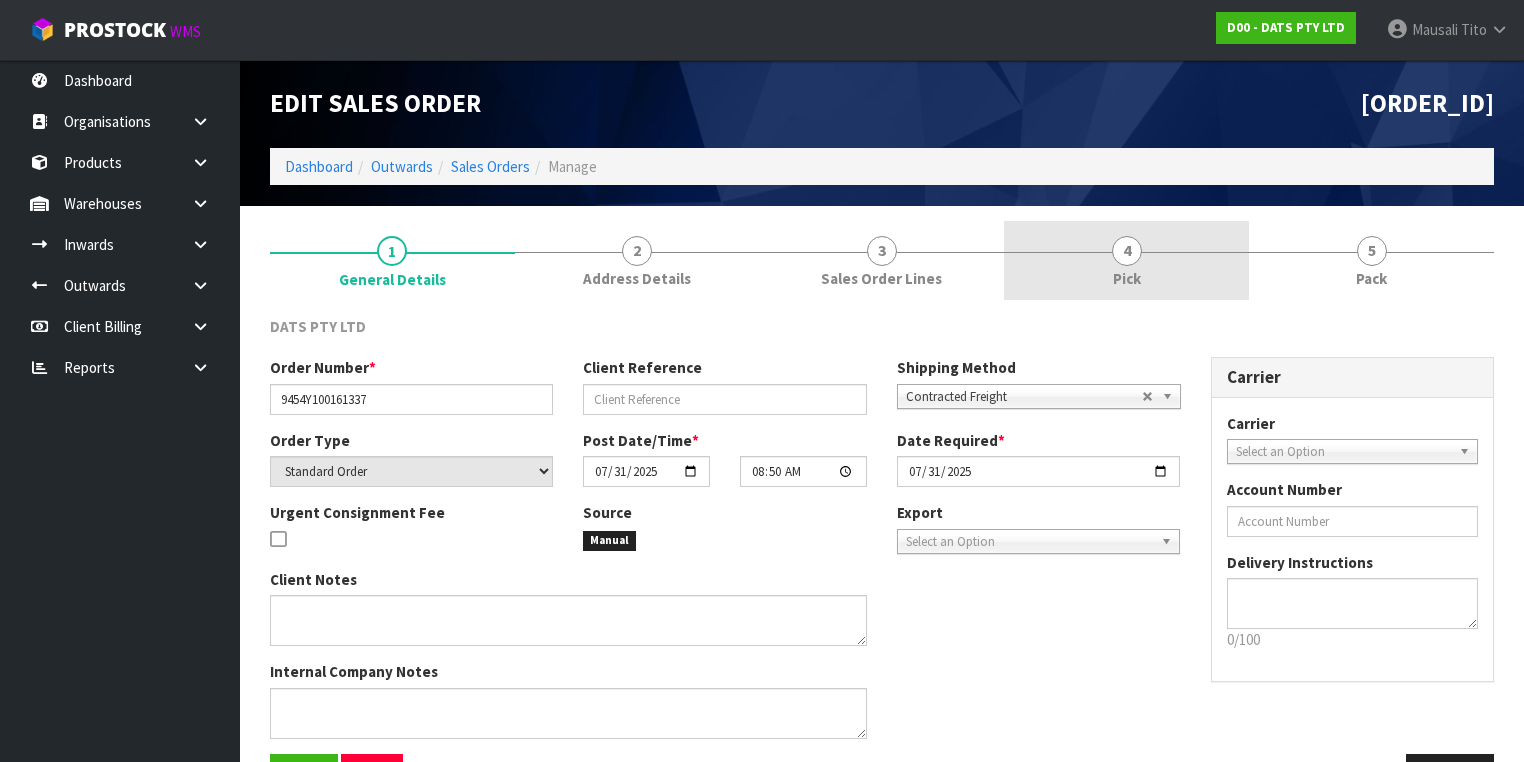 click on "4
Pick" at bounding box center [1126, 260] 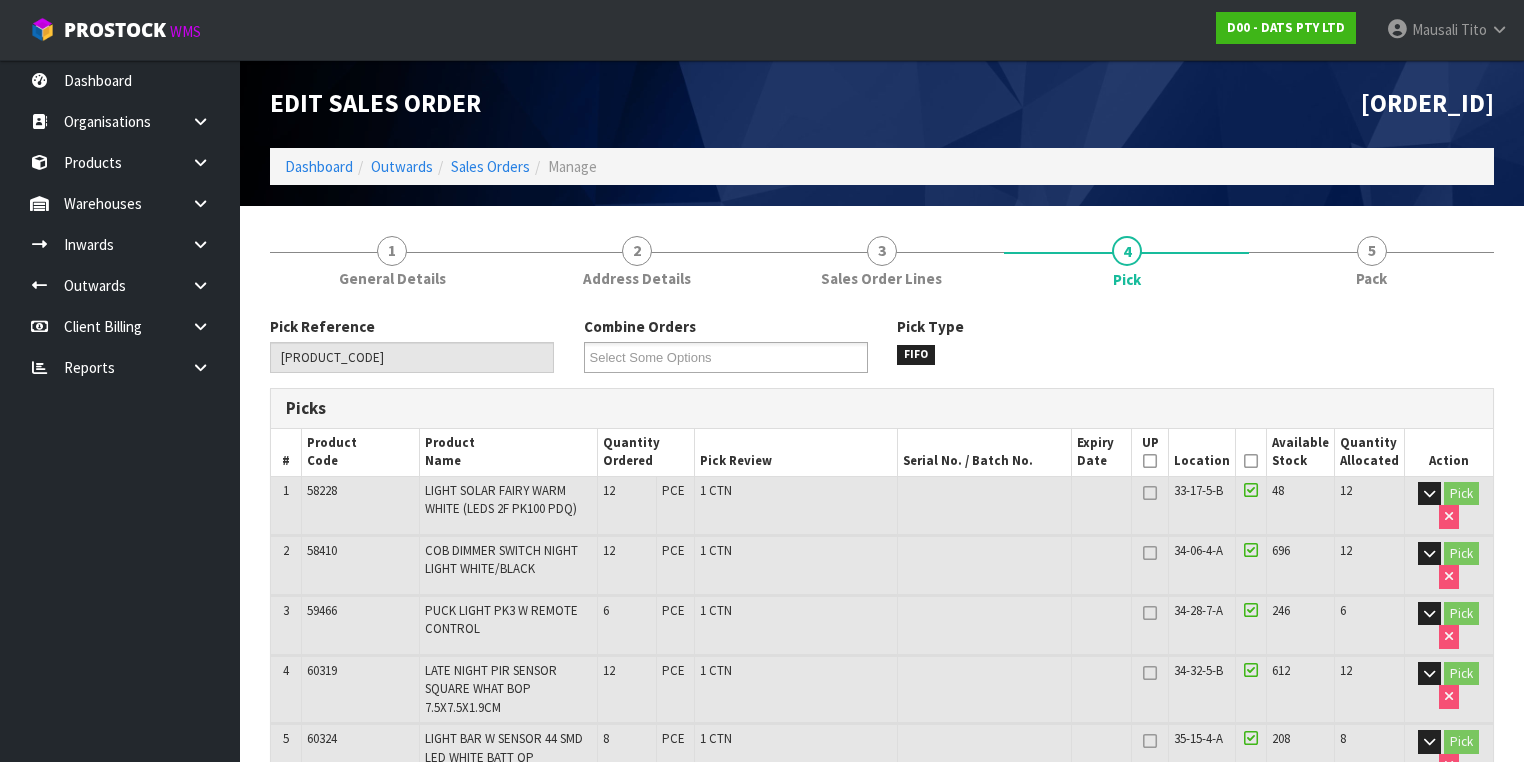 click at bounding box center [1251, 461] 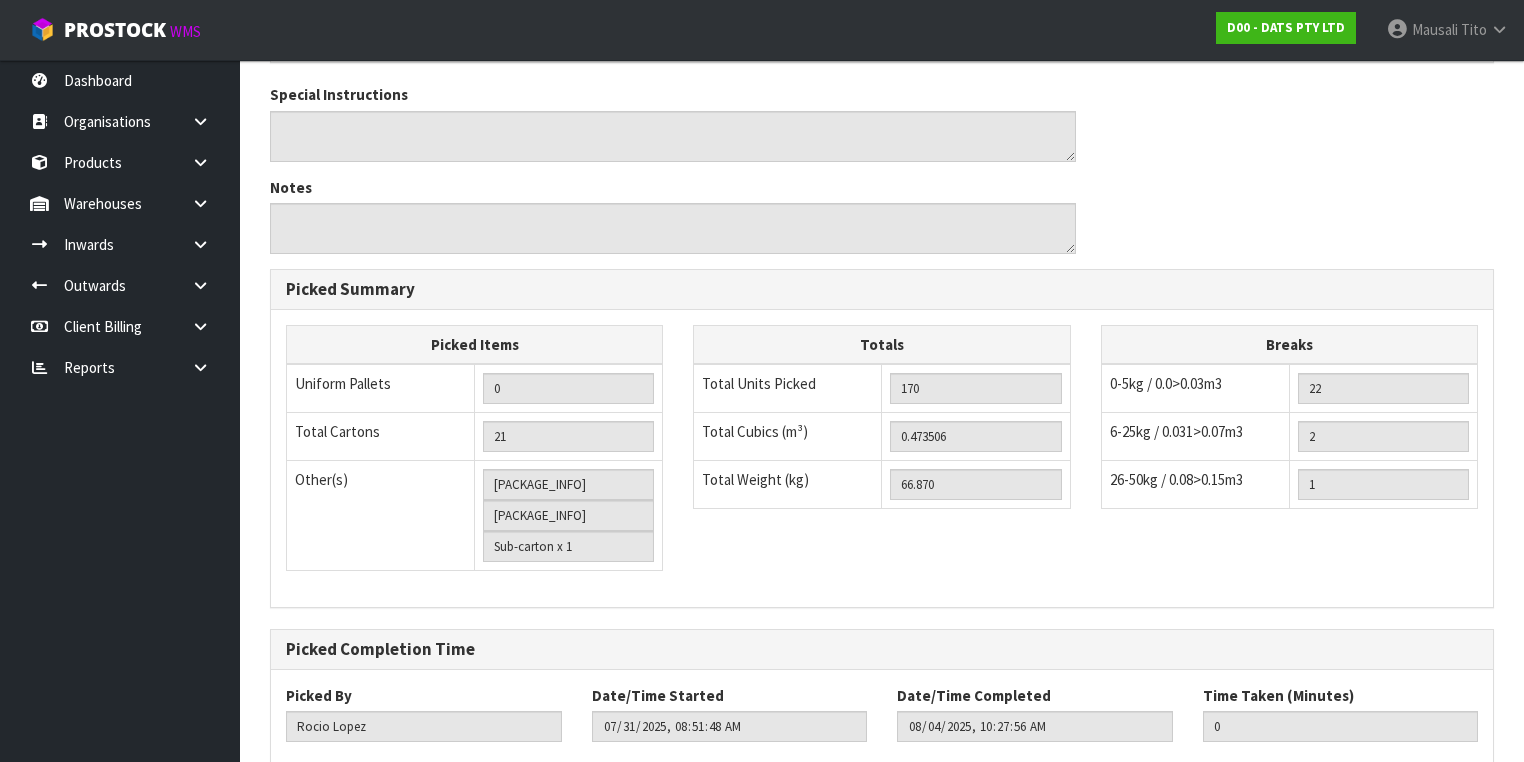 scroll, scrollTop: 2173, scrollLeft: 0, axis: vertical 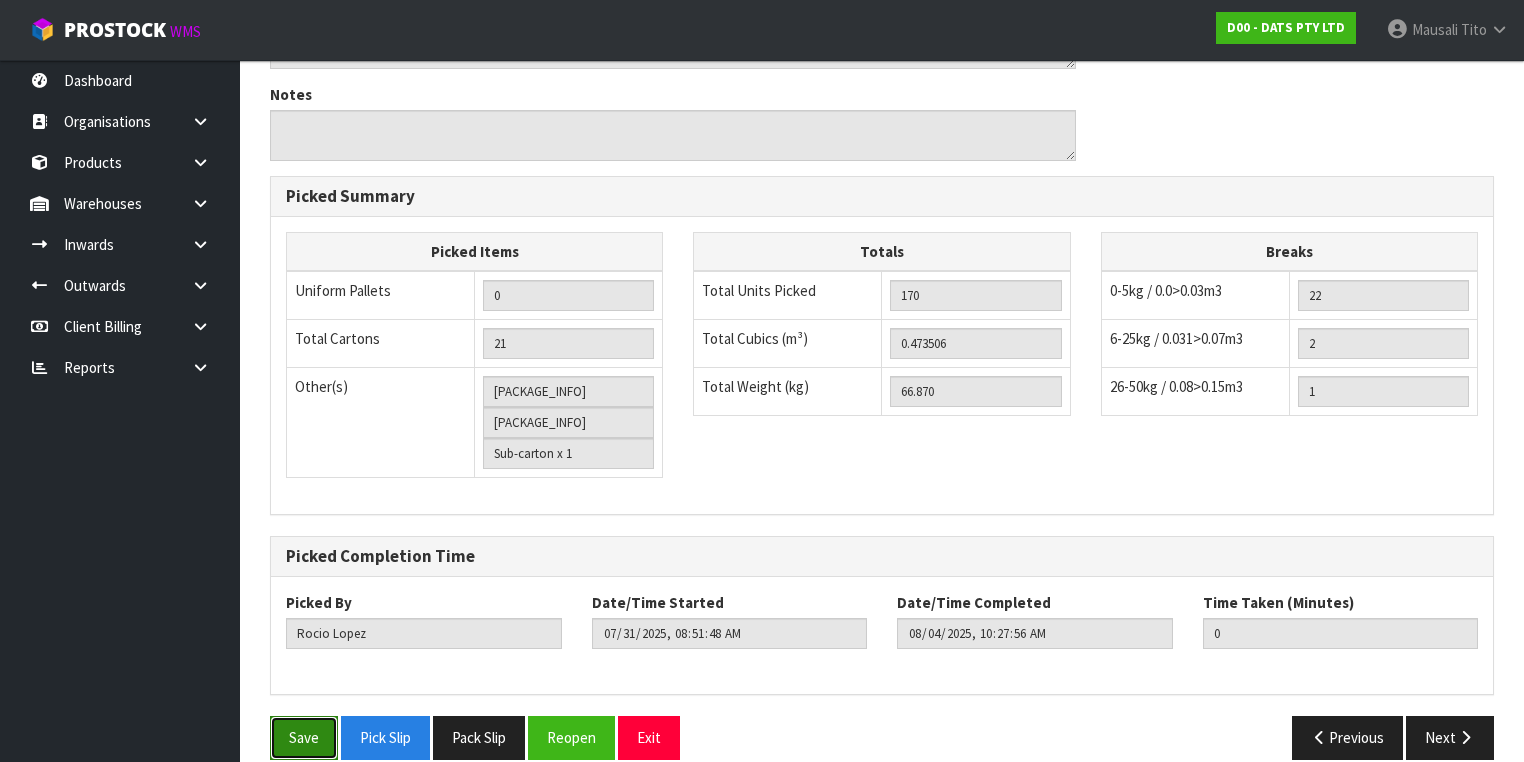click on "Save" at bounding box center (304, 737) 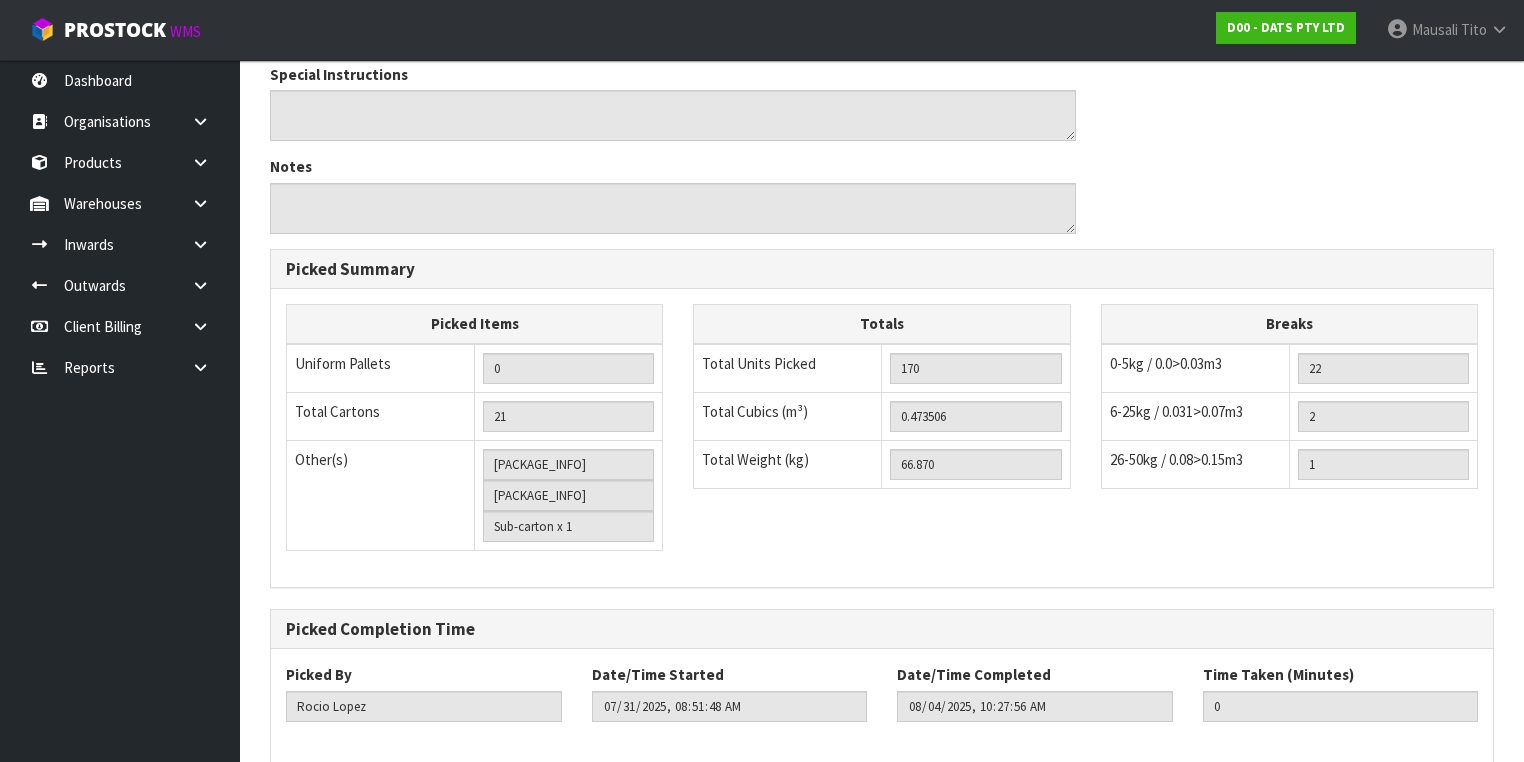 scroll, scrollTop: 0, scrollLeft: 0, axis: both 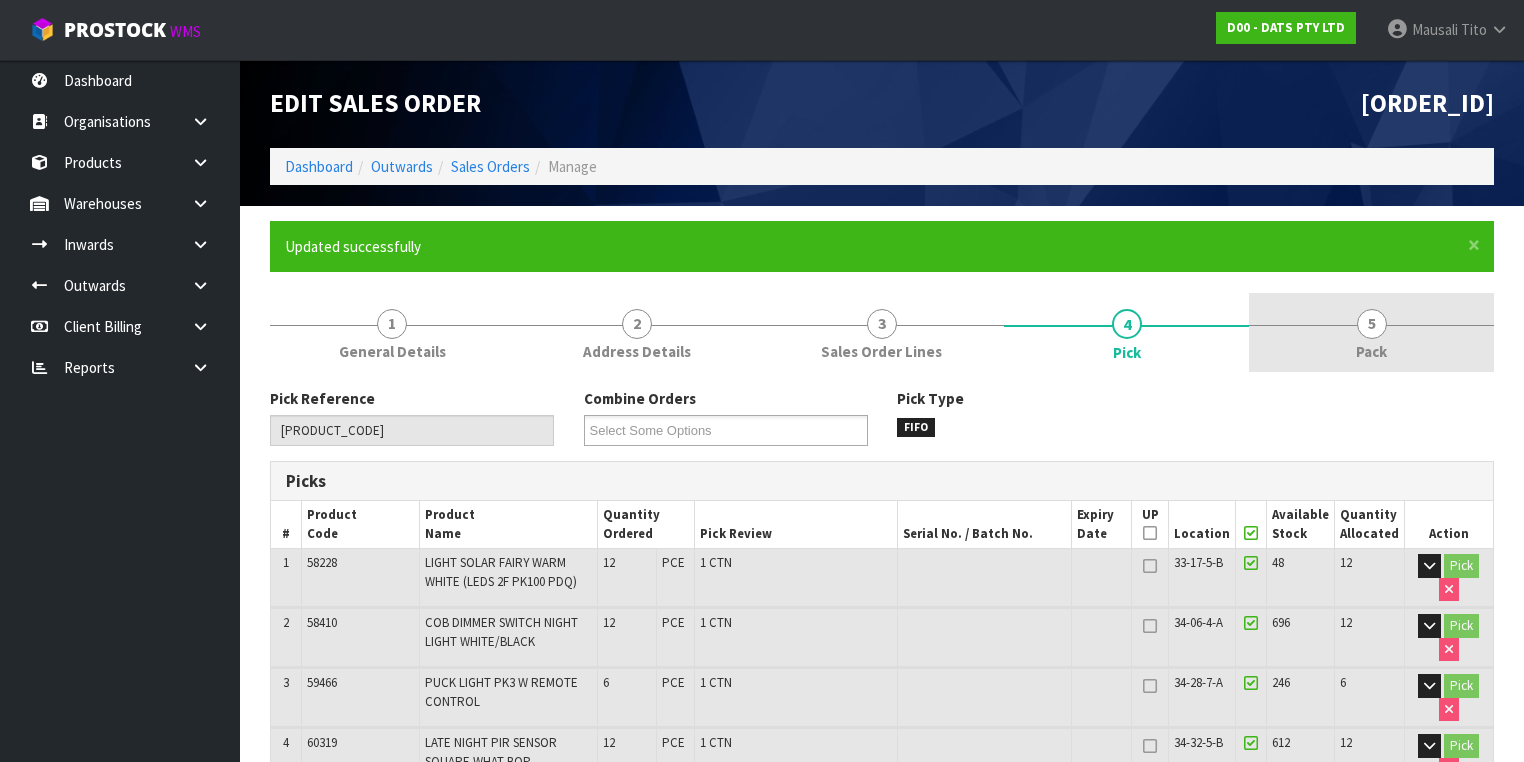 type on "Mausali Tito" 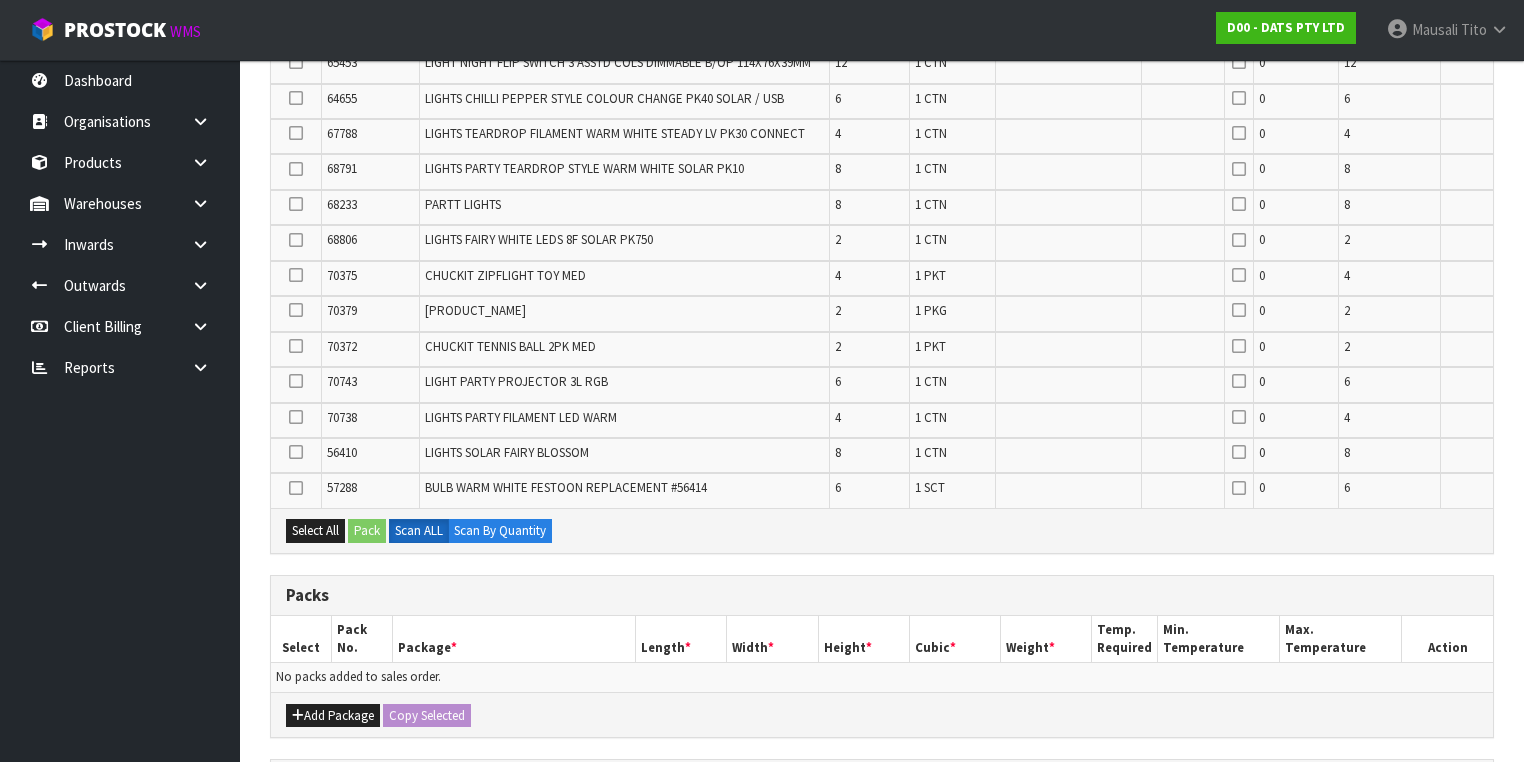 scroll, scrollTop: 1040, scrollLeft: 0, axis: vertical 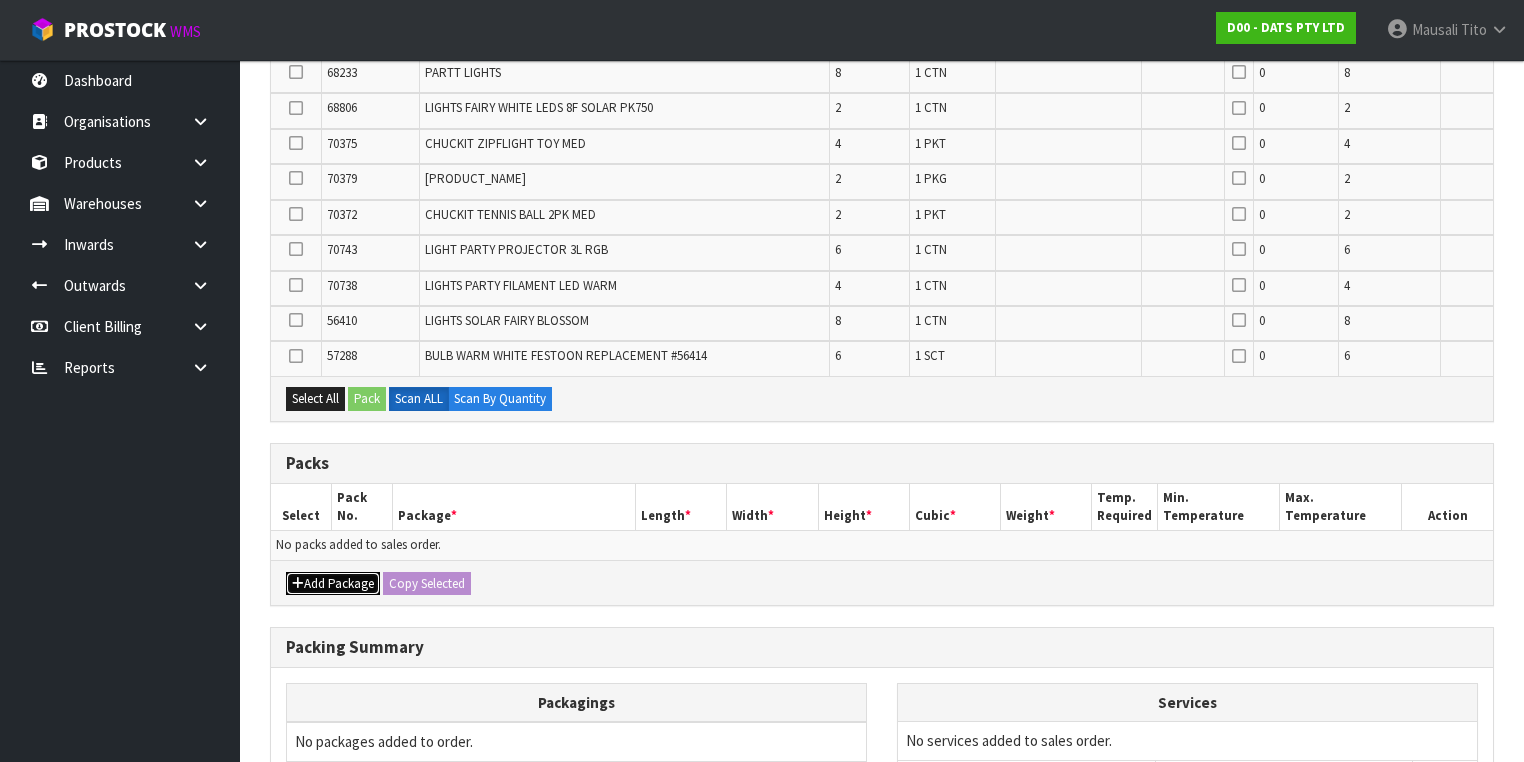 drag, startPoint x: 335, startPoint y: 572, endPoint x: 310, endPoint y: 553, distance: 31.400637 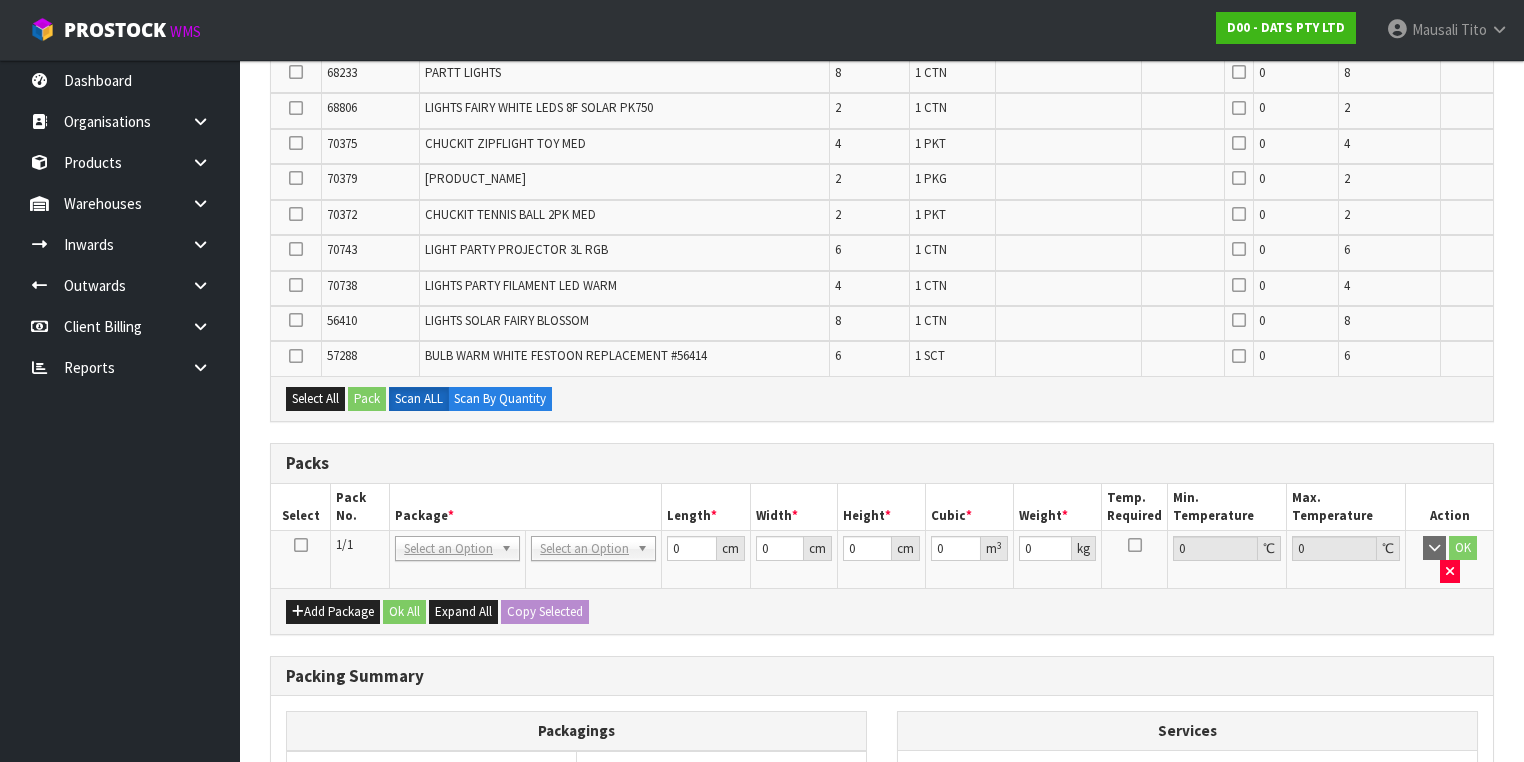click at bounding box center (301, 545) 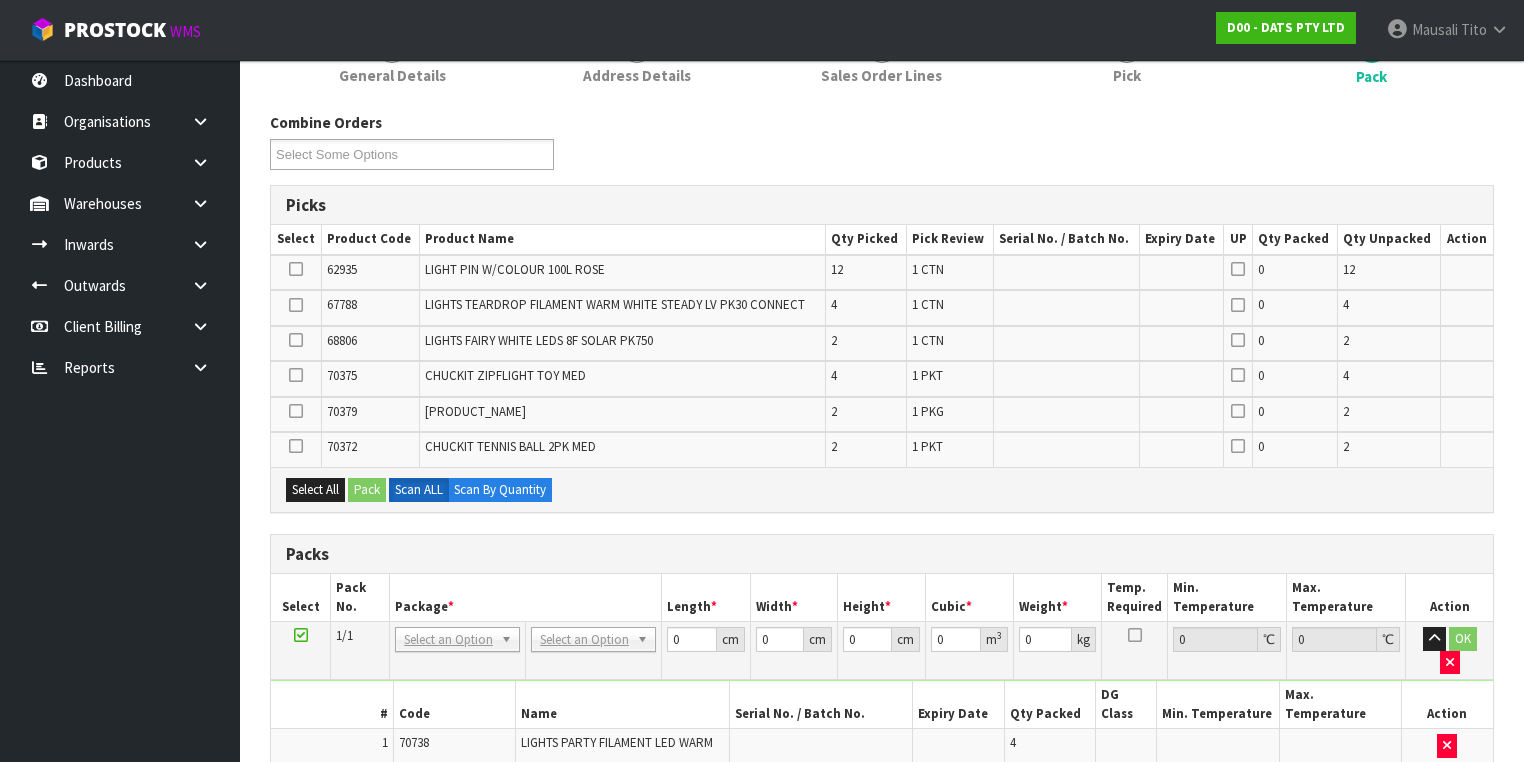 scroll, scrollTop: 264, scrollLeft: 0, axis: vertical 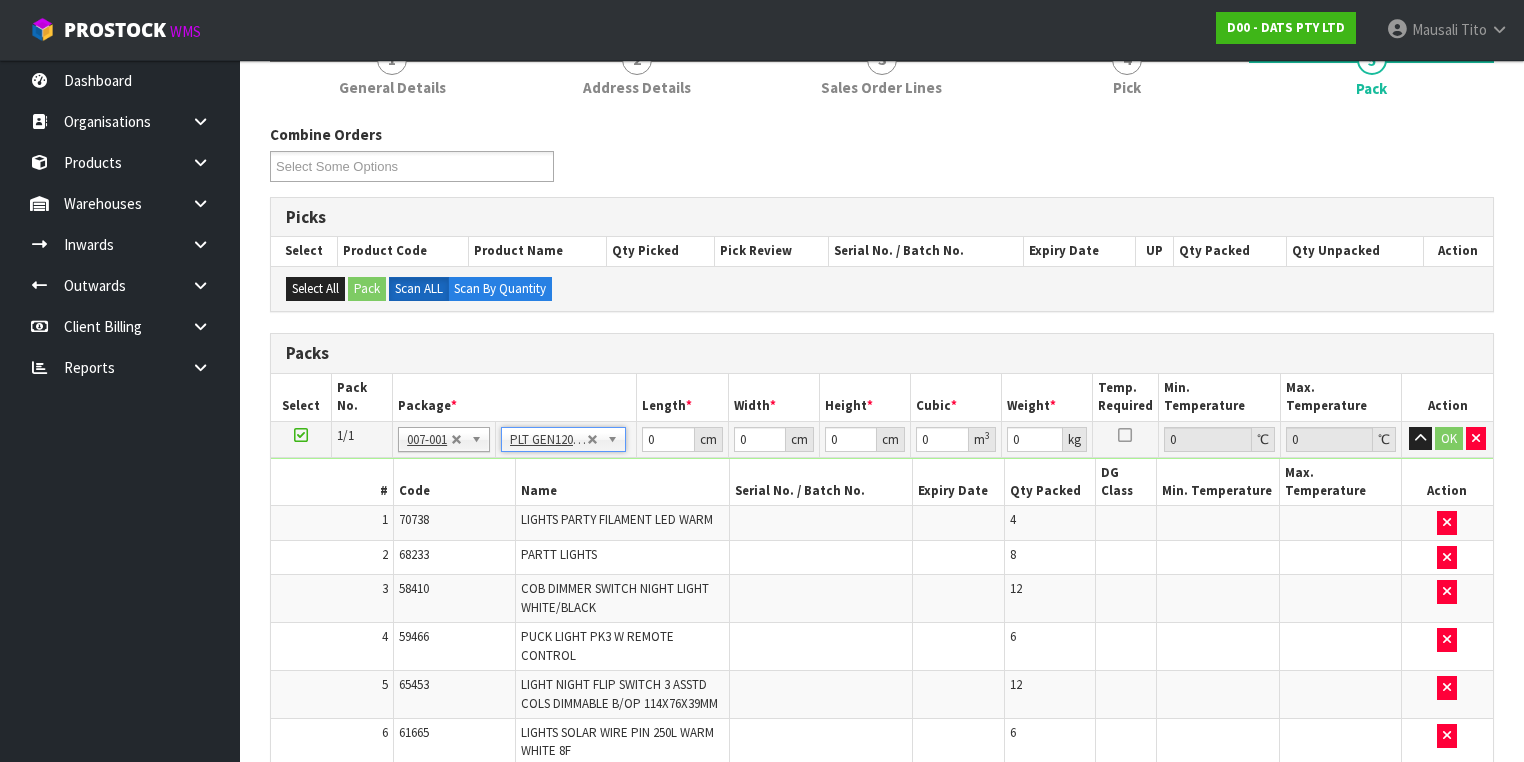 type on "120" 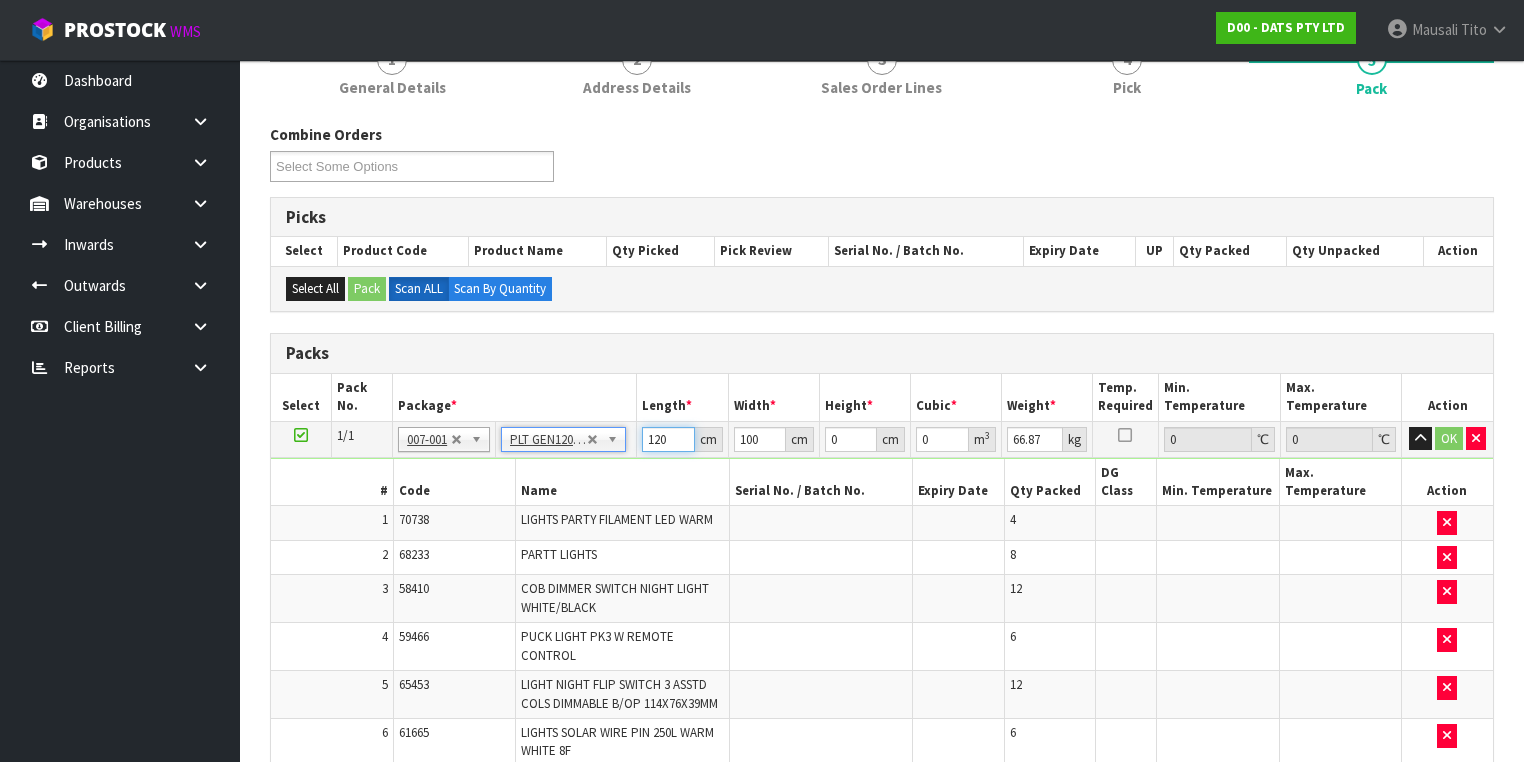 drag, startPoint x: 676, startPoint y: 435, endPoint x: 654, endPoint y: 447, distance: 25.059929 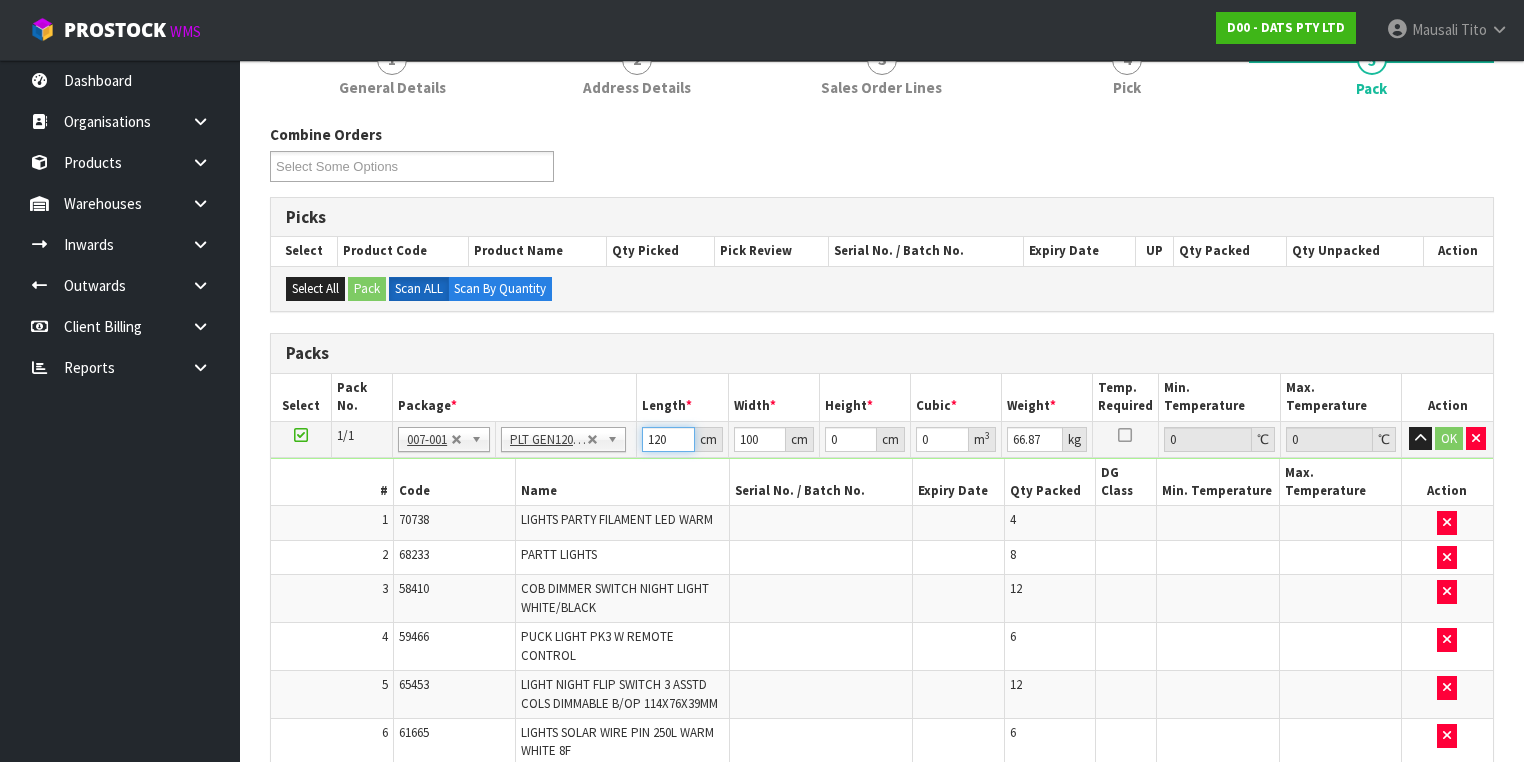 scroll, scrollTop: 0, scrollLeft: 16, axis: horizontal 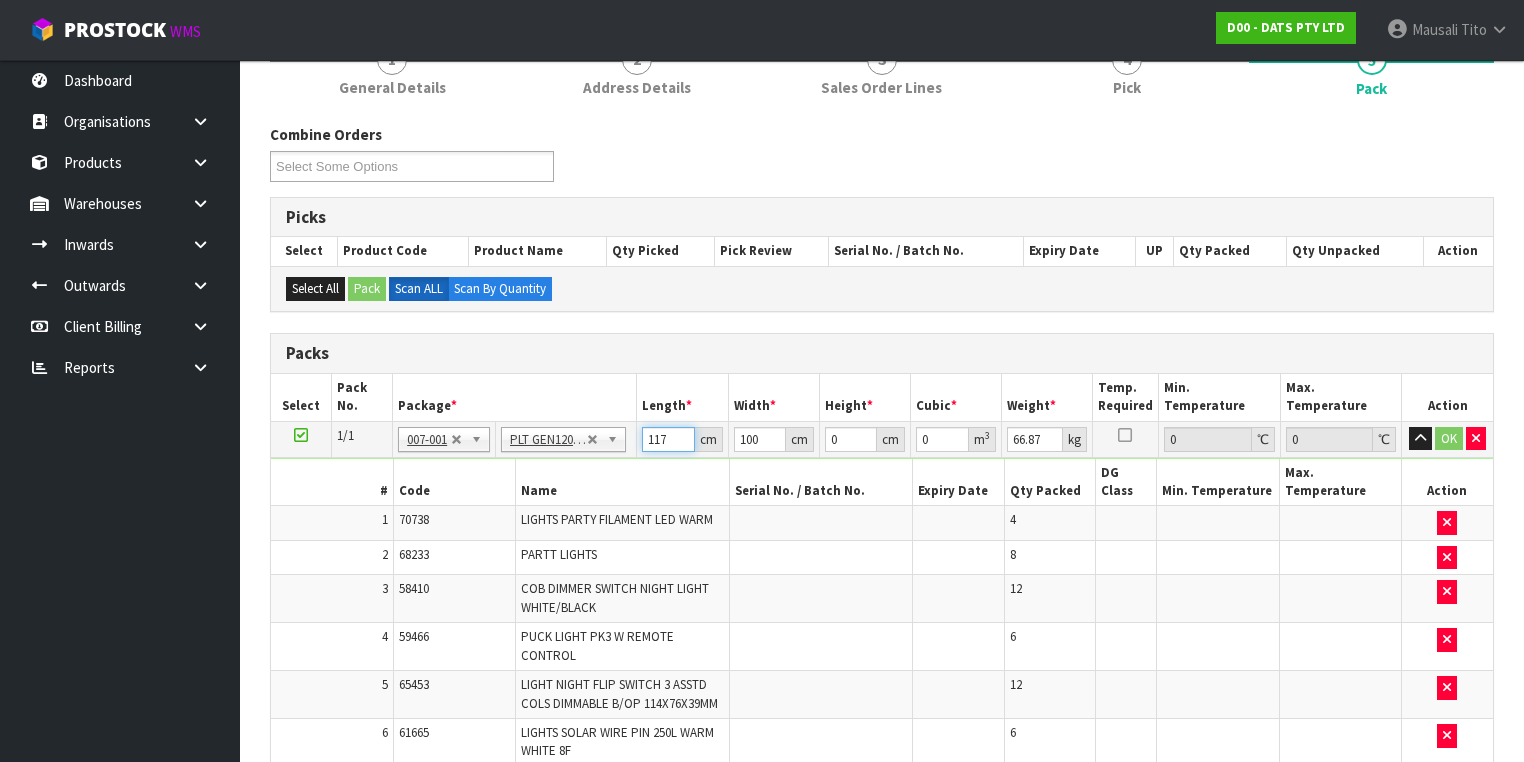 type on "117" 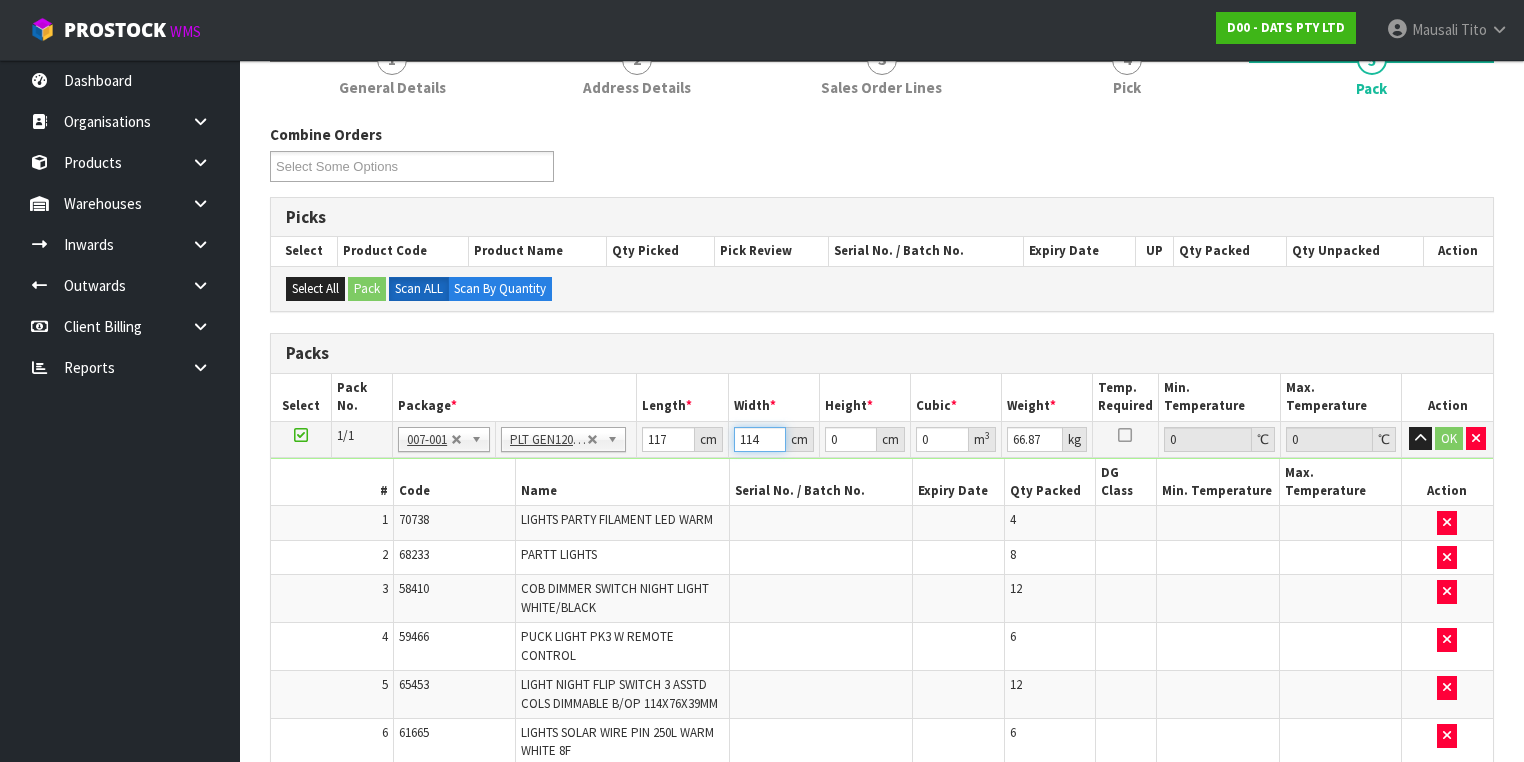 type on "114" 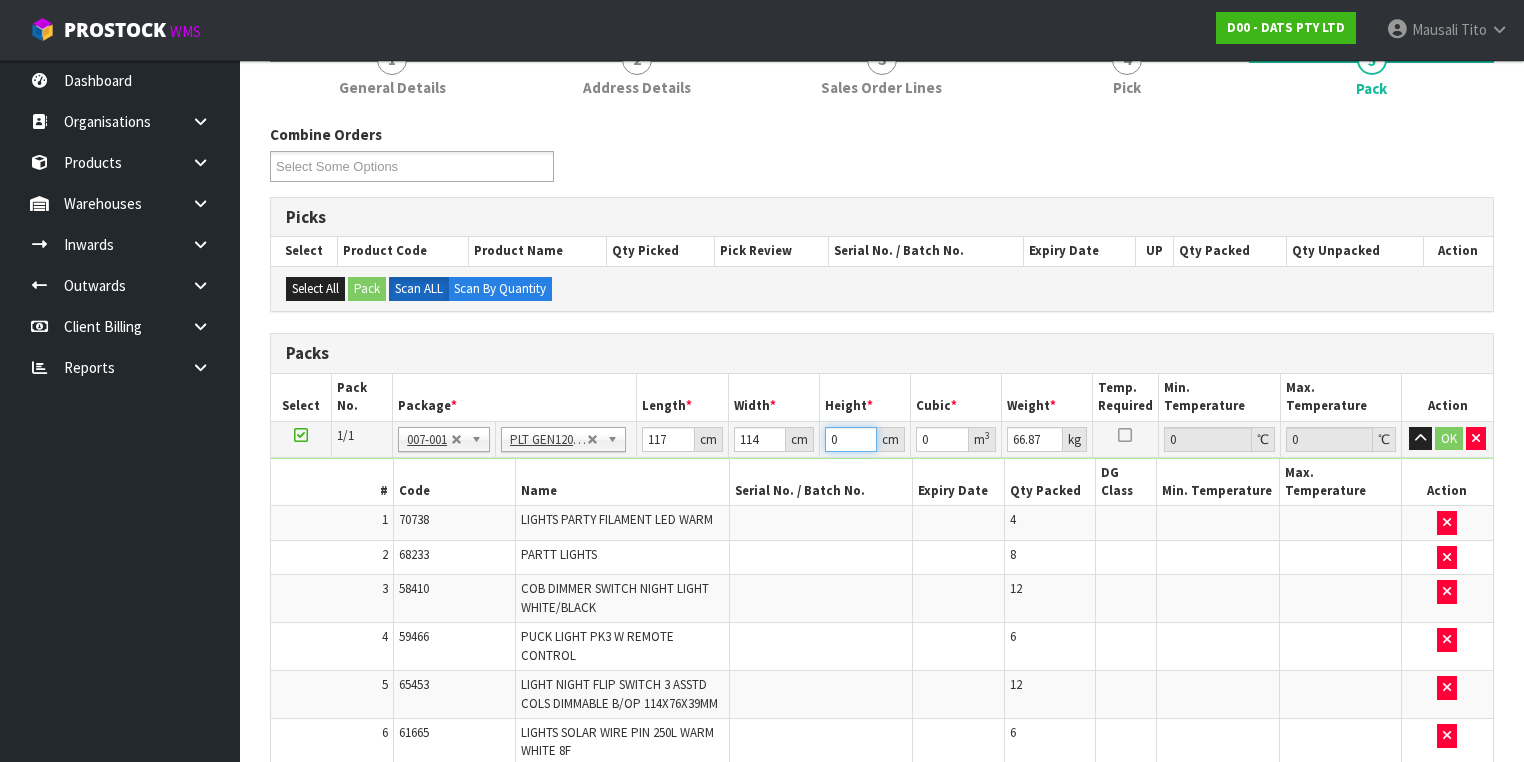 type on "7" 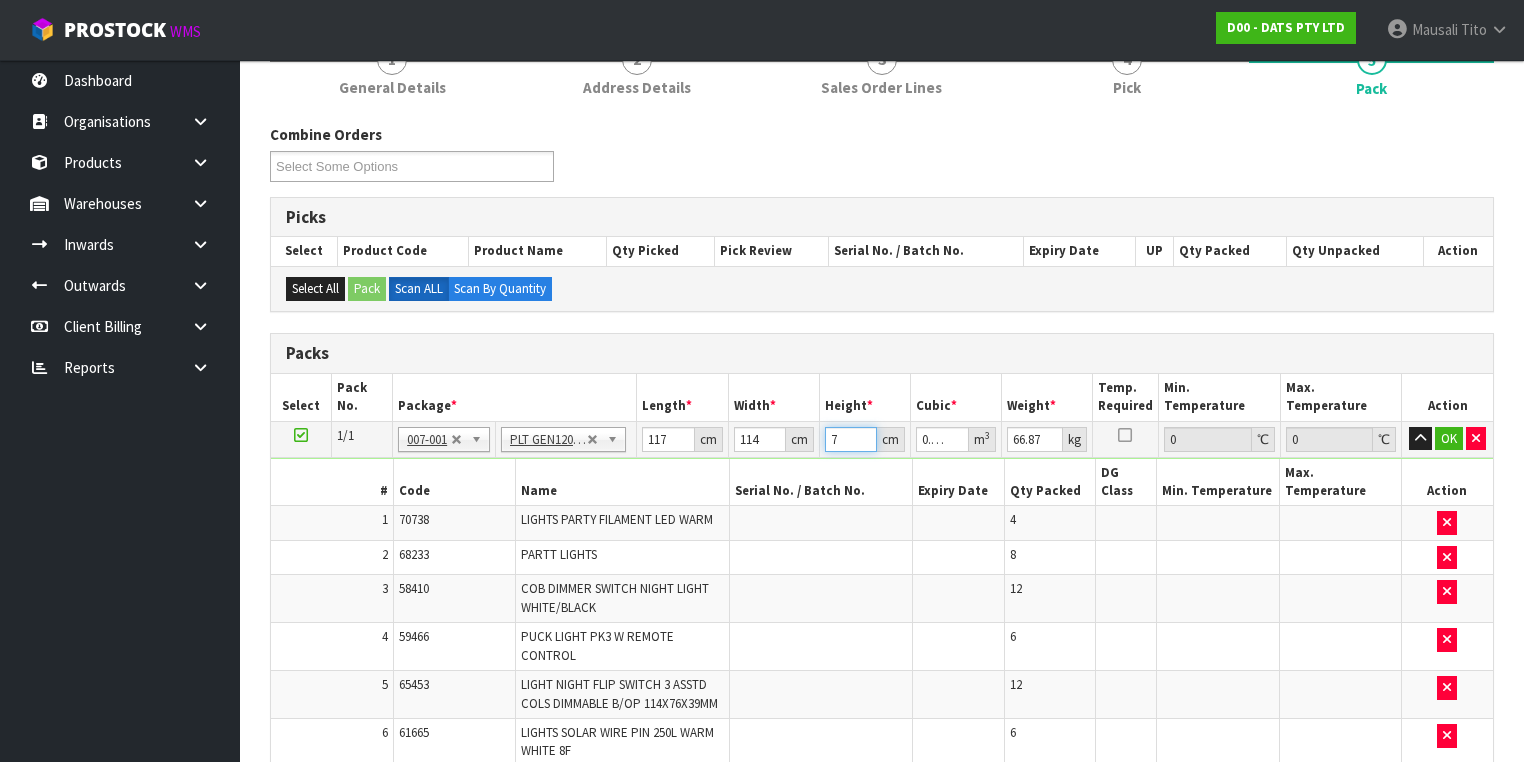 type on "71" 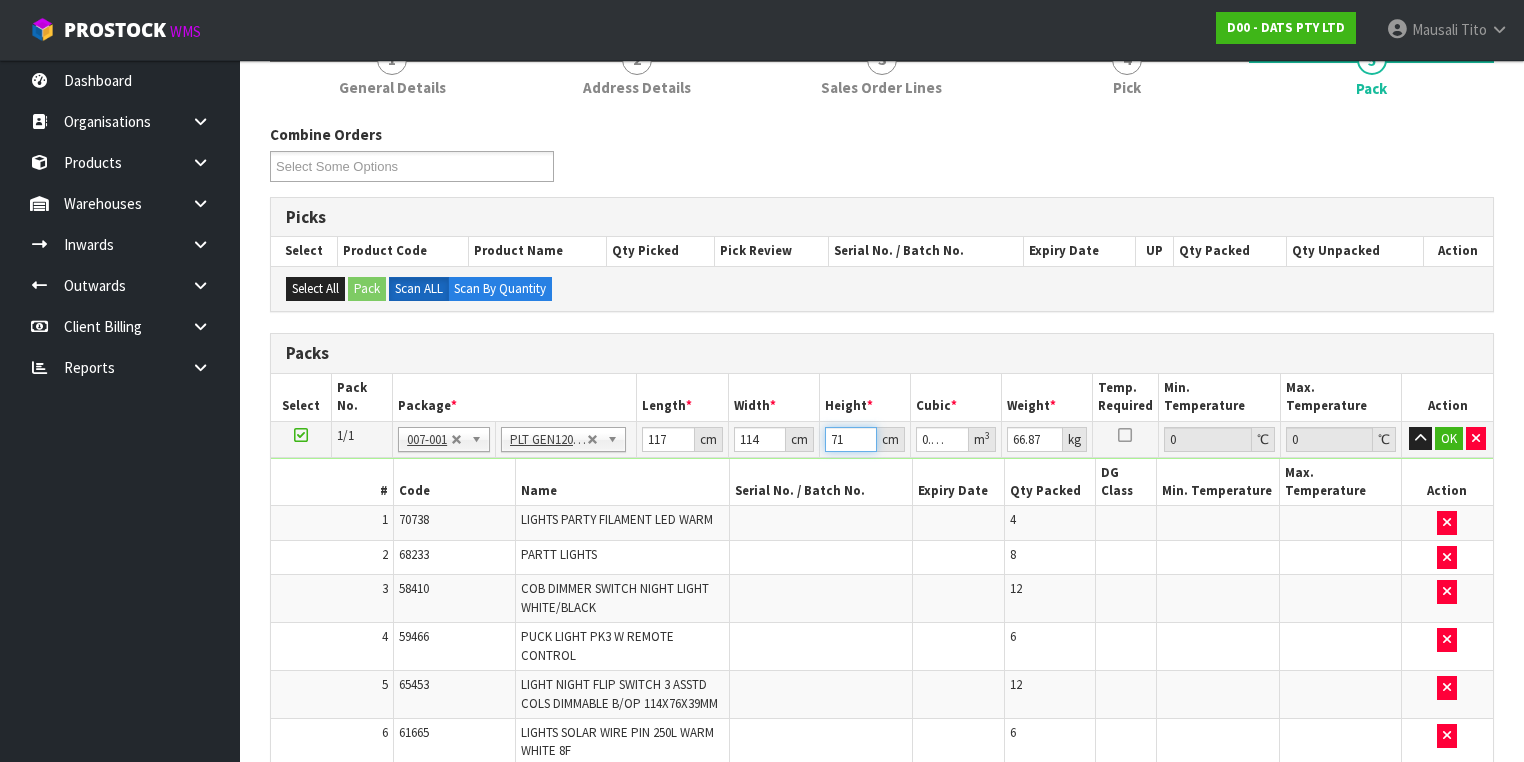 type on "71" 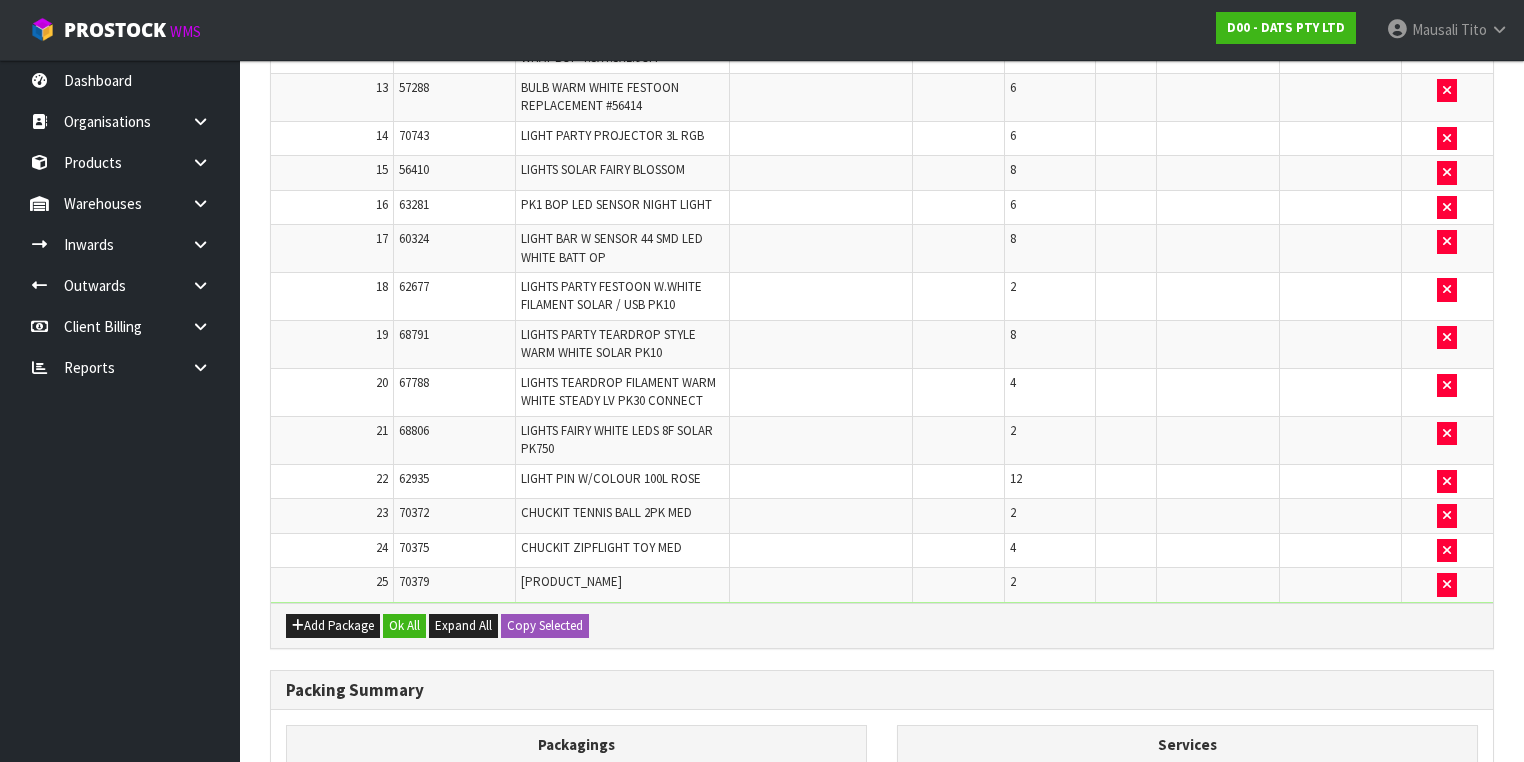 scroll, scrollTop: 1384, scrollLeft: 0, axis: vertical 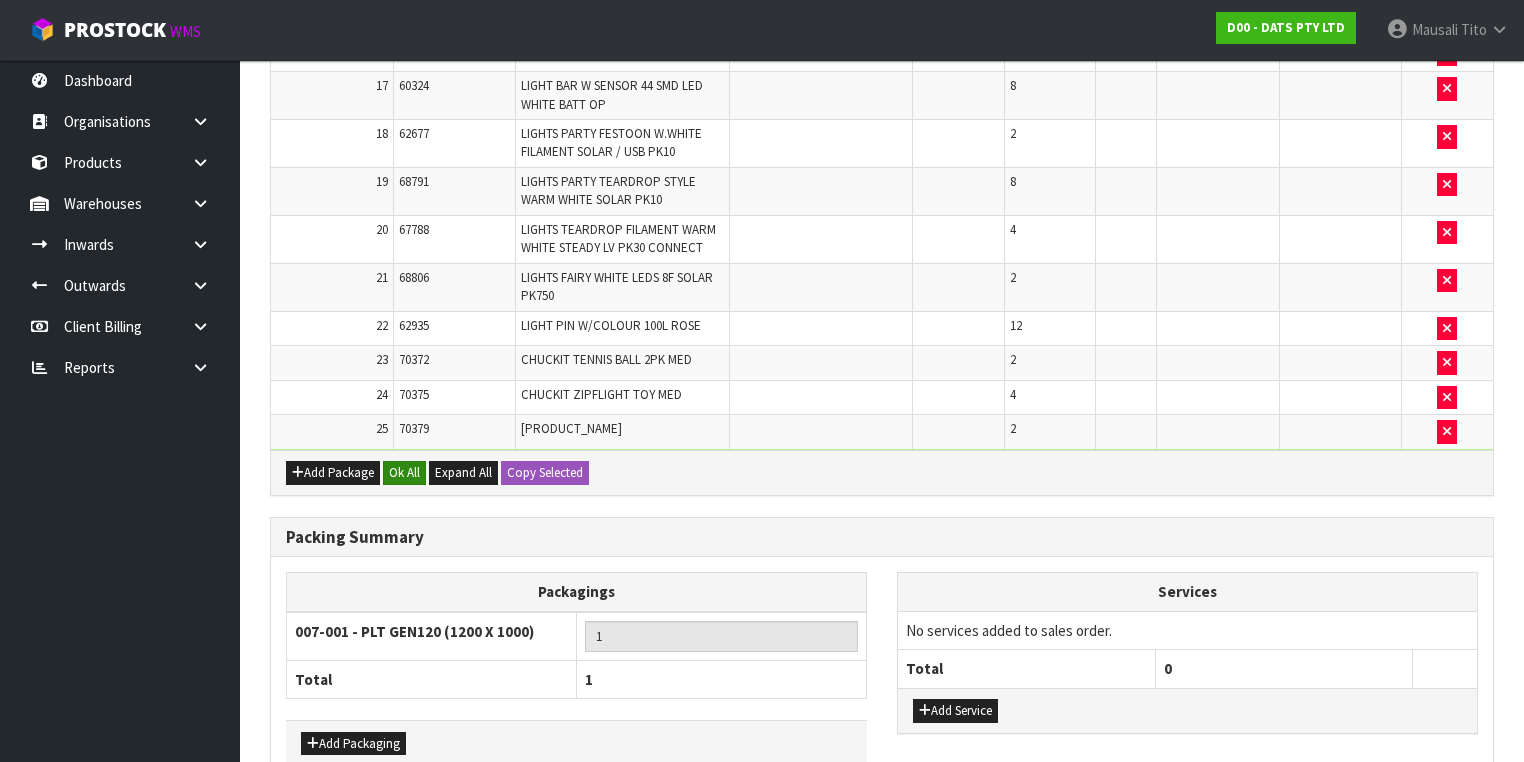 type on "87" 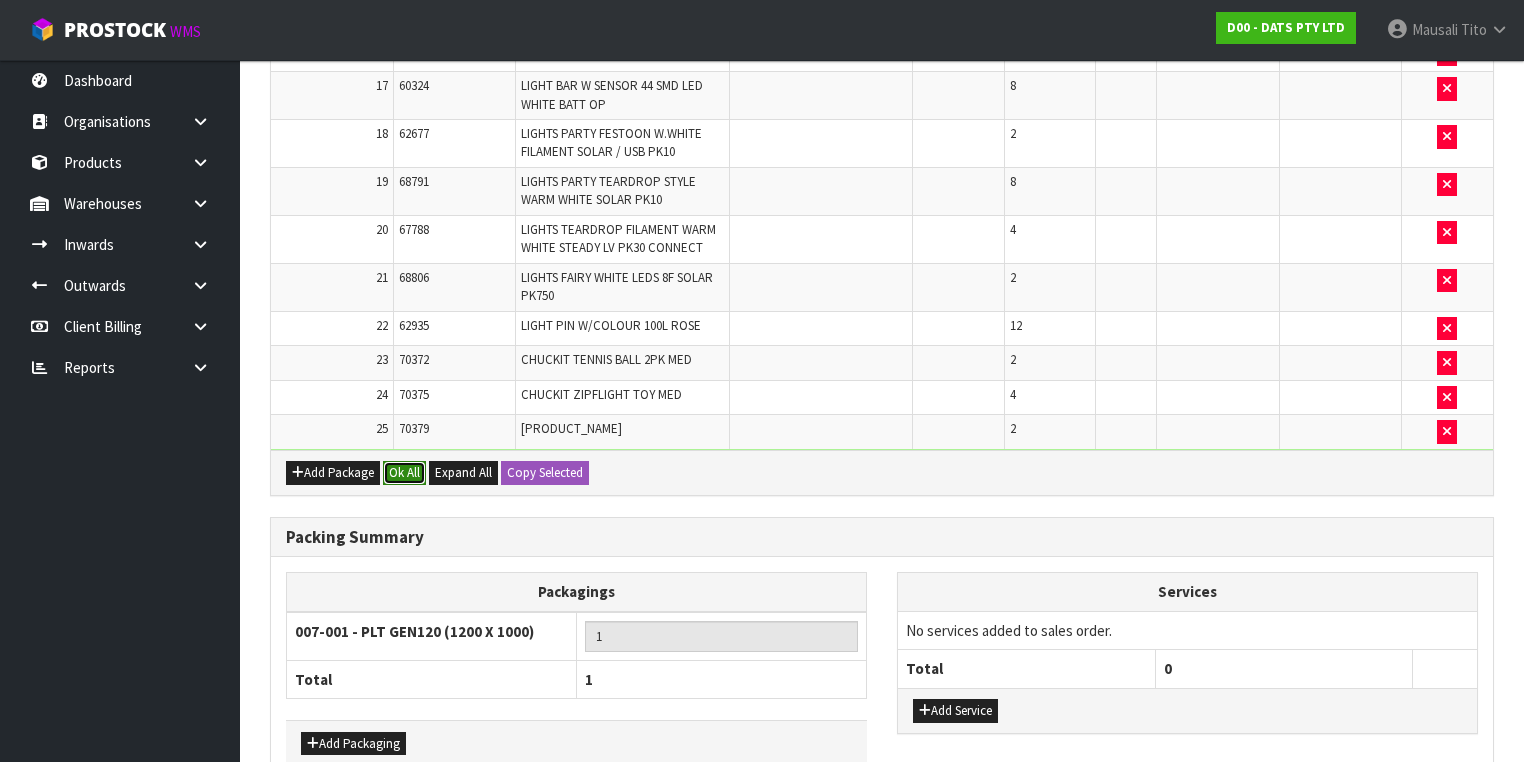 click on "Ok All" at bounding box center [404, 473] 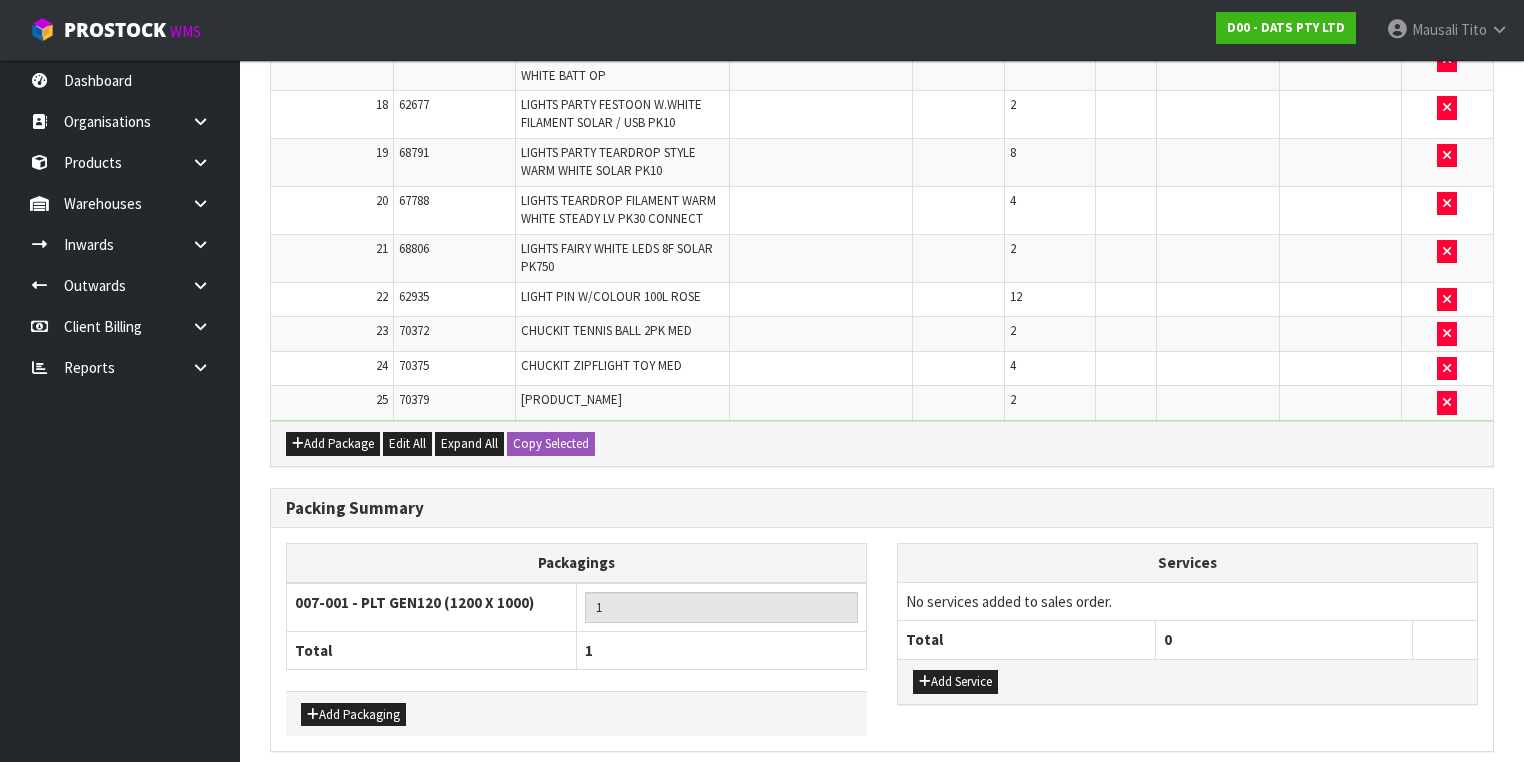 scroll, scrollTop: 1459, scrollLeft: 0, axis: vertical 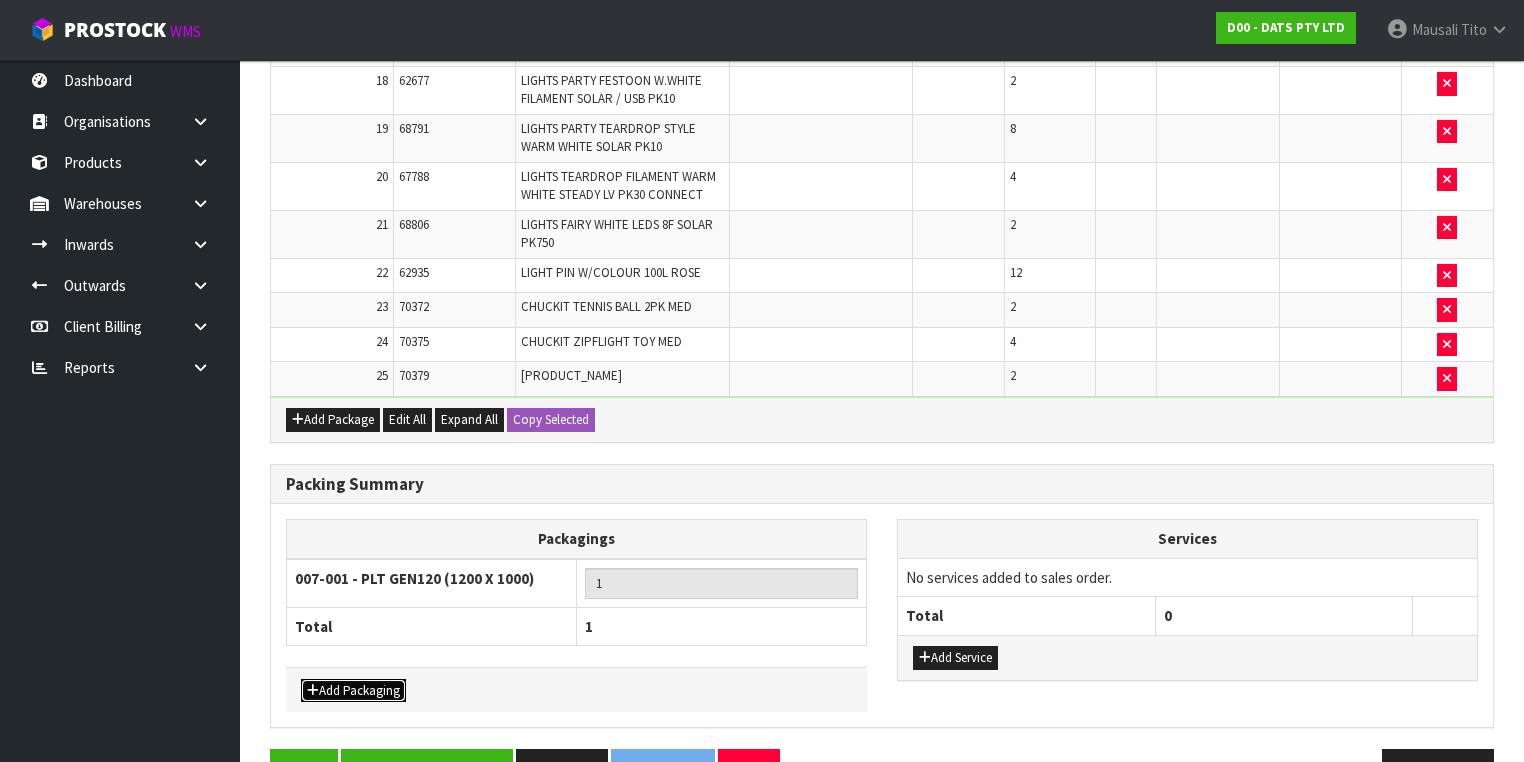 click on "Add Packaging" at bounding box center (353, 691) 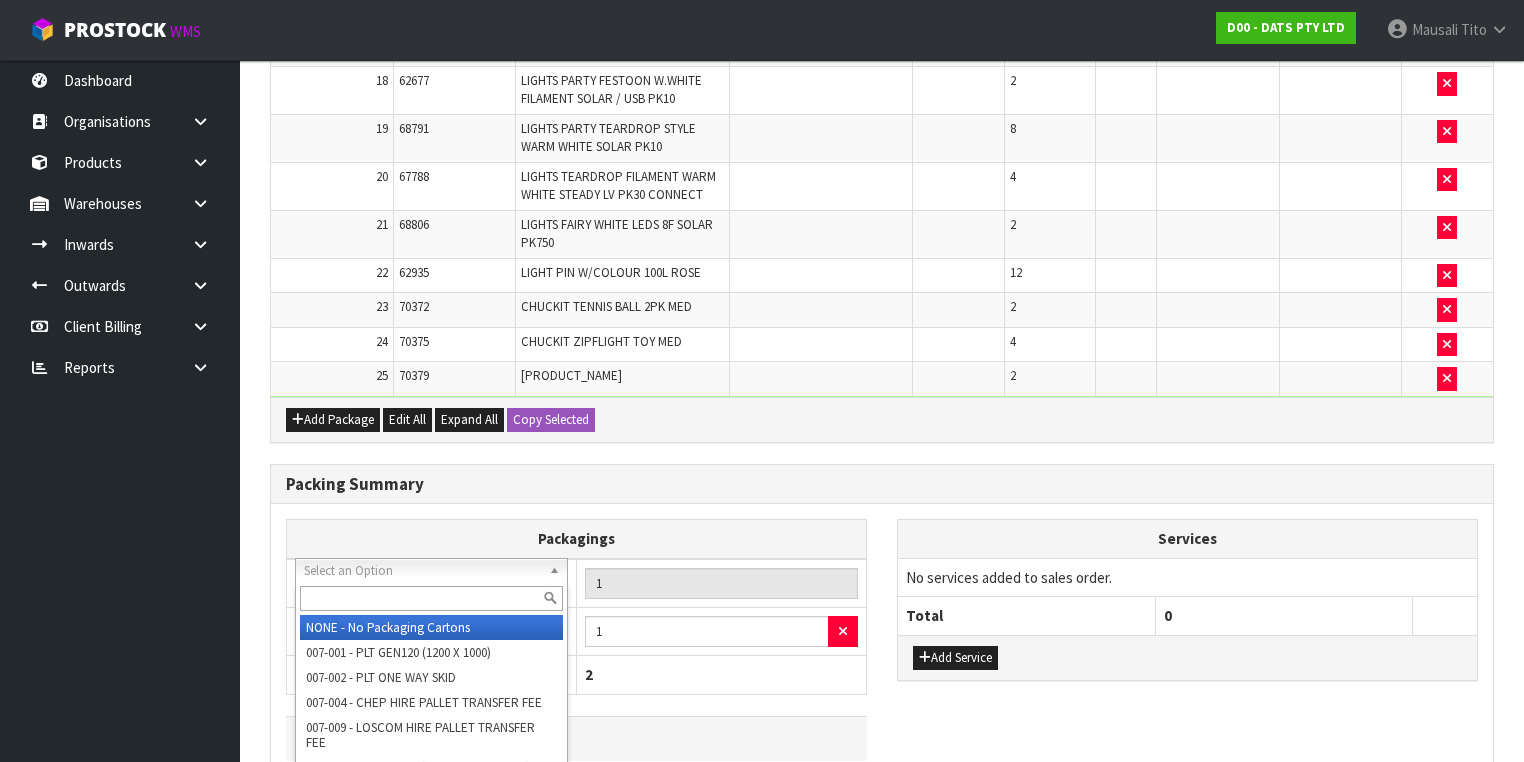 click at bounding box center (431, 598) 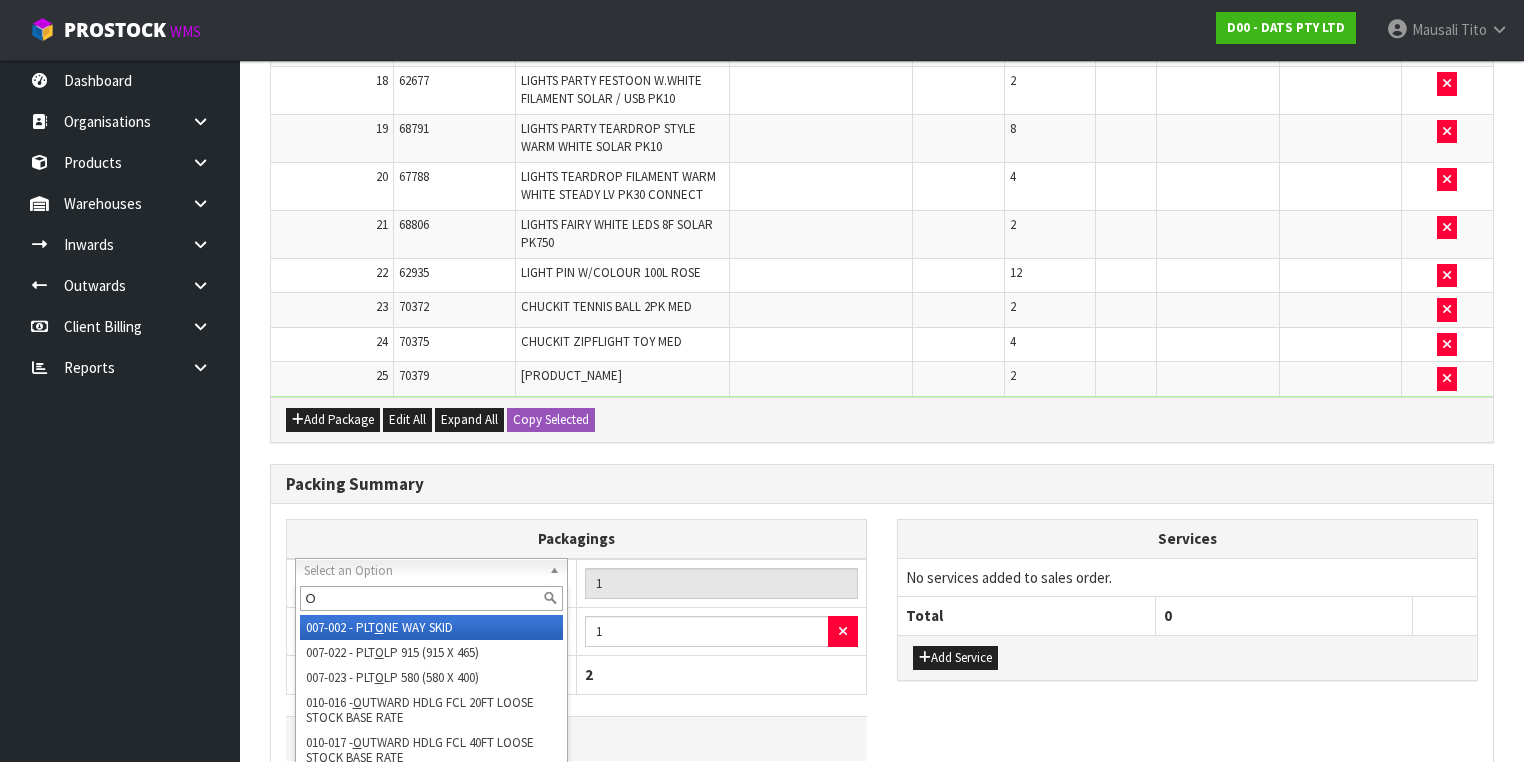 type on "OC" 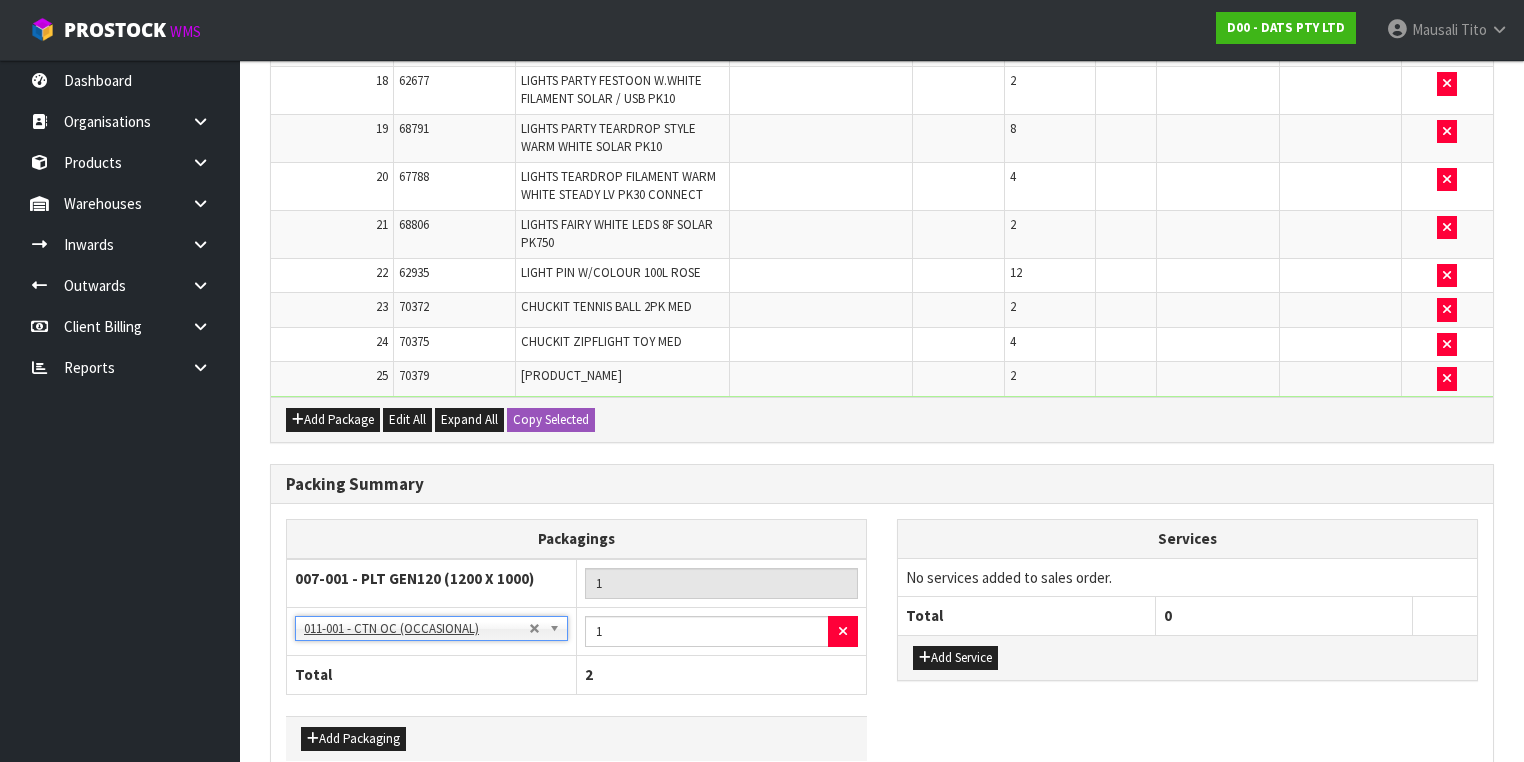scroll, scrollTop: 1507, scrollLeft: 0, axis: vertical 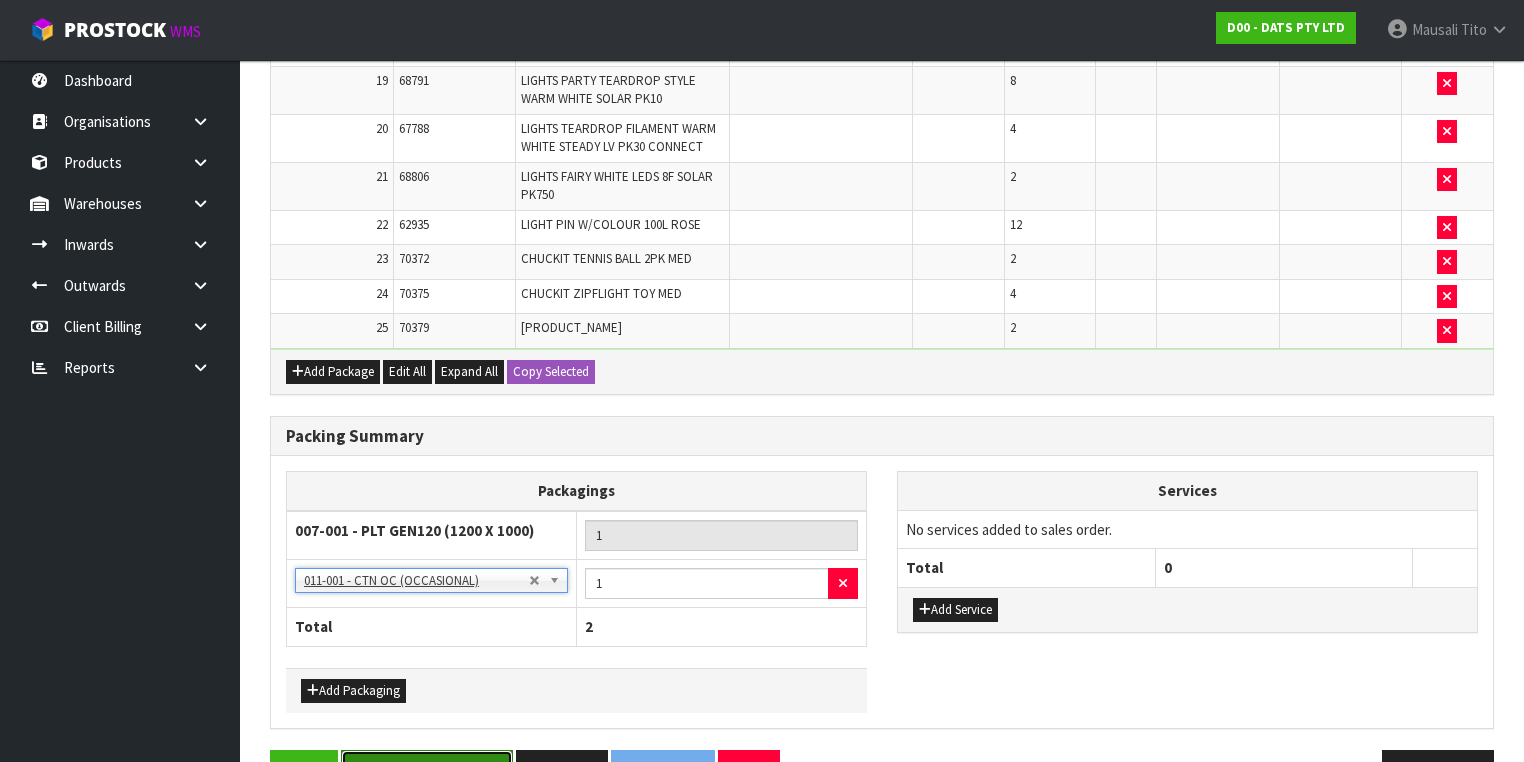 click on "Save & Confirm Packs" at bounding box center [427, 771] 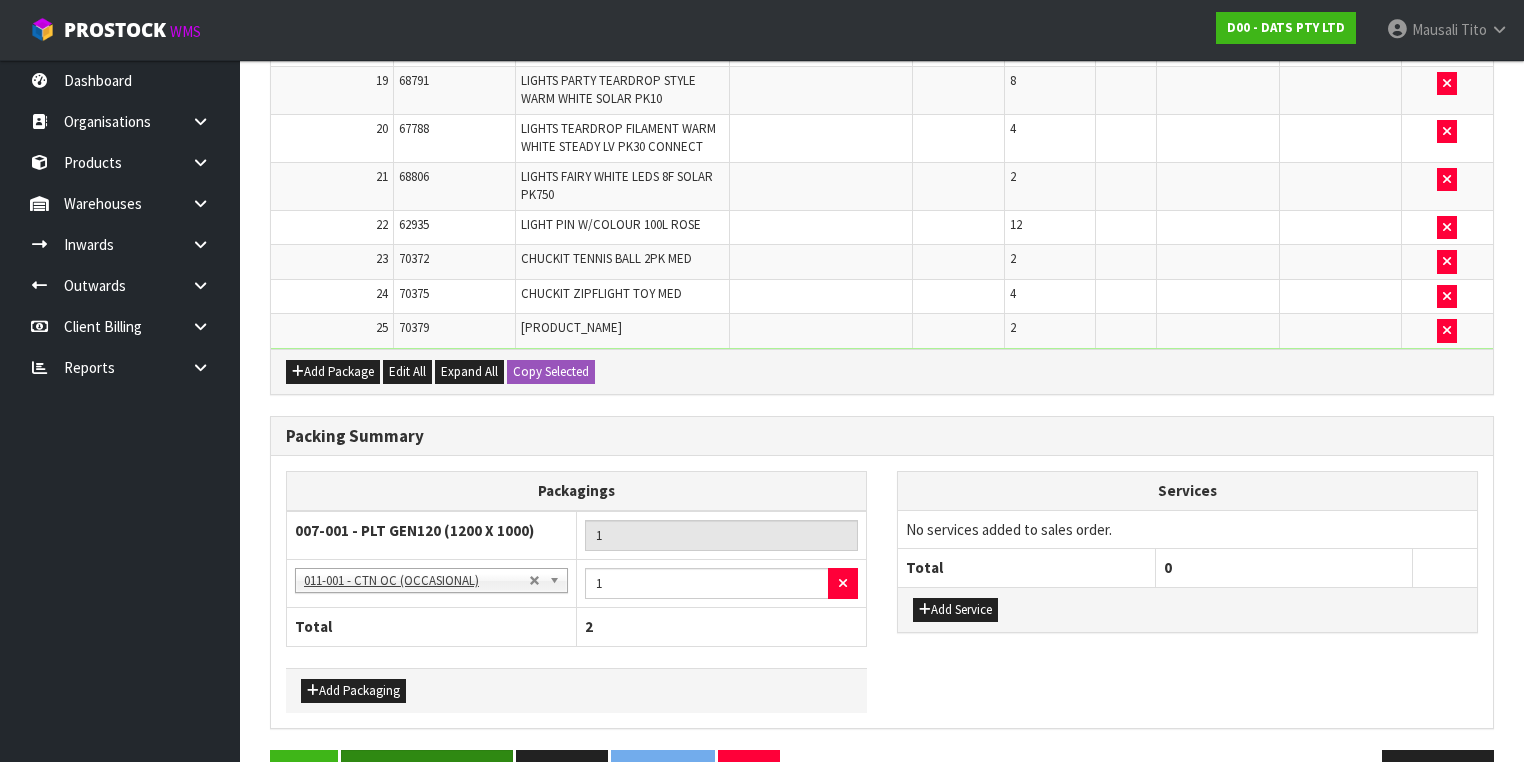 scroll, scrollTop: 0, scrollLeft: 0, axis: both 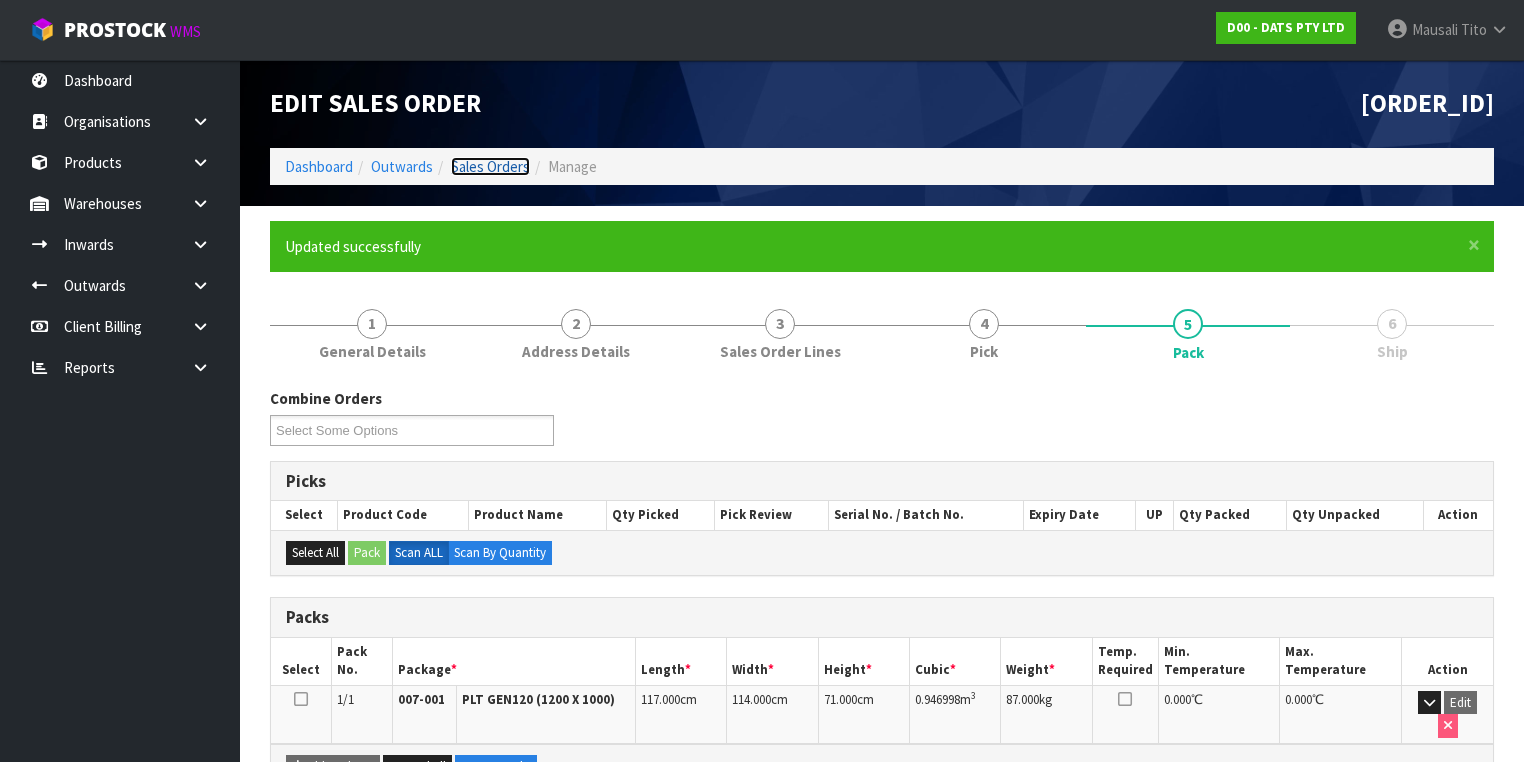 click on "Sales Orders" at bounding box center (490, 166) 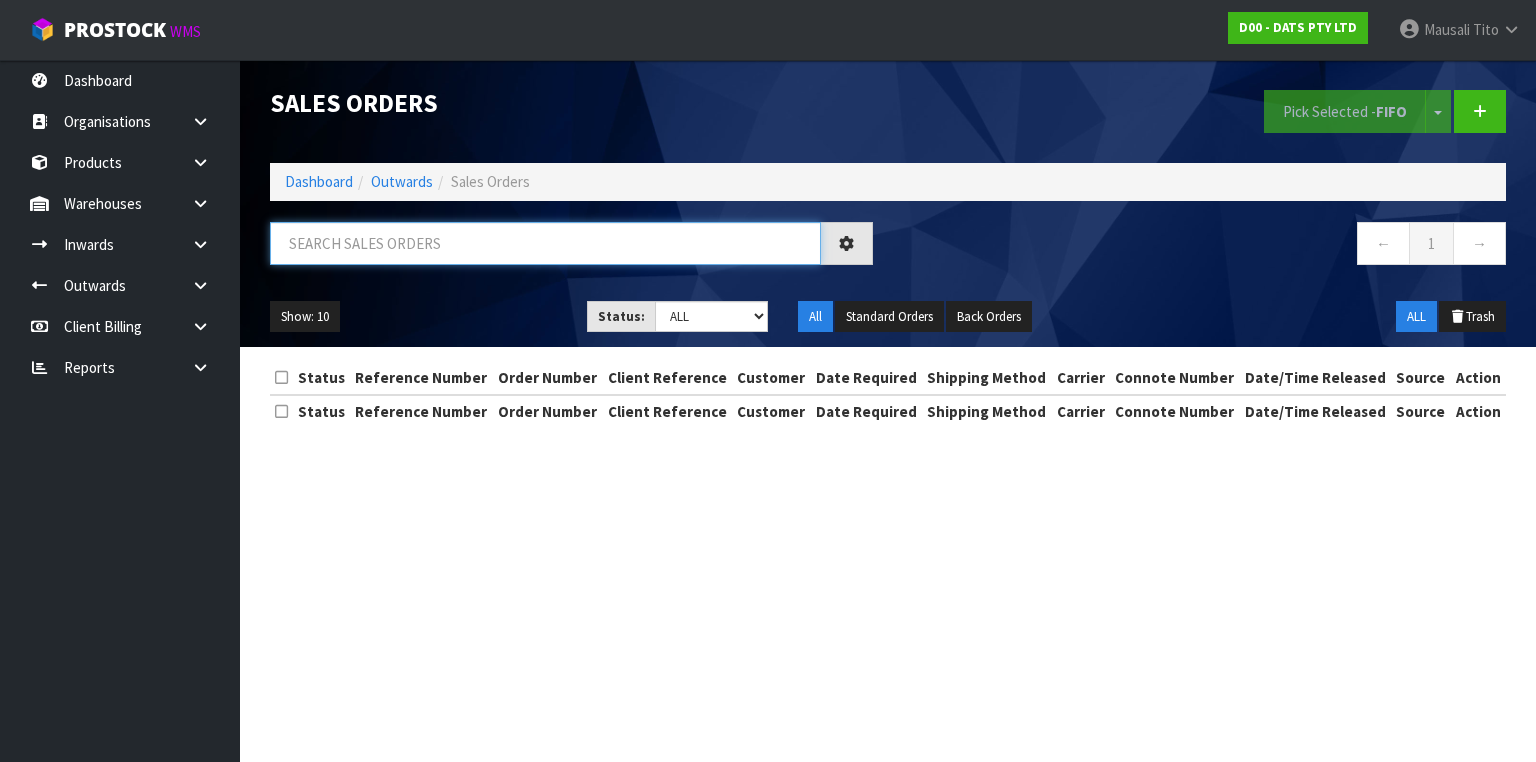 click at bounding box center (545, 243) 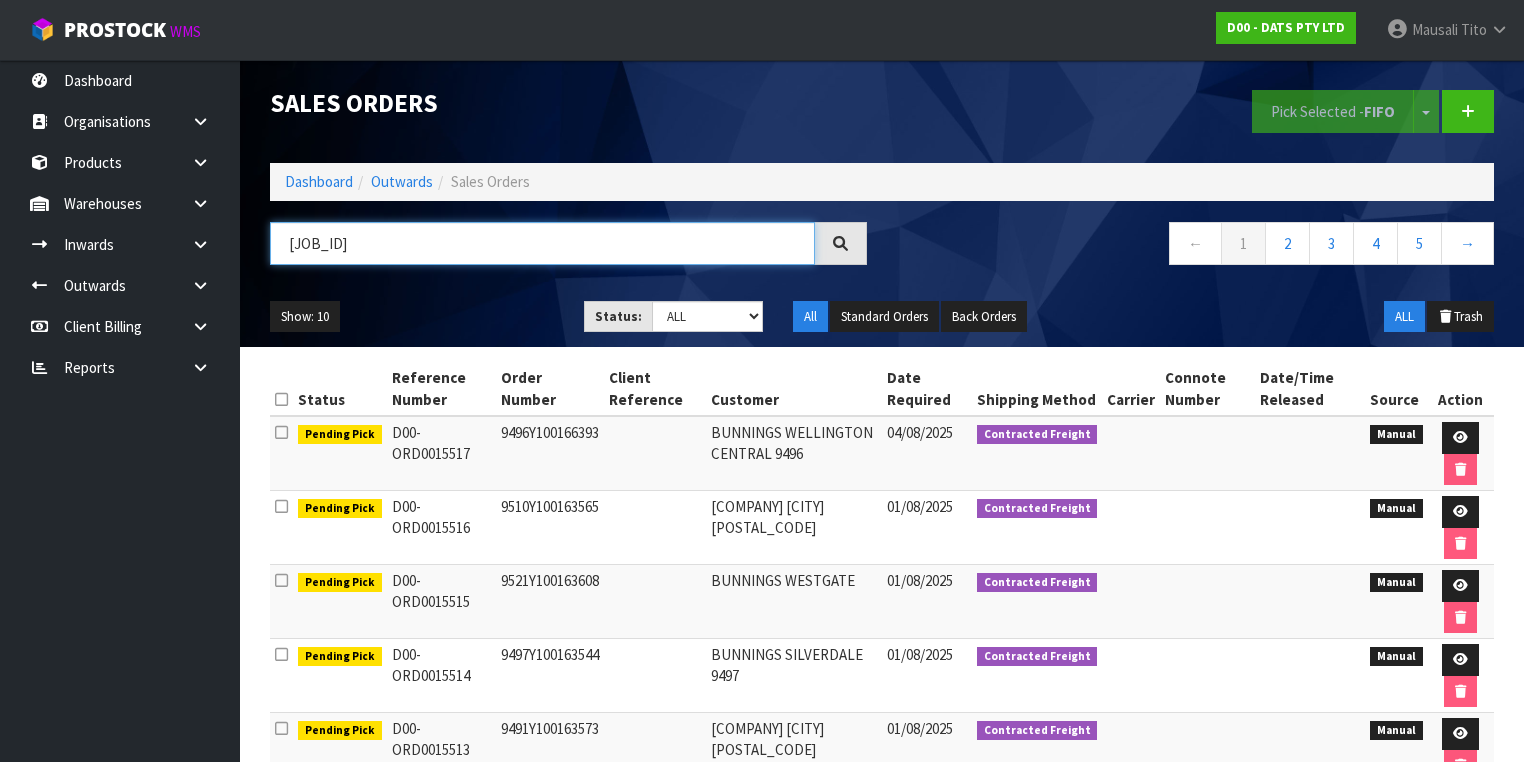type on "[JOB_ID]" 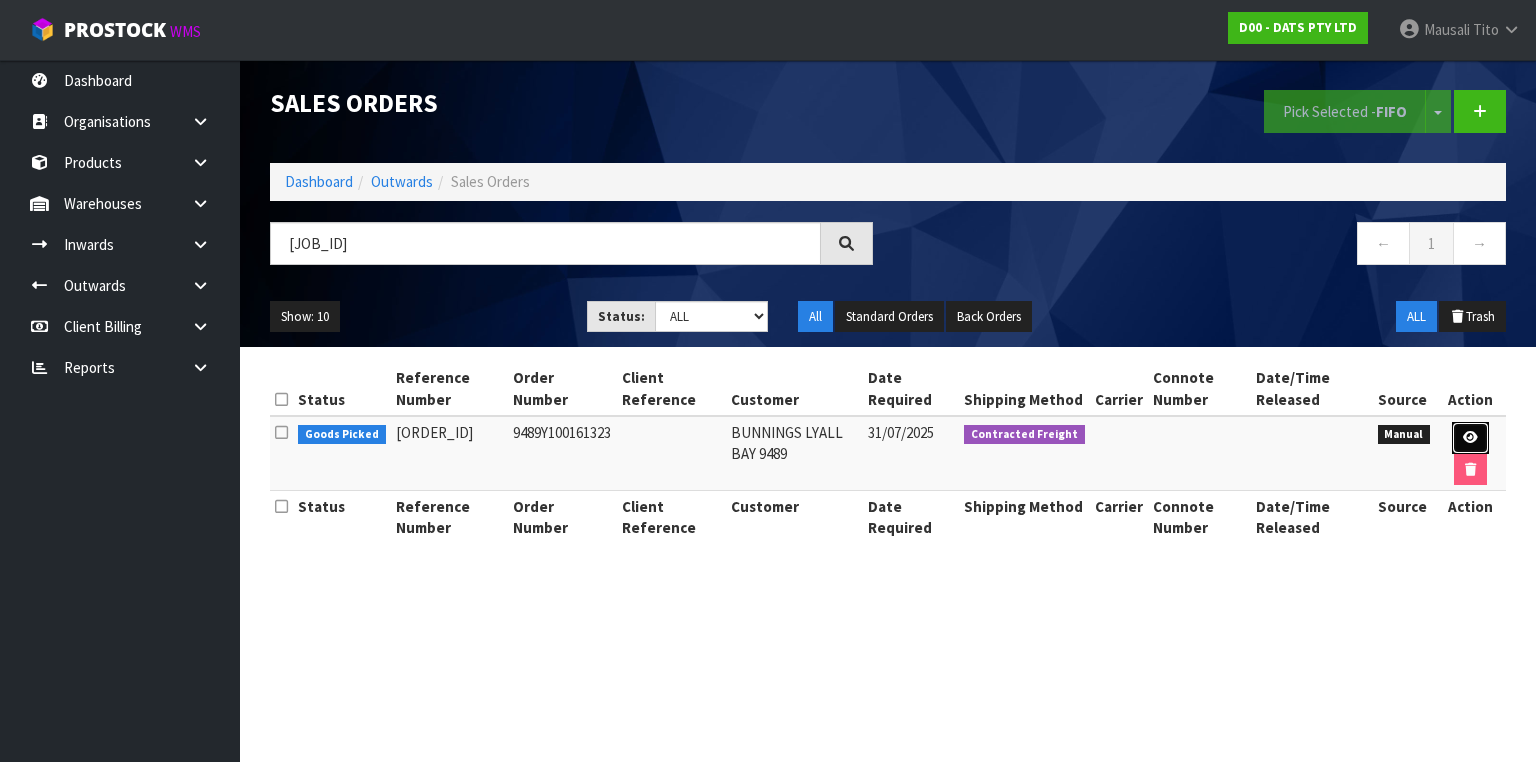 click at bounding box center [1470, 437] 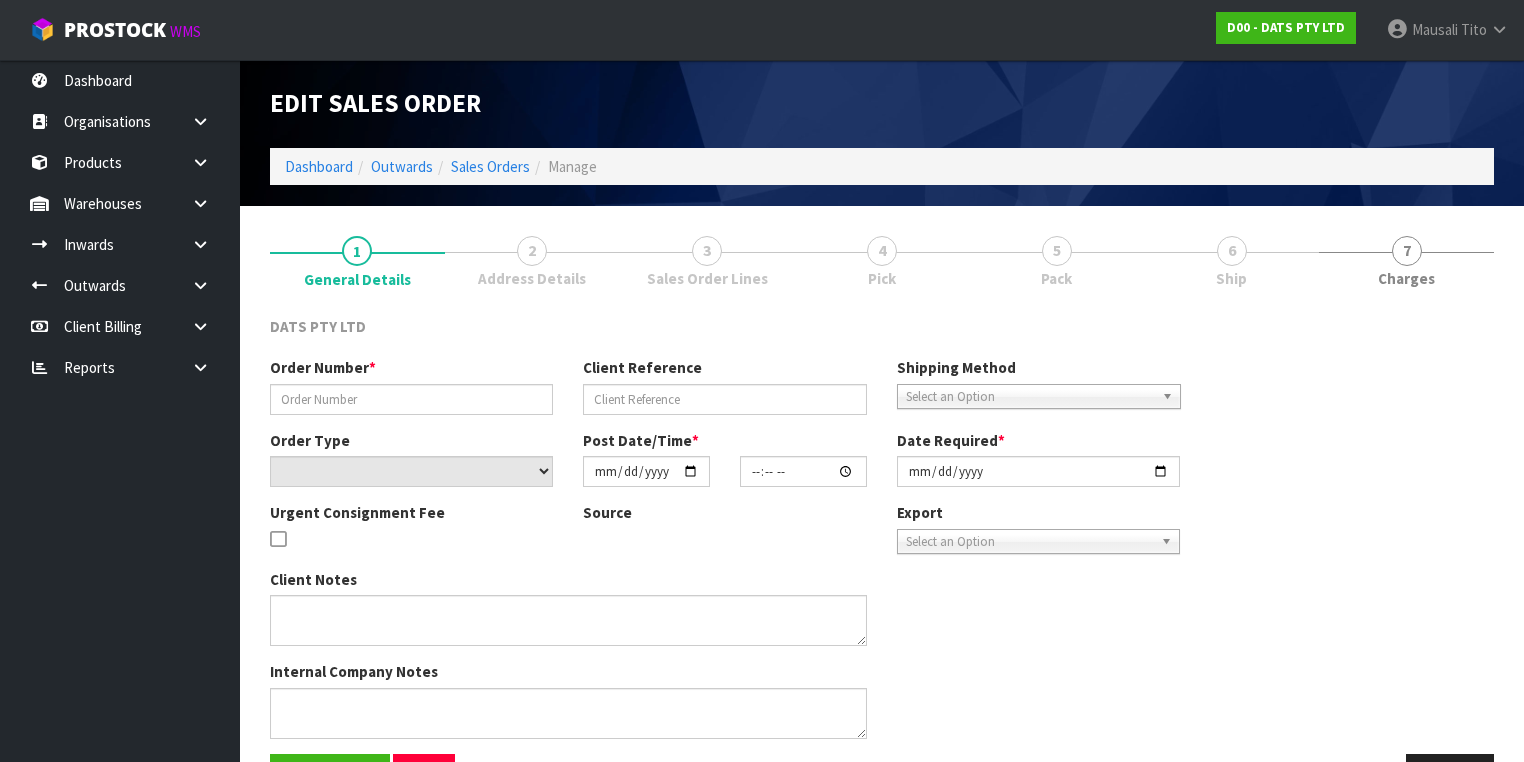 type on "9489Y100161323" 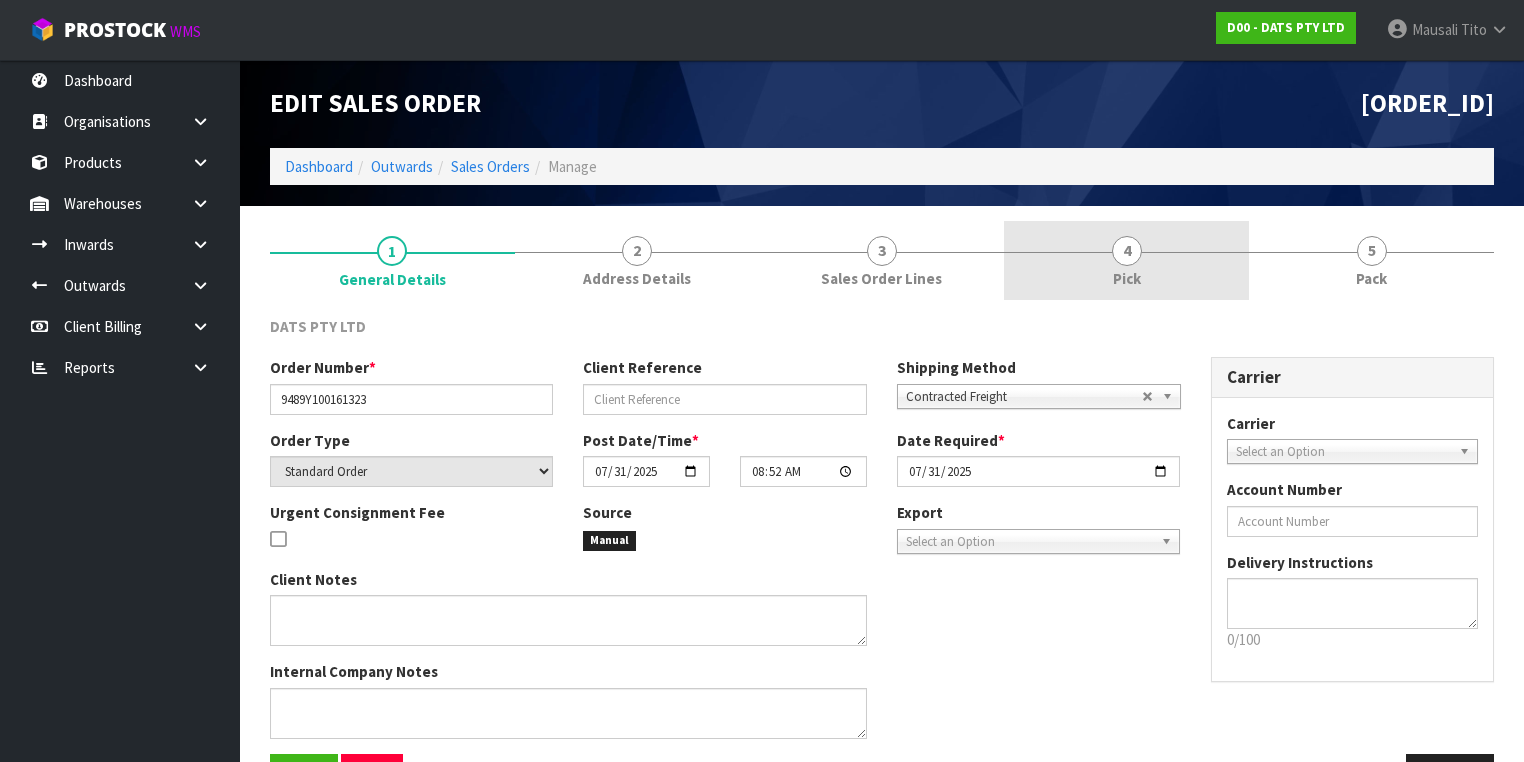 click on "4
Pick" at bounding box center [1126, 260] 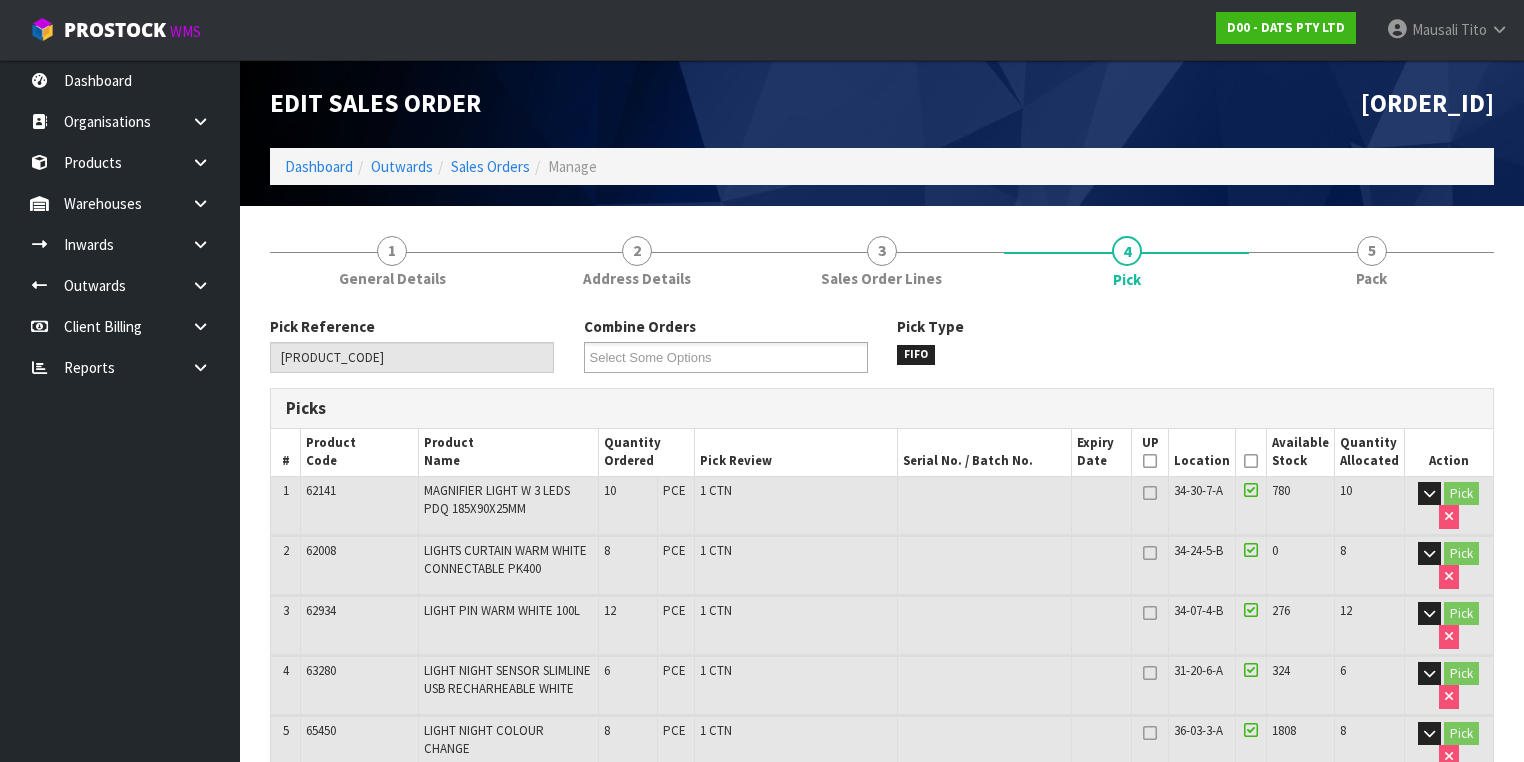 drag, startPoint x: 1260, startPoint y: 456, endPoint x: 1243, endPoint y: 454, distance: 17.117243 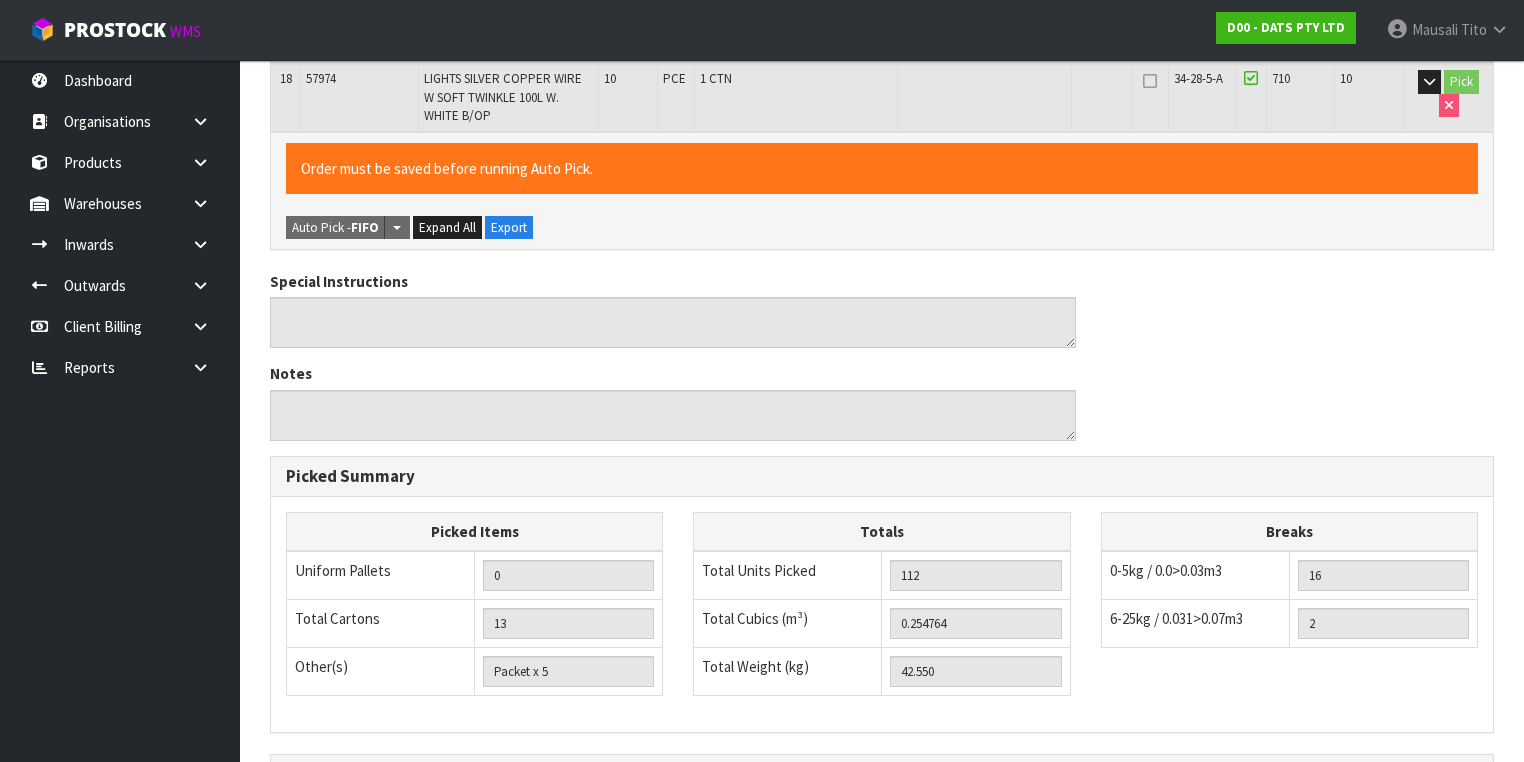 scroll, scrollTop: 1665, scrollLeft: 0, axis: vertical 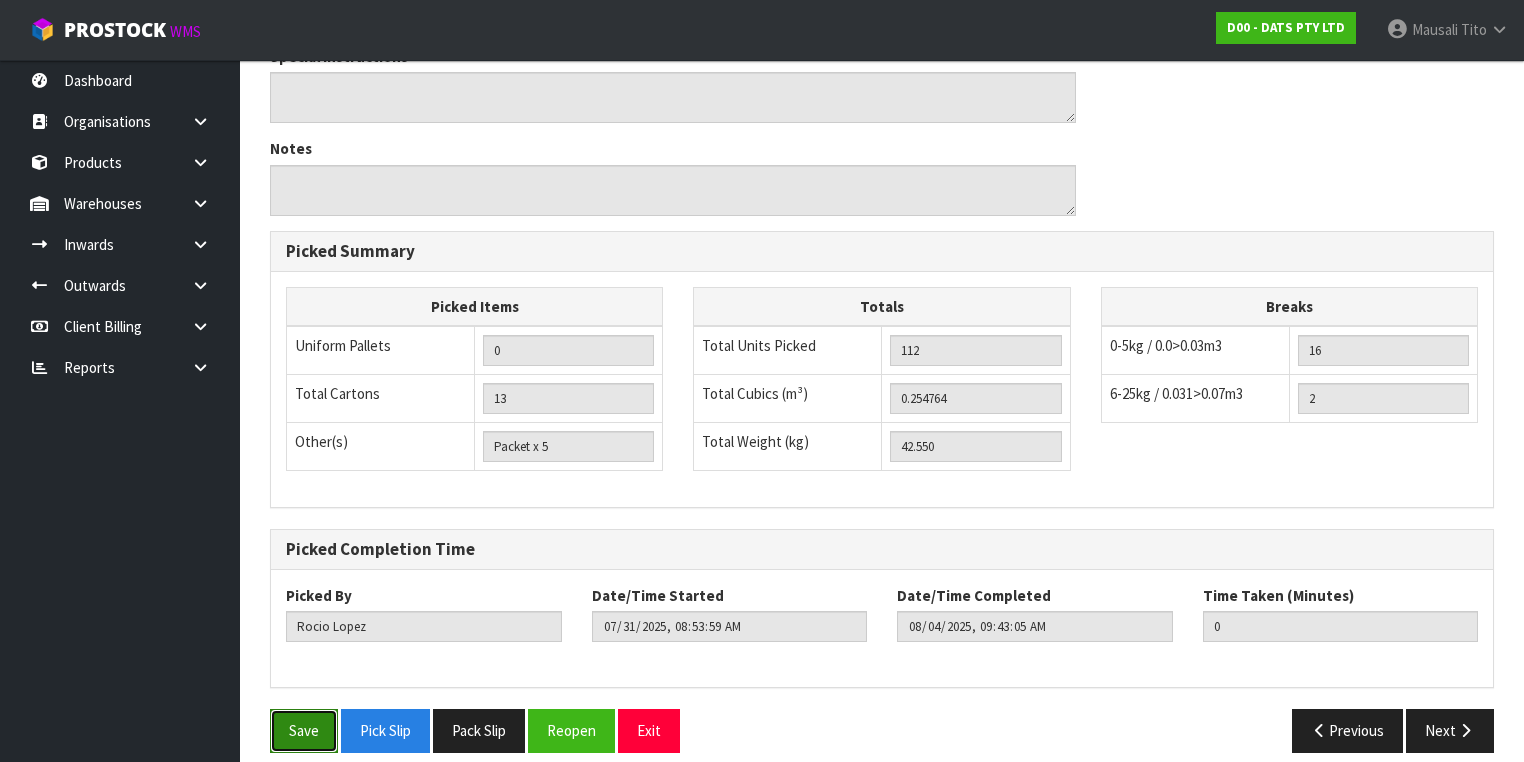 click on "Save" at bounding box center [304, 730] 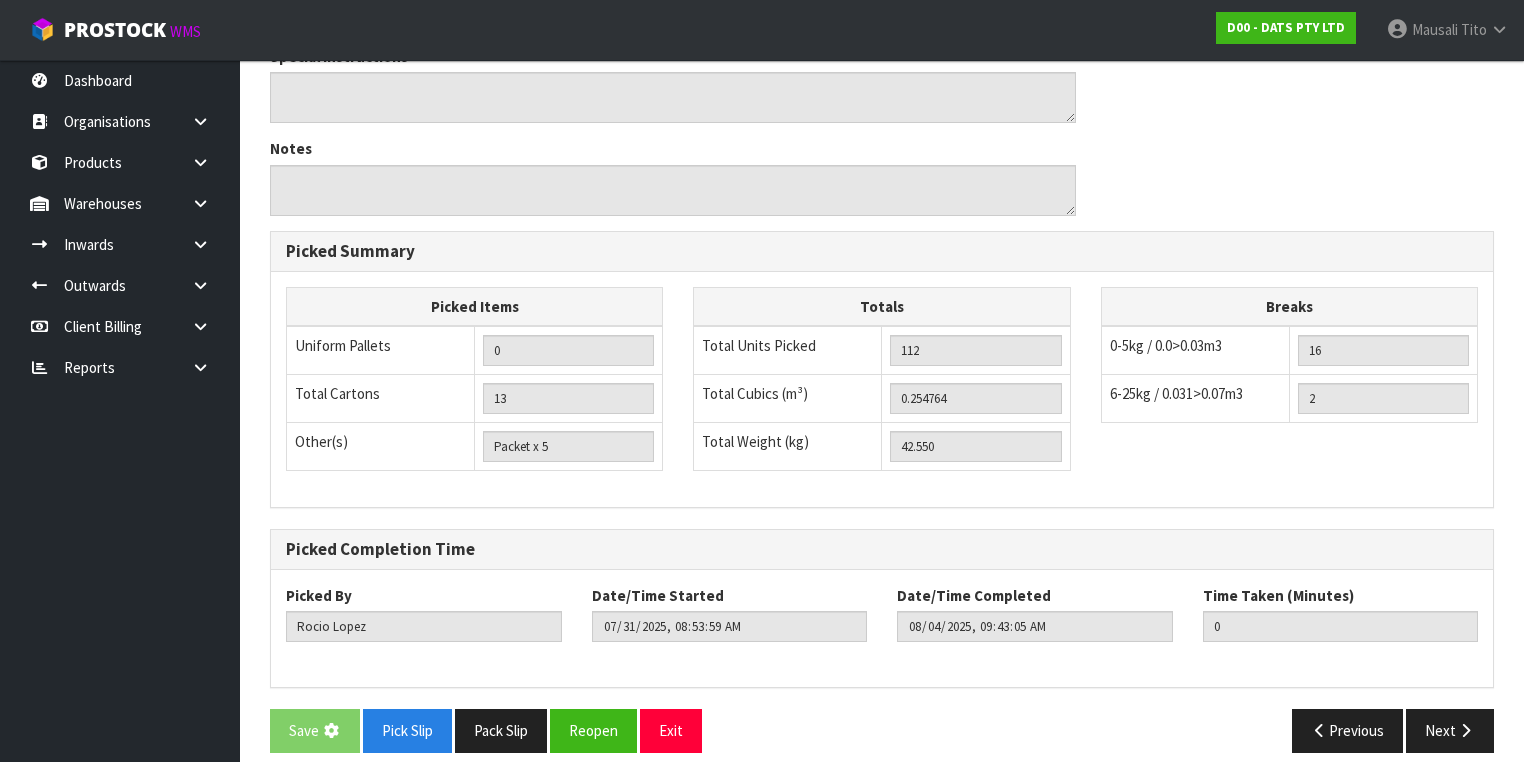 scroll, scrollTop: 0, scrollLeft: 0, axis: both 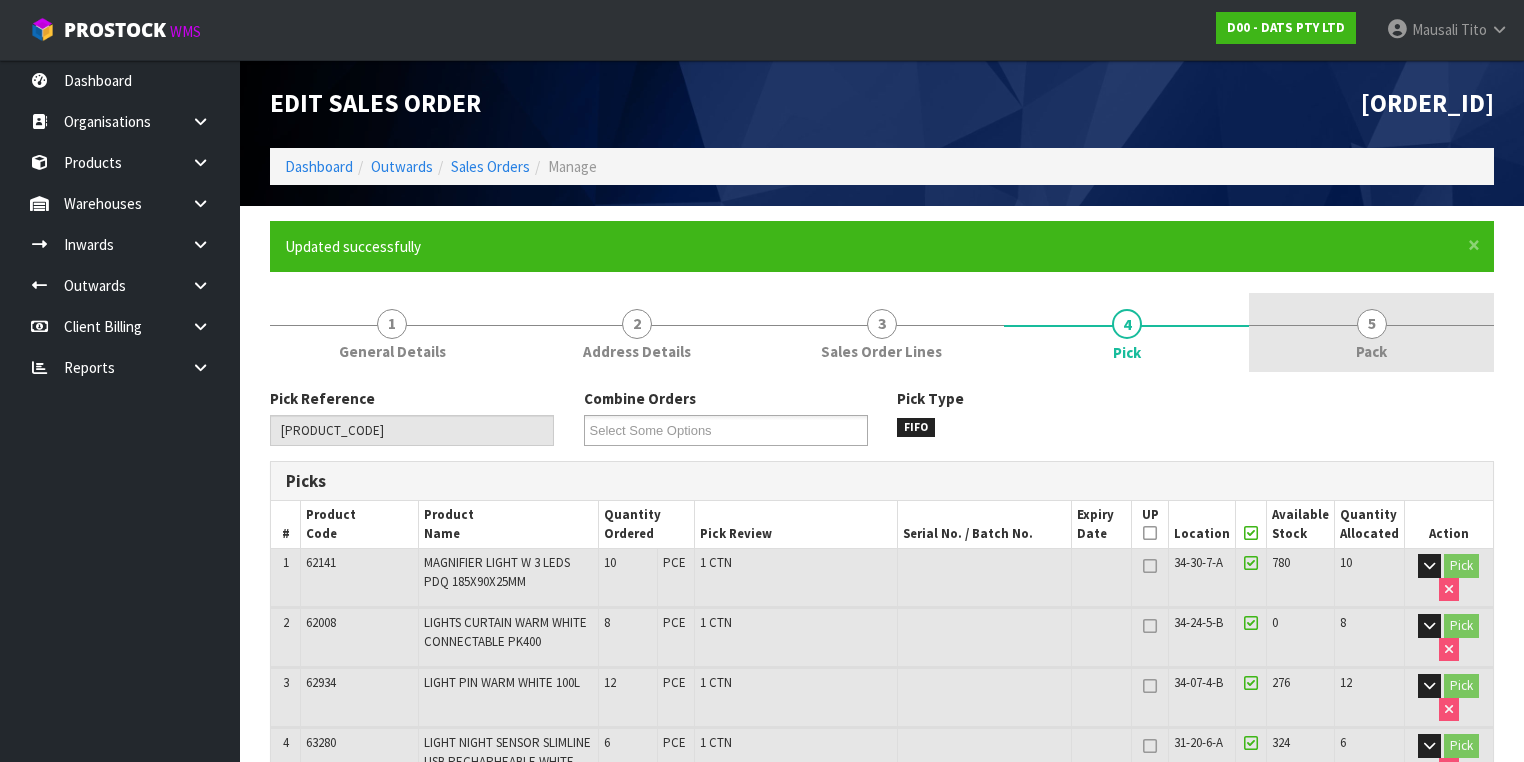 type on "Mausali Tito" 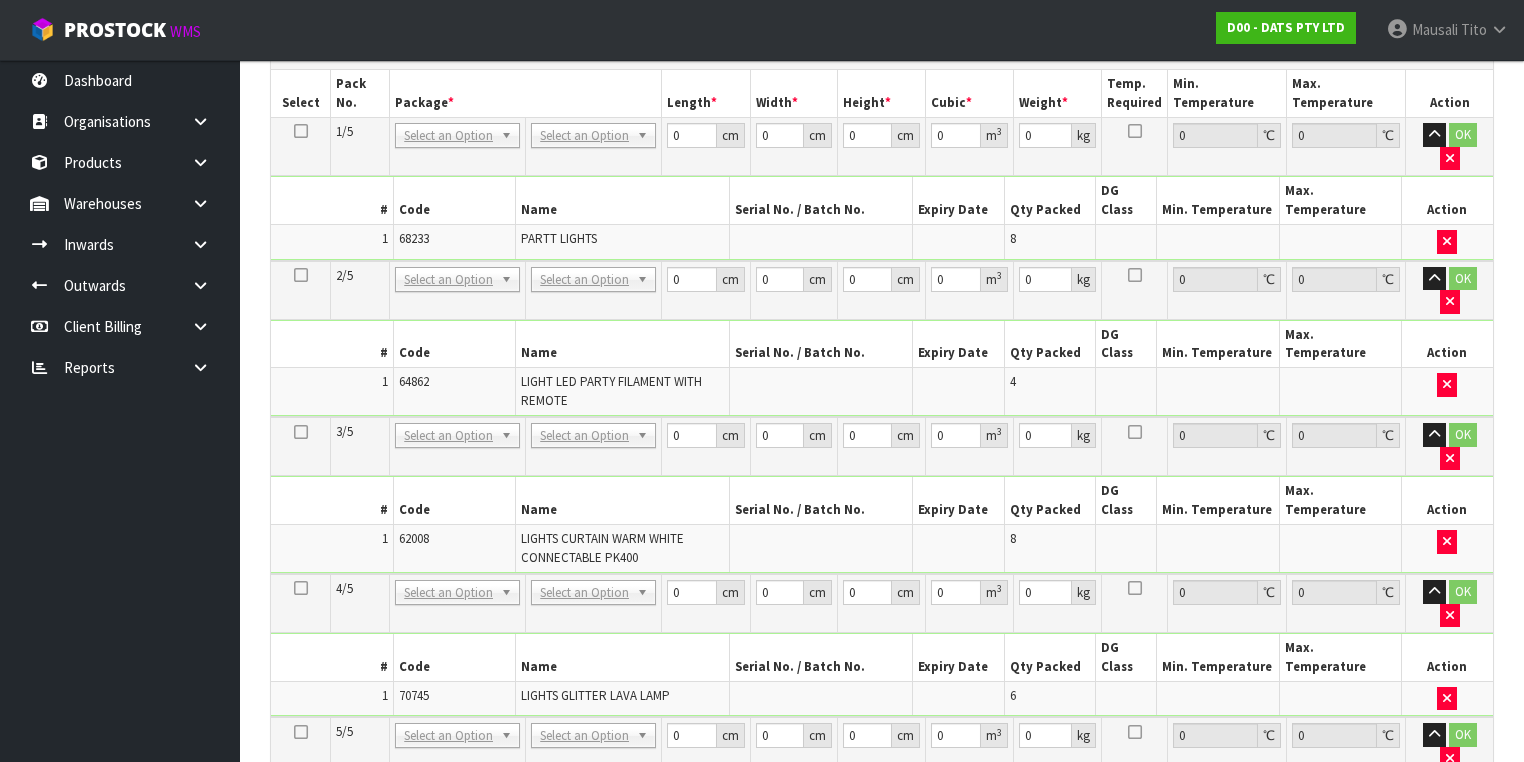 scroll, scrollTop: 1215, scrollLeft: 0, axis: vertical 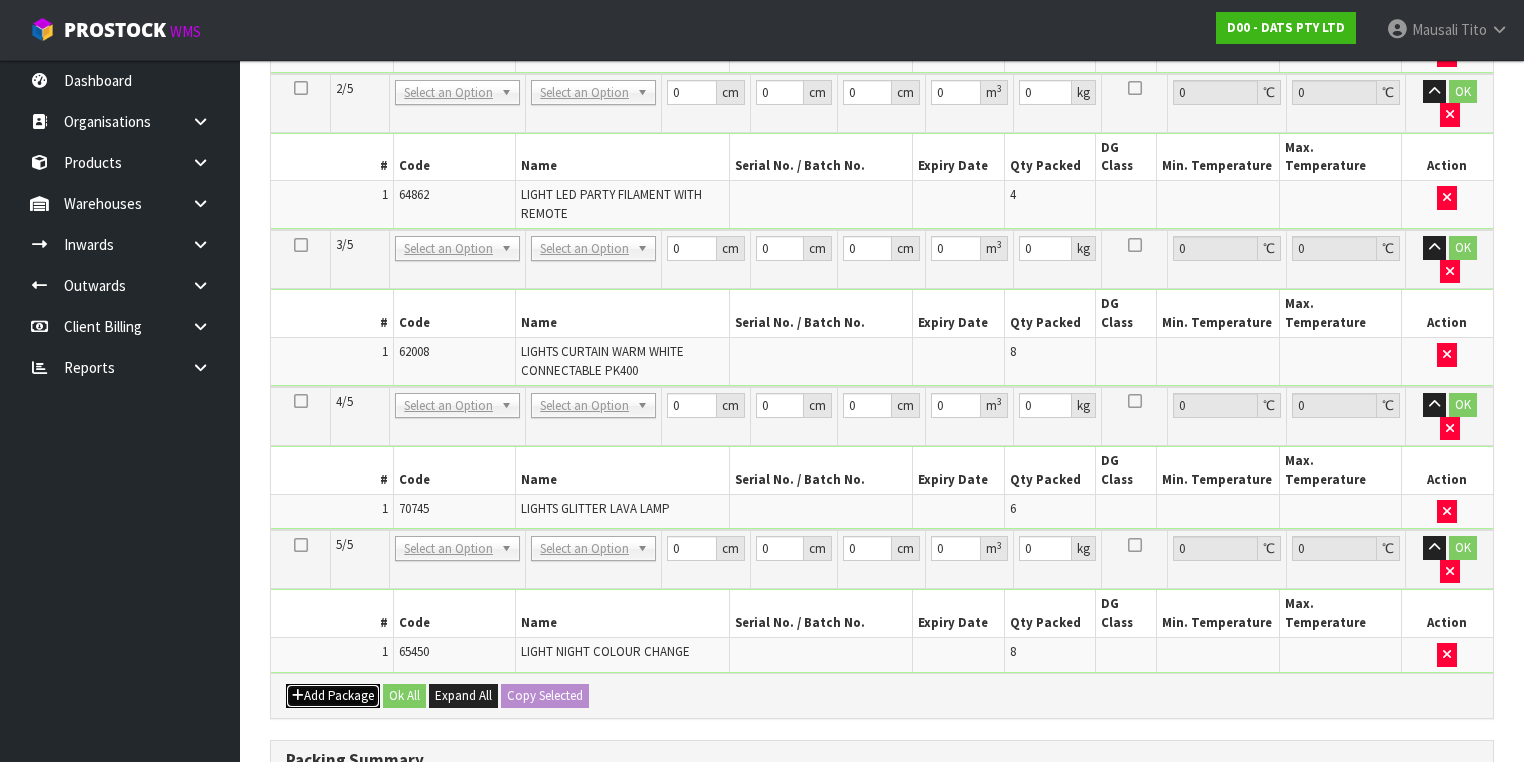 click on "Add Package" at bounding box center [333, 696] 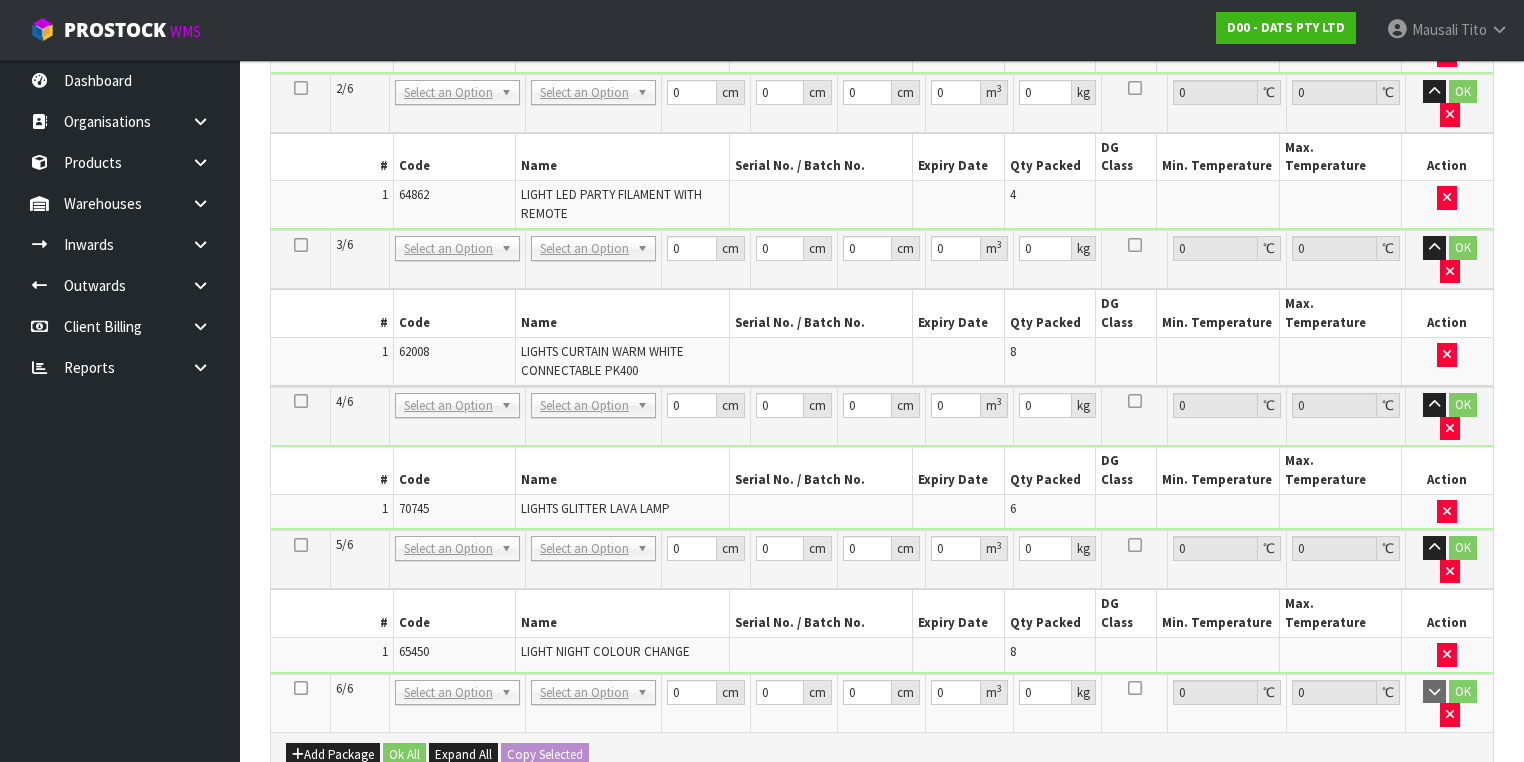click at bounding box center (301, 688) 